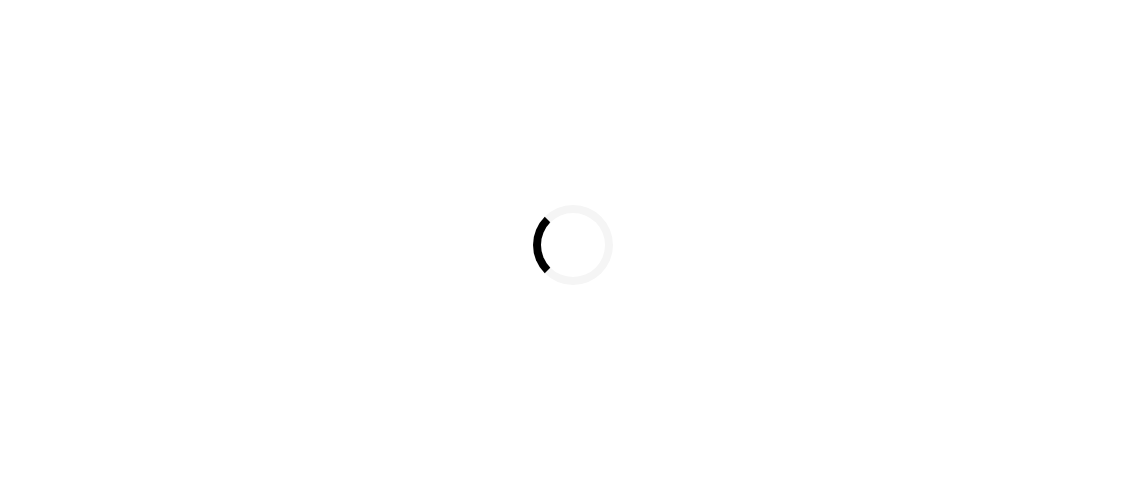 scroll, scrollTop: 0, scrollLeft: 0, axis: both 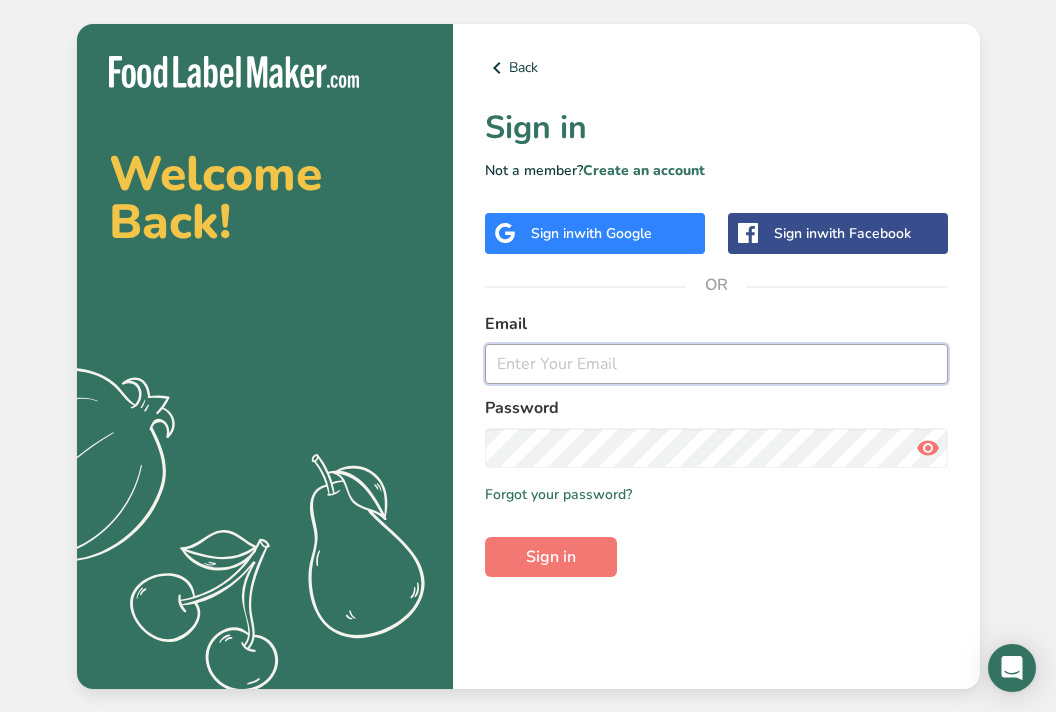 click at bounding box center [716, 364] 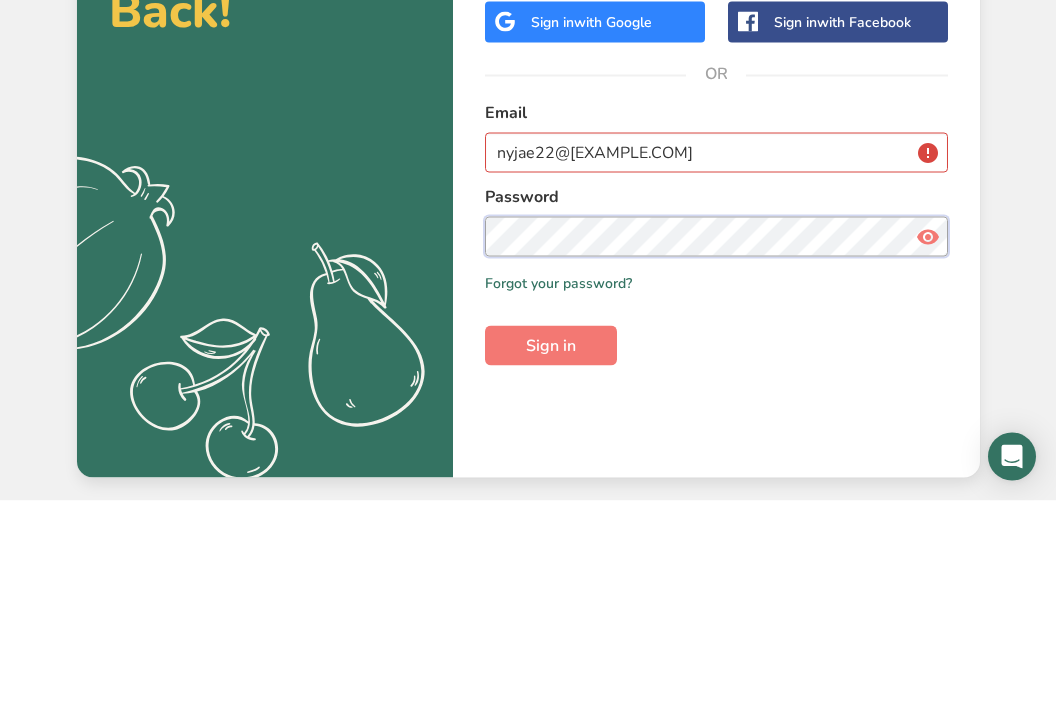 click on "Password" at bounding box center (716, 432) 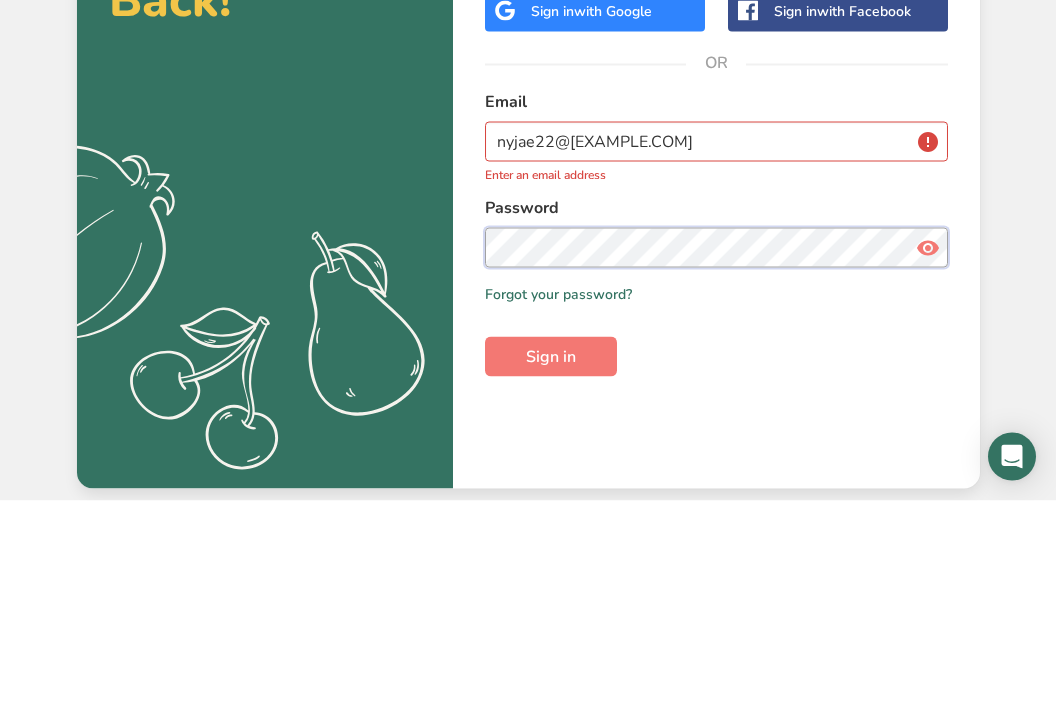 scroll, scrollTop: 31, scrollLeft: 0, axis: vertical 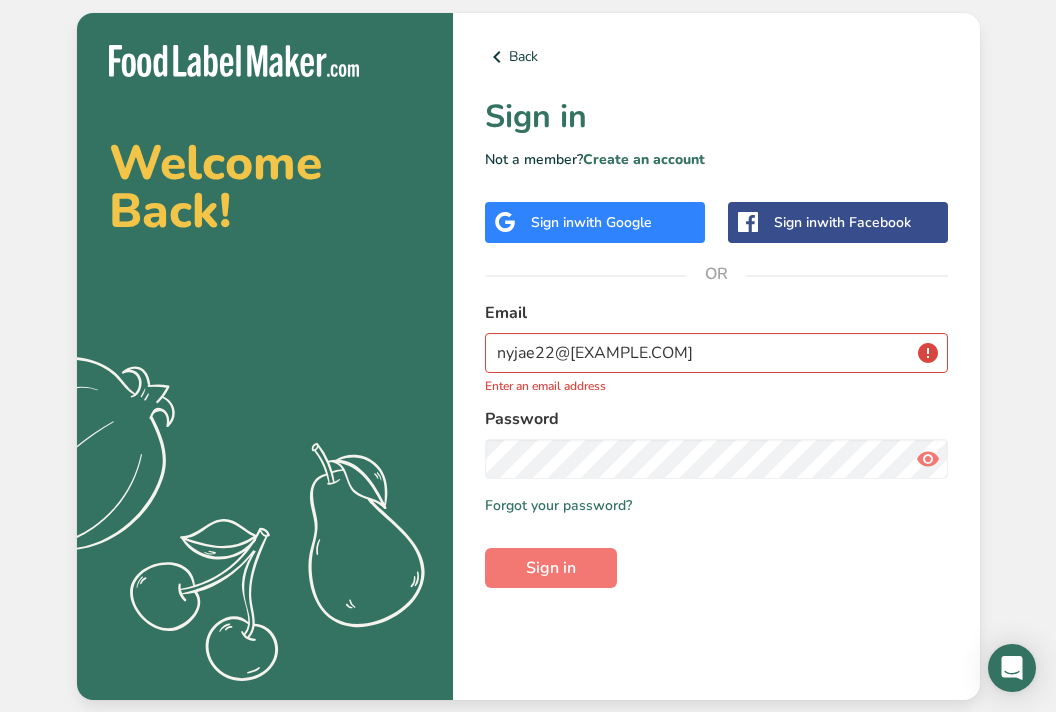 click on "Email nyjae22hotmail.com  Enter an email address    Password
Remember me
Forgot your password?
Sign in" at bounding box center [716, 444] 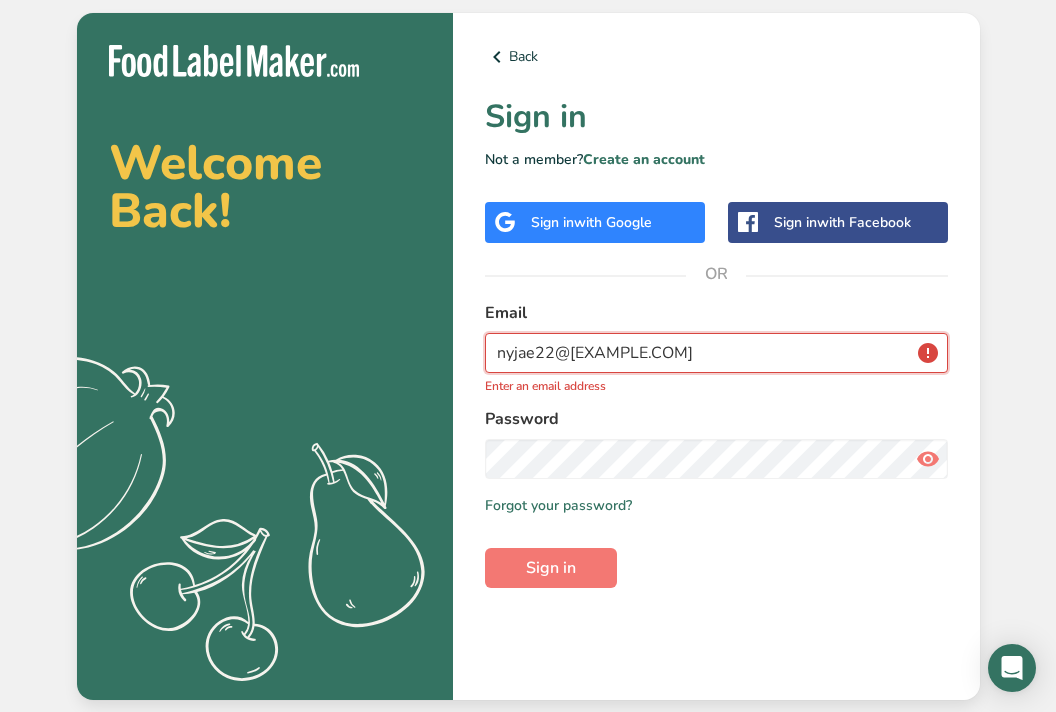 click on "nyjae22hotmail.com" at bounding box center [716, 353] 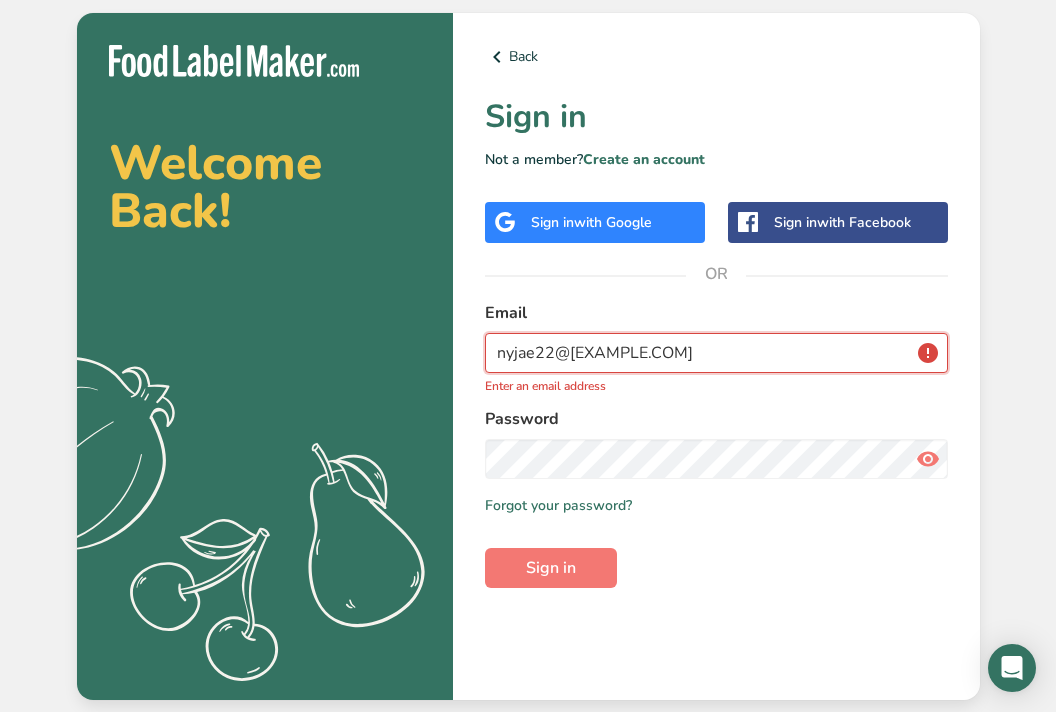 scroll, scrollTop: 0, scrollLeft: 0, axis: both 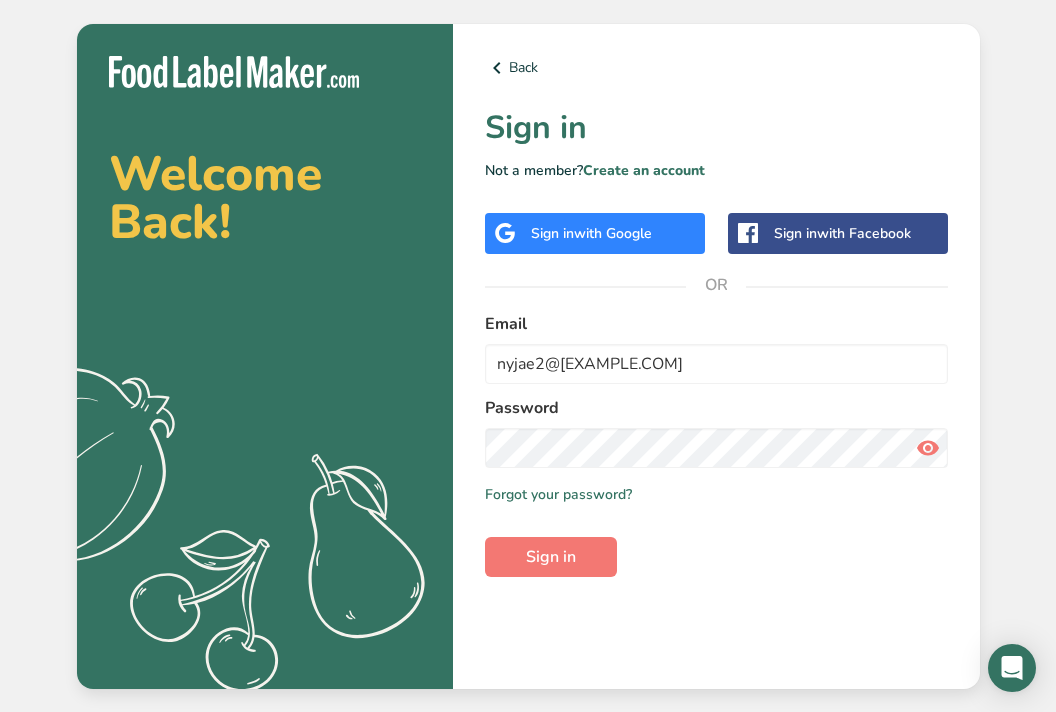 click on "Sign in" at bounding box center (551, 557) 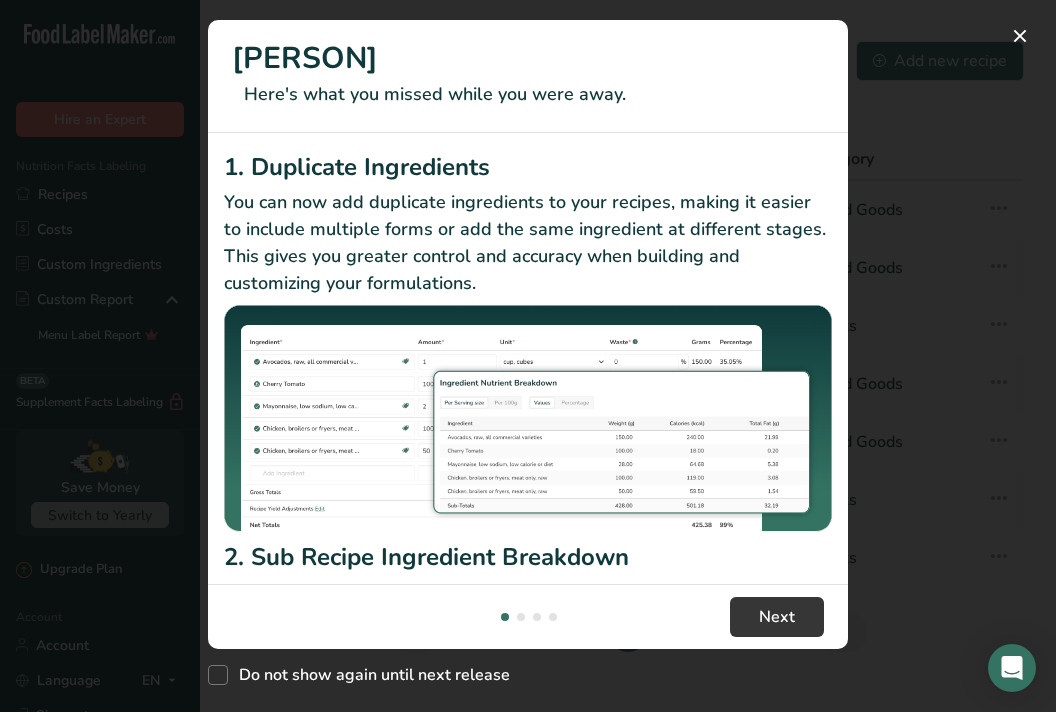 click on "Next" at bounding box center (777, 617) 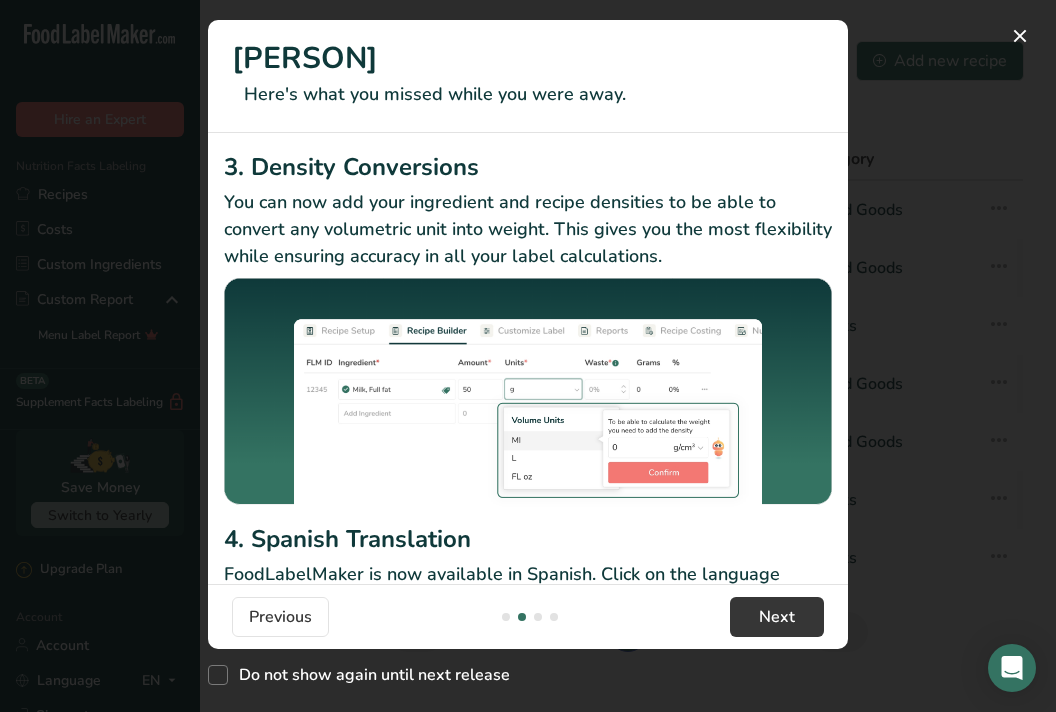 click on "Next" at bounding box center (777, 617) 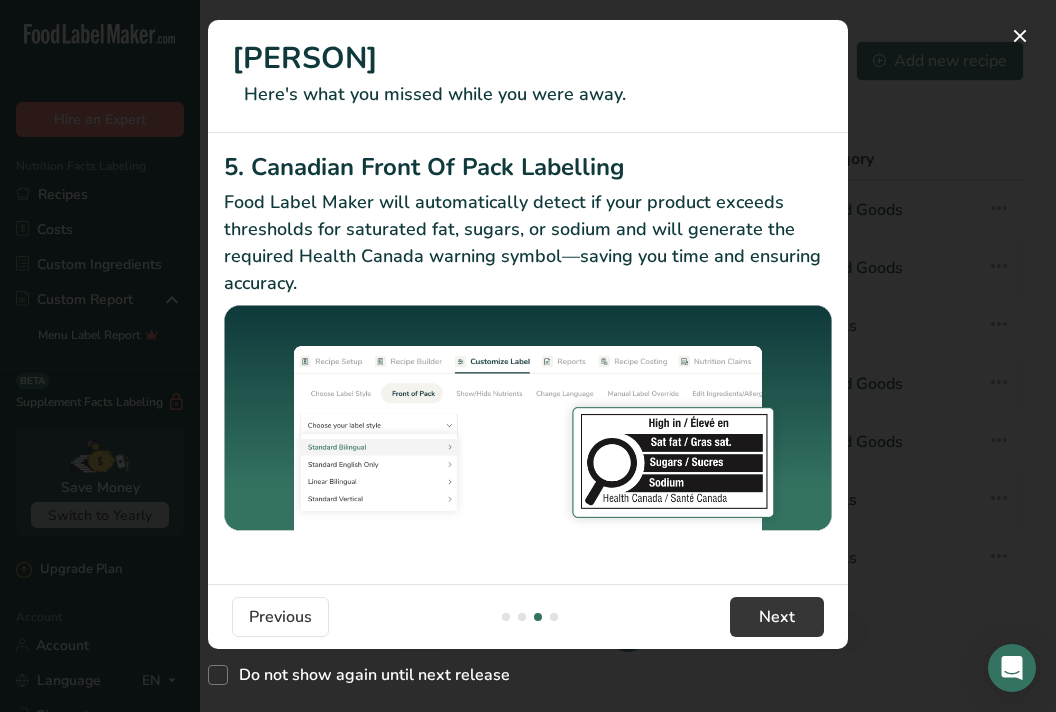 click on "Next" at bounding box center [777, 617] 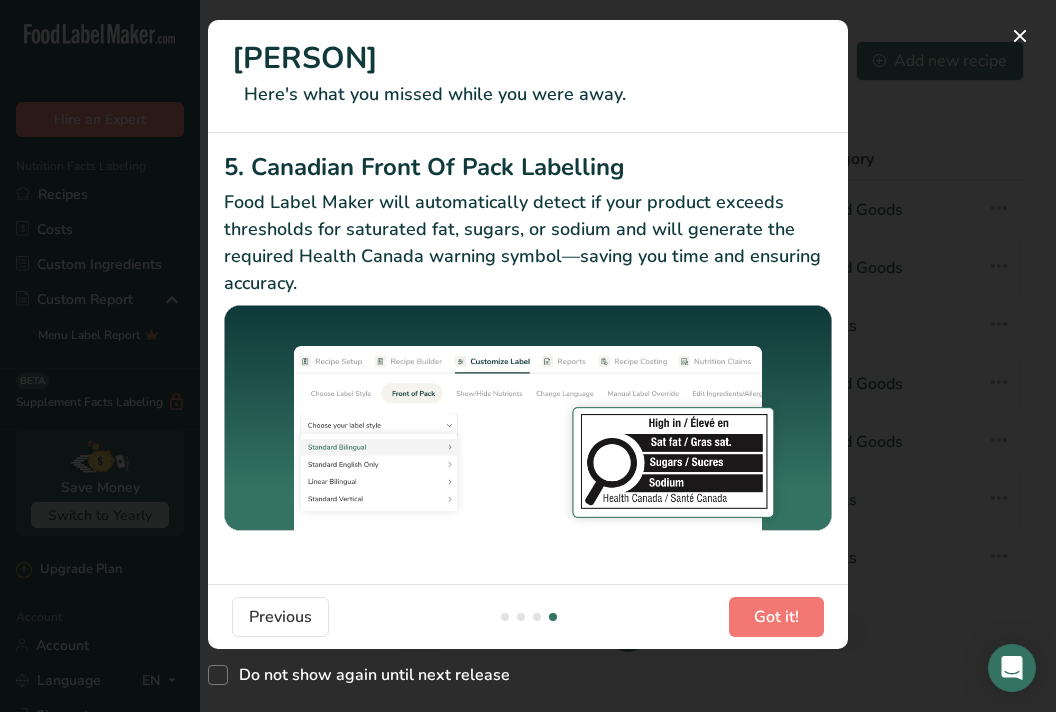 scroll, scrollTop: 0, scrollLeft: 1920, axis: horizontal 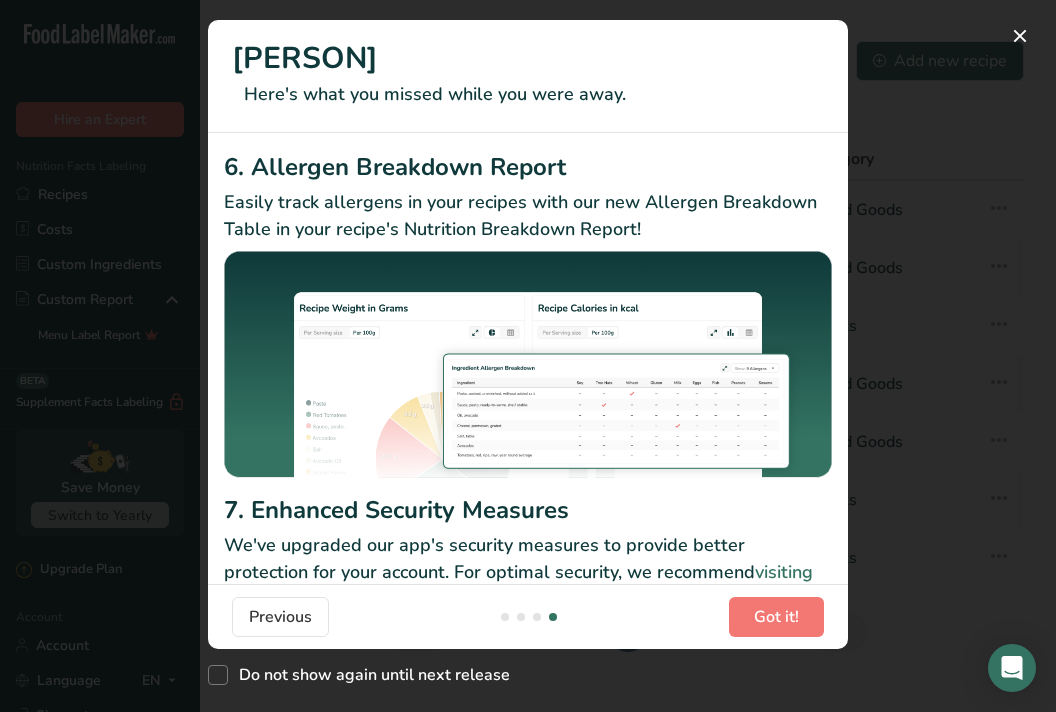 click at bounding box center (528, 356) 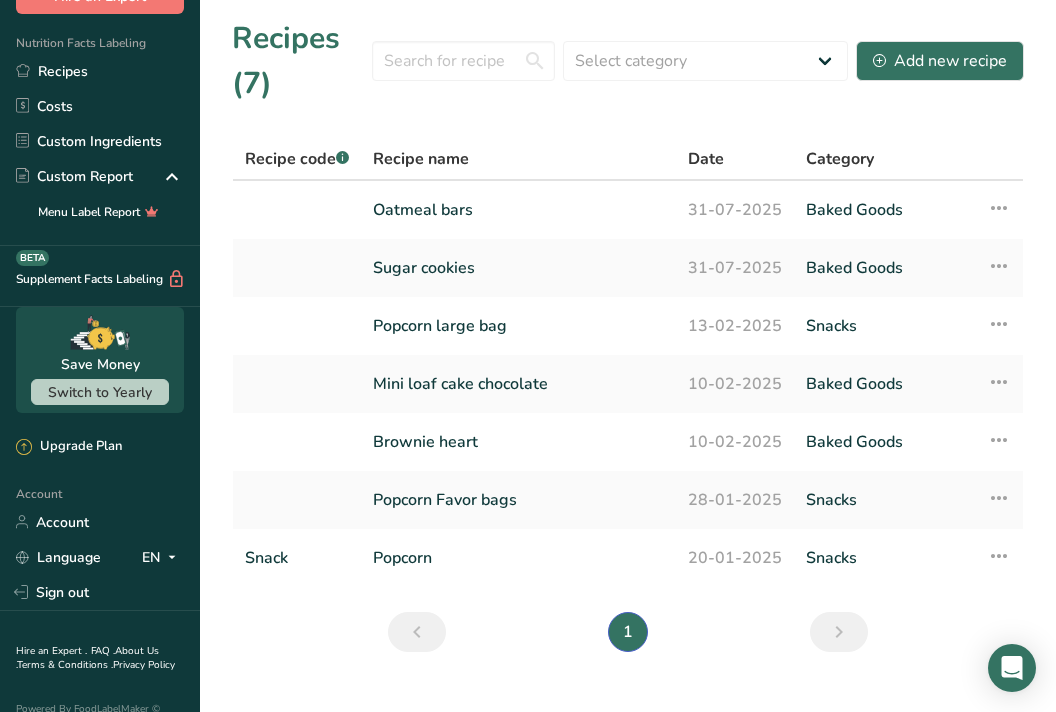 scroll, scrollTop: 122, scrollLeft: 0, axis: vertical 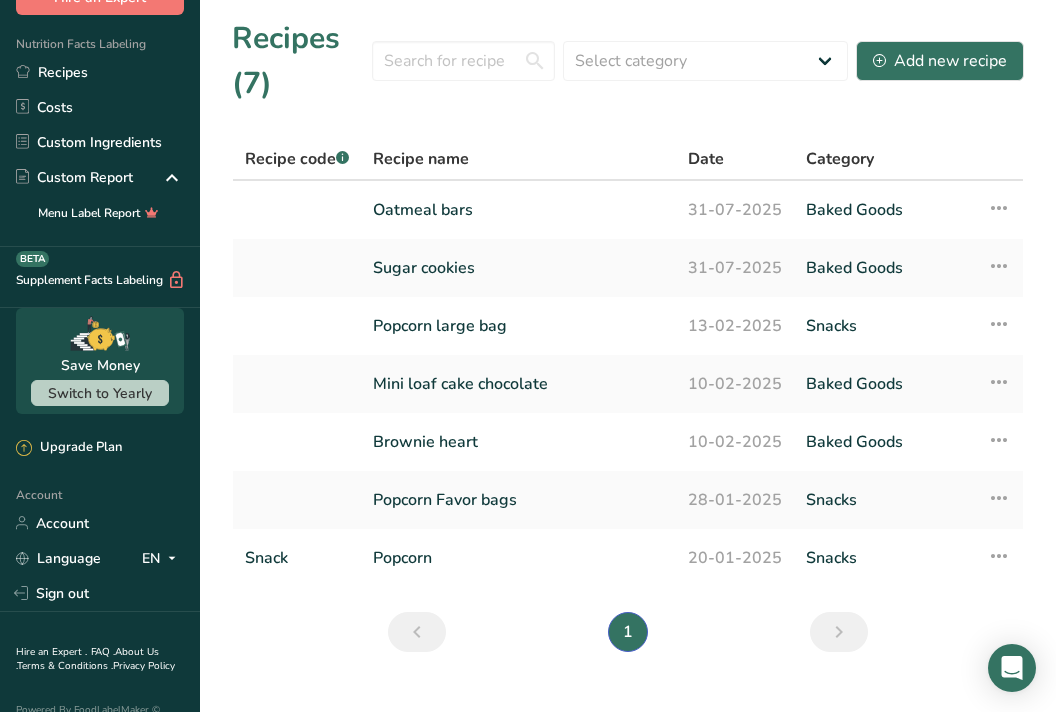 click on "Account" at bounding box center [100, 523] 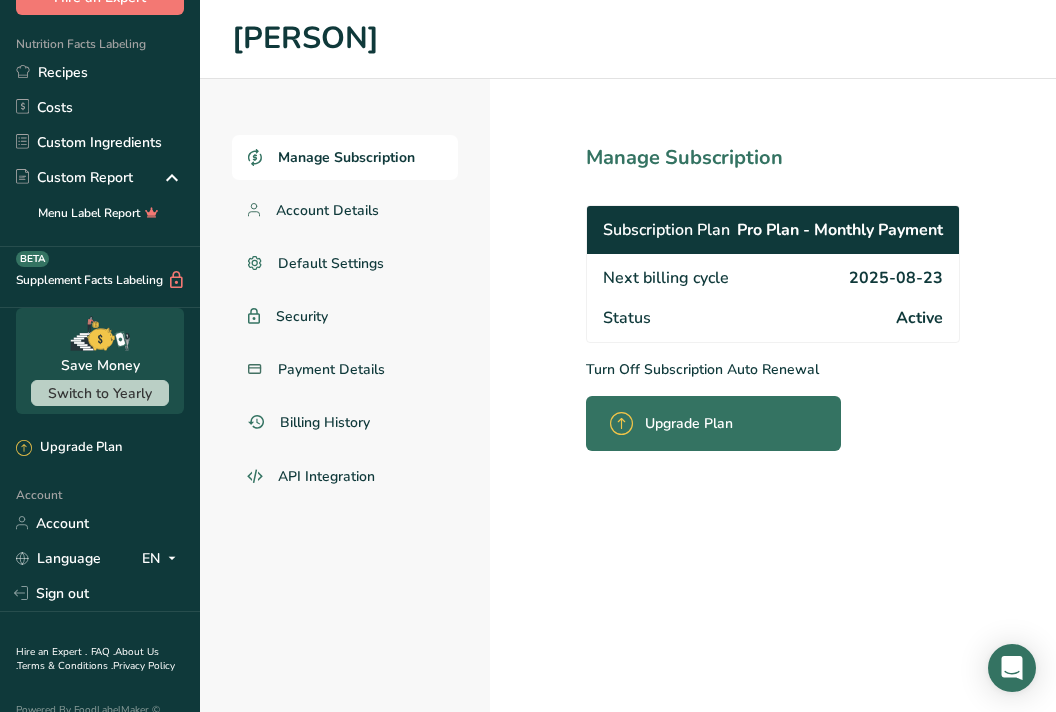 click on "Account Details" at bounding box center [327, 210] 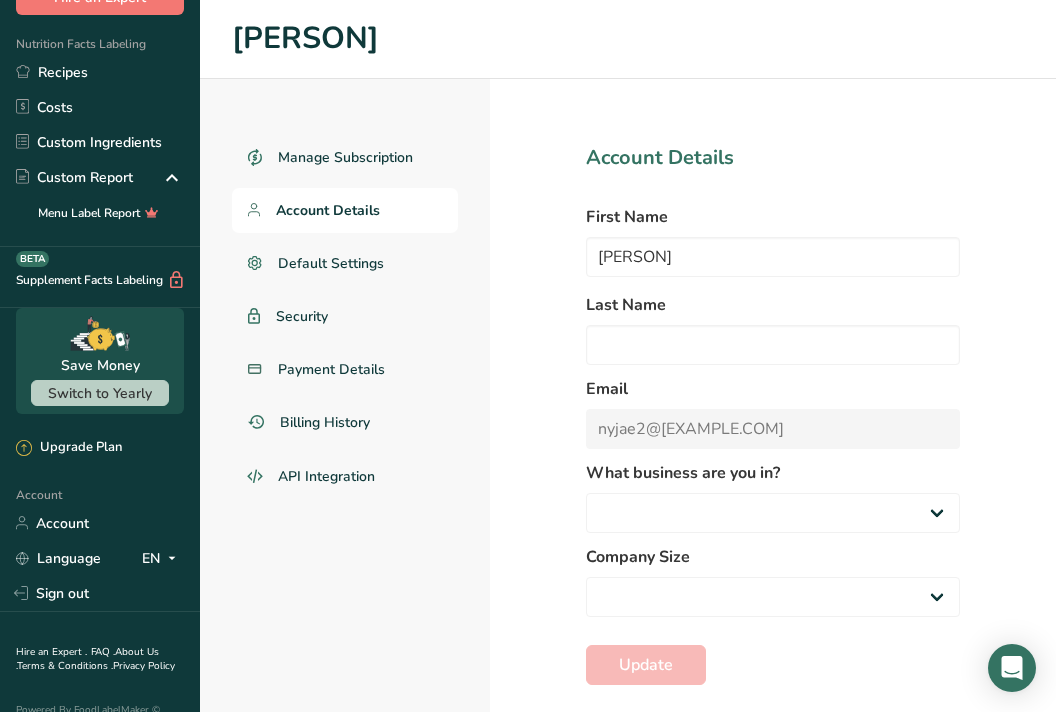 select on "3" 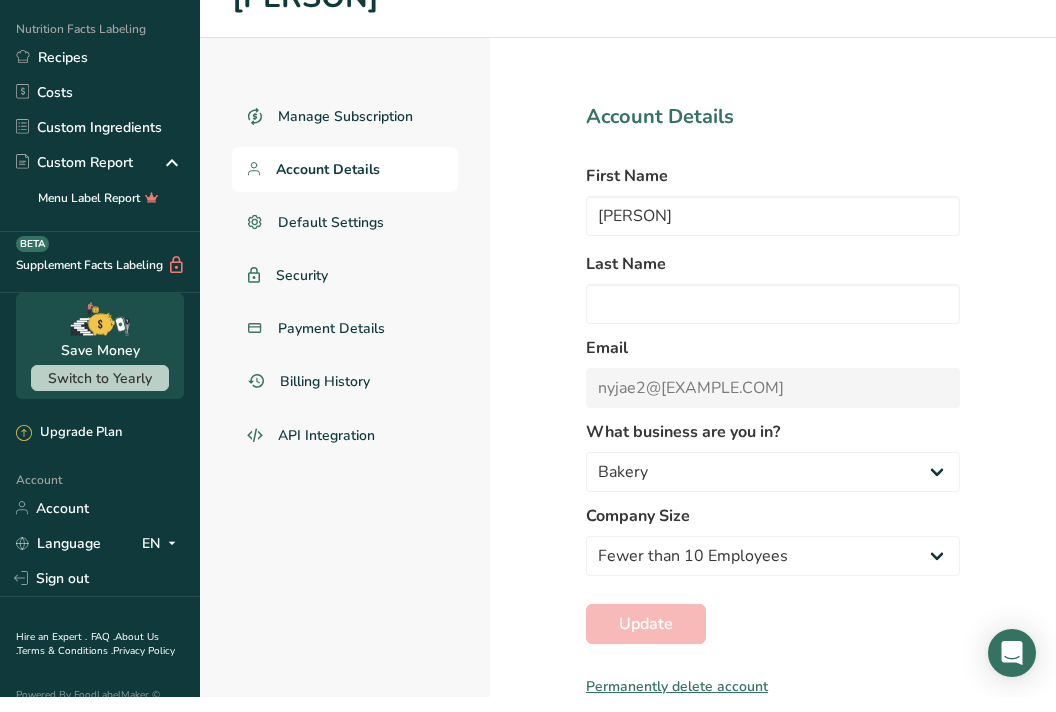 scroll, scrollTop: 0, scrollLeft: 0, axis: both 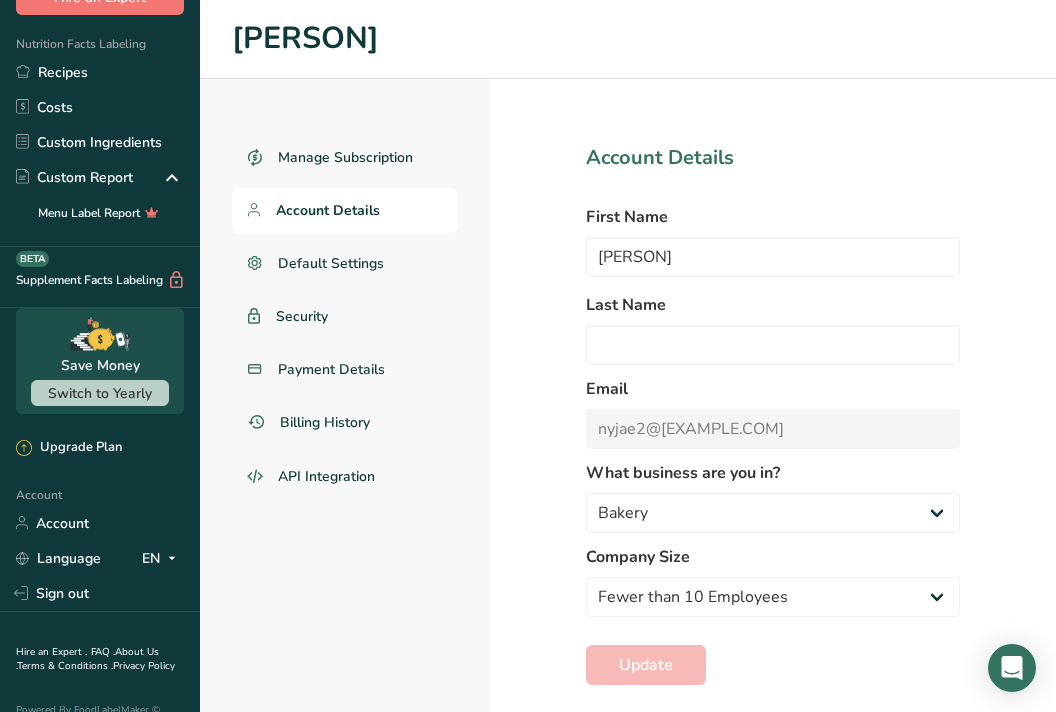 click on "Billing History" at bounding box center (345, 422) 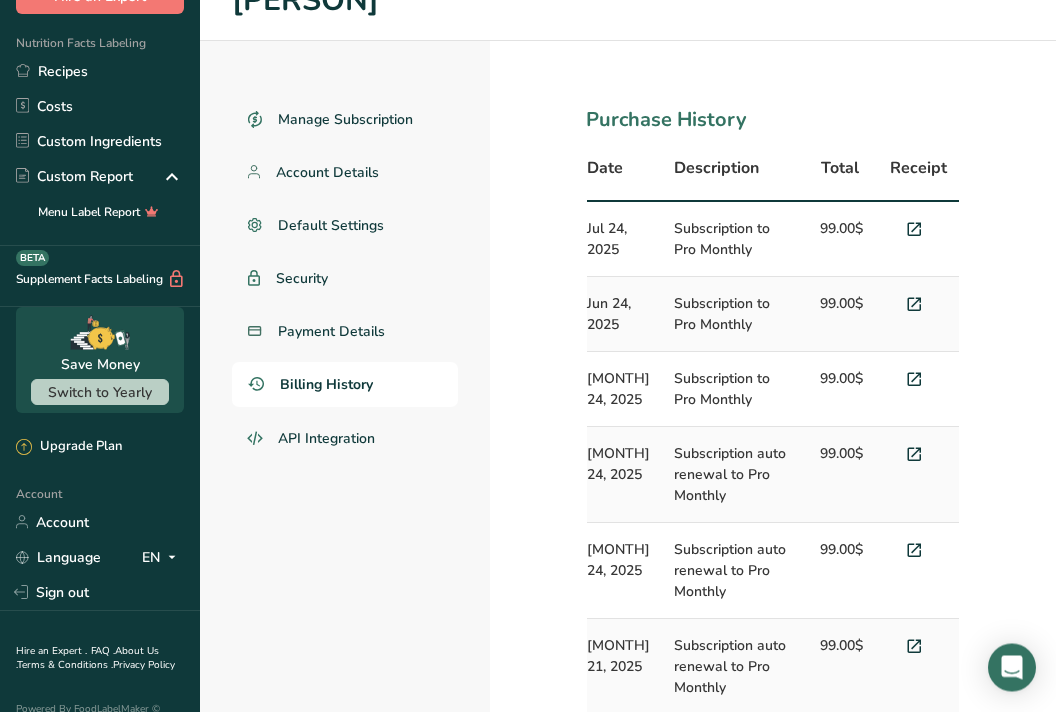 scroll, scrollTop: 0, scrollLeft: 0, axis: both 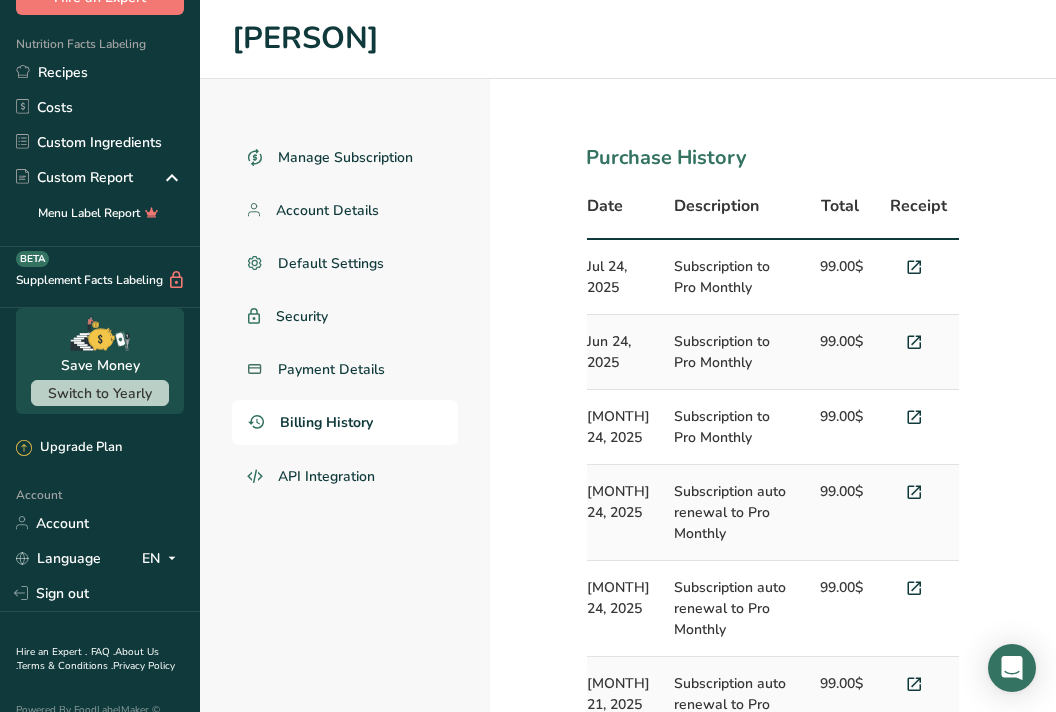 click on "Account Details" at bounding box center (327, 210) 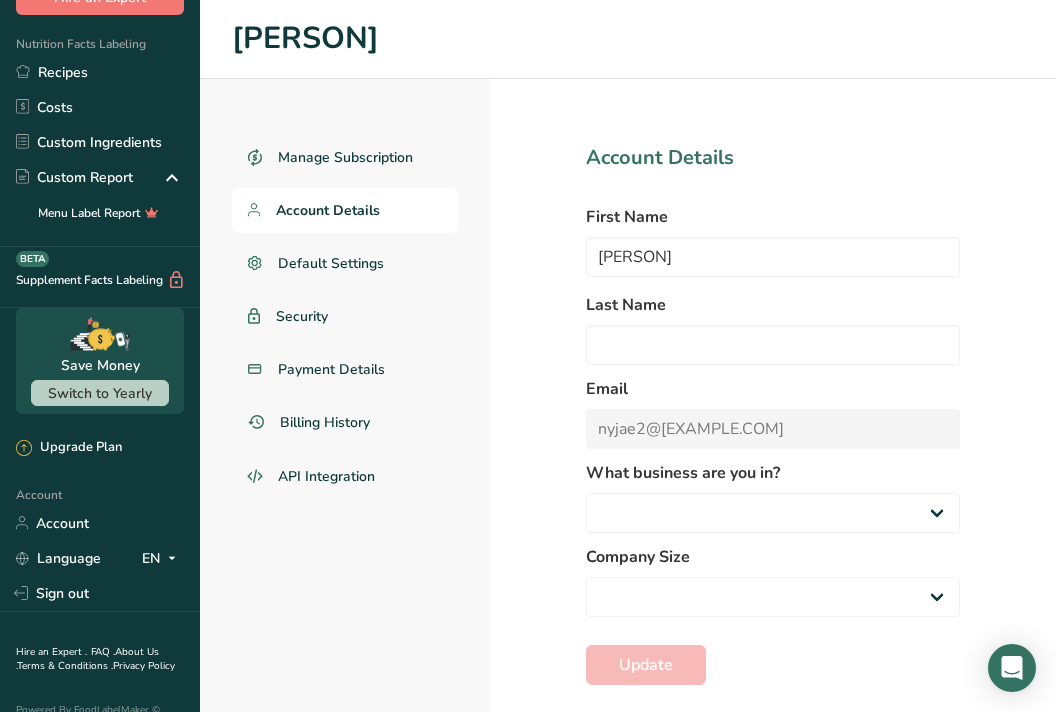 select 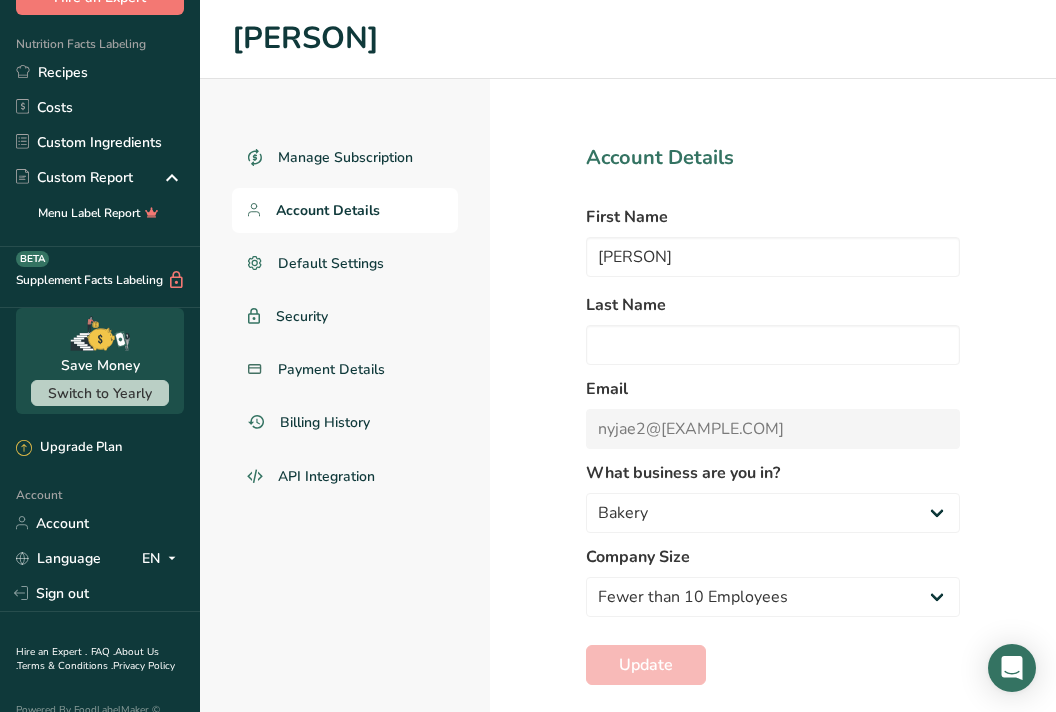 click on "Manage Subscription" at bounding box center [345, 157] 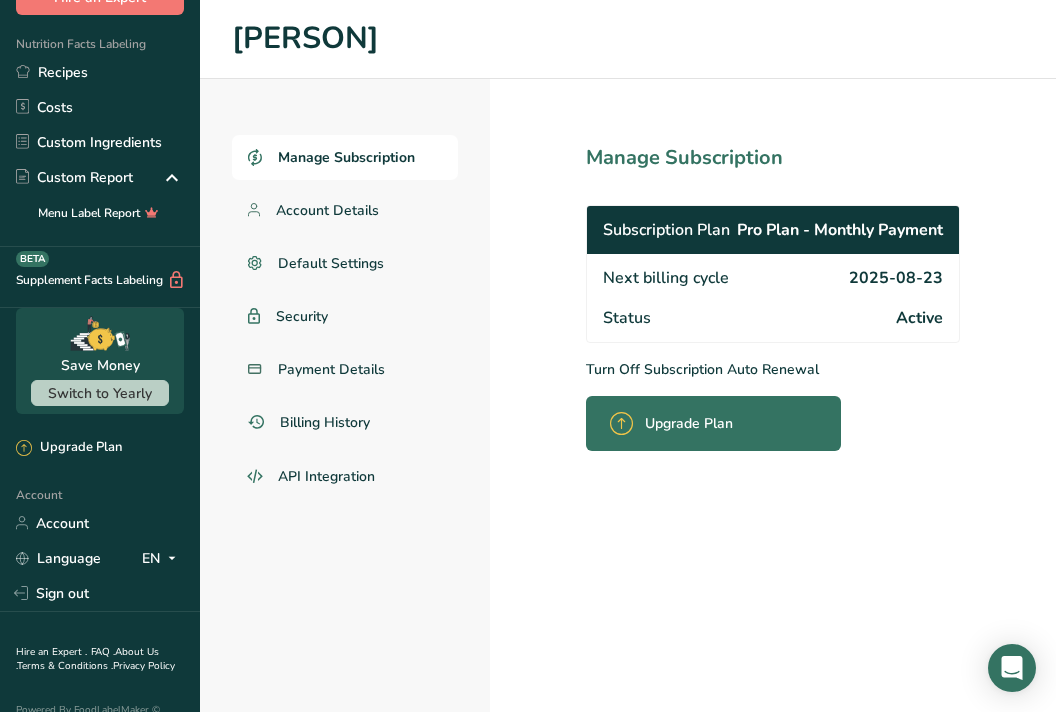 click on "Turn Off Subscription Auto Renewal" at bounding box center (773, 369) 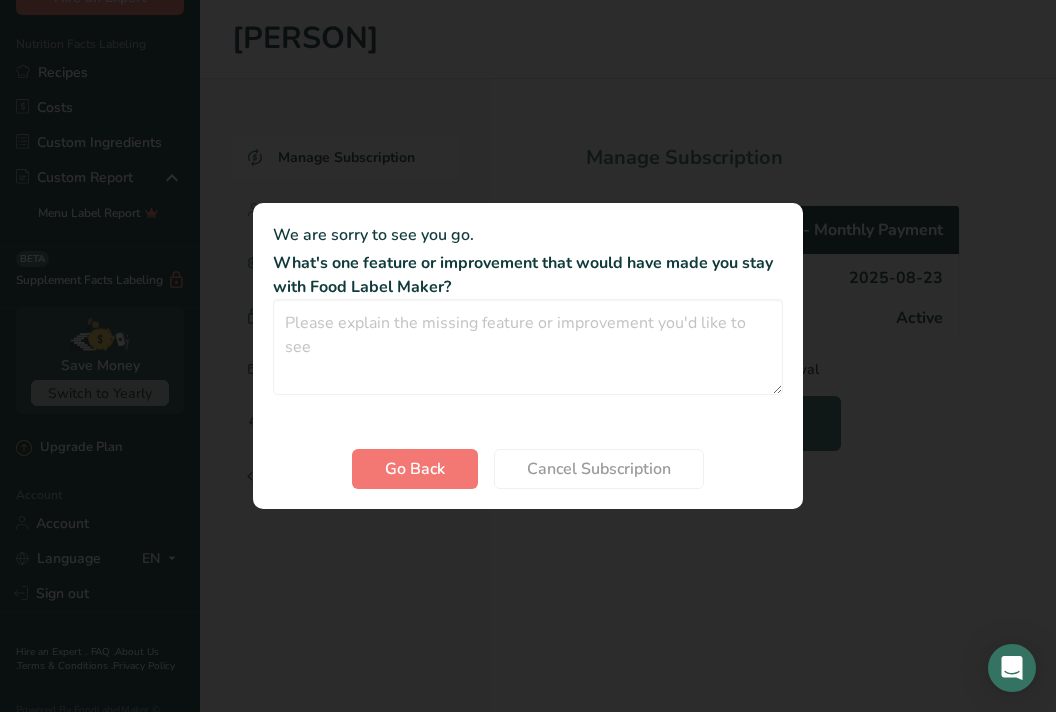 click at bounding box center (528, 356) 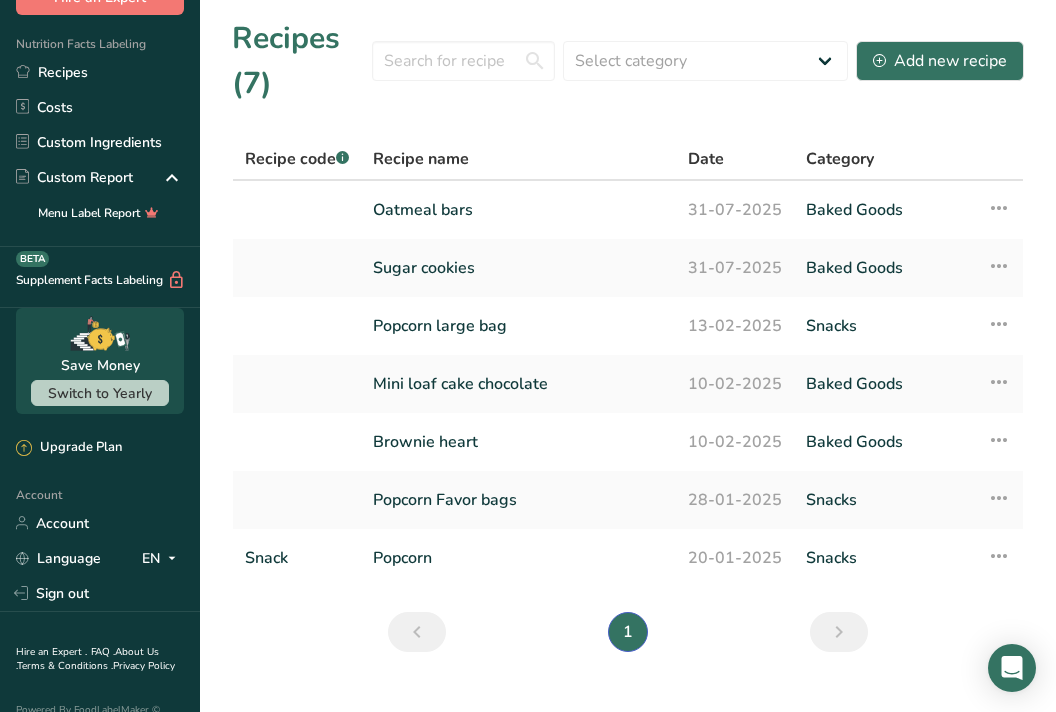click on "Add new recipe" at bounding box center [940, 61] 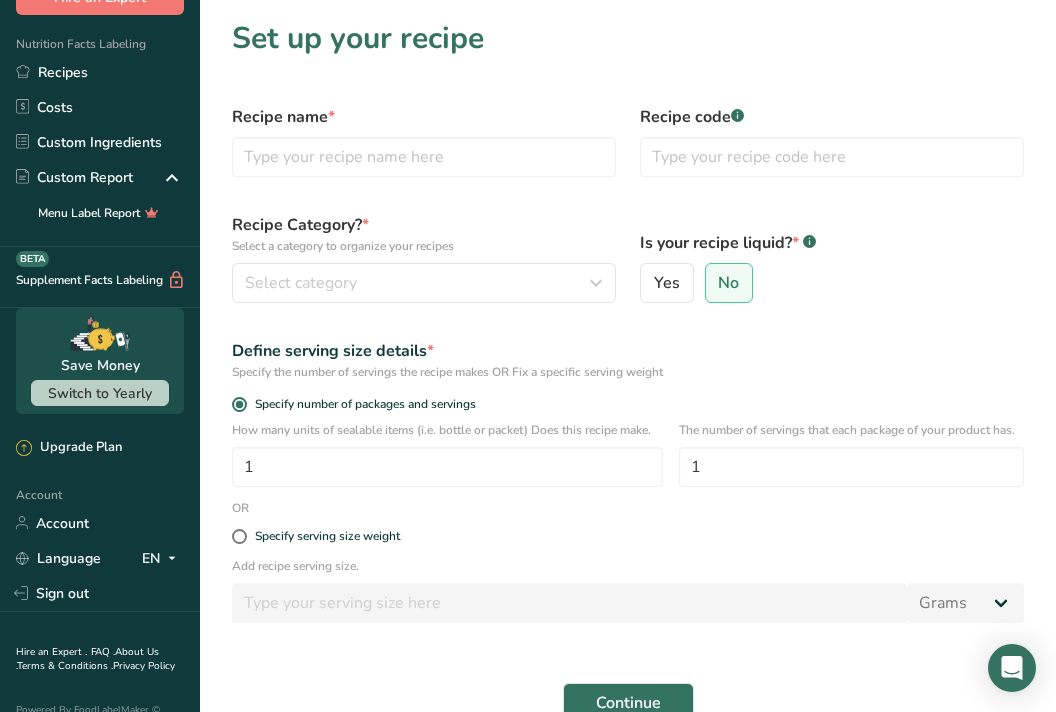 click on "Select category" at bounding box center [418, 283] 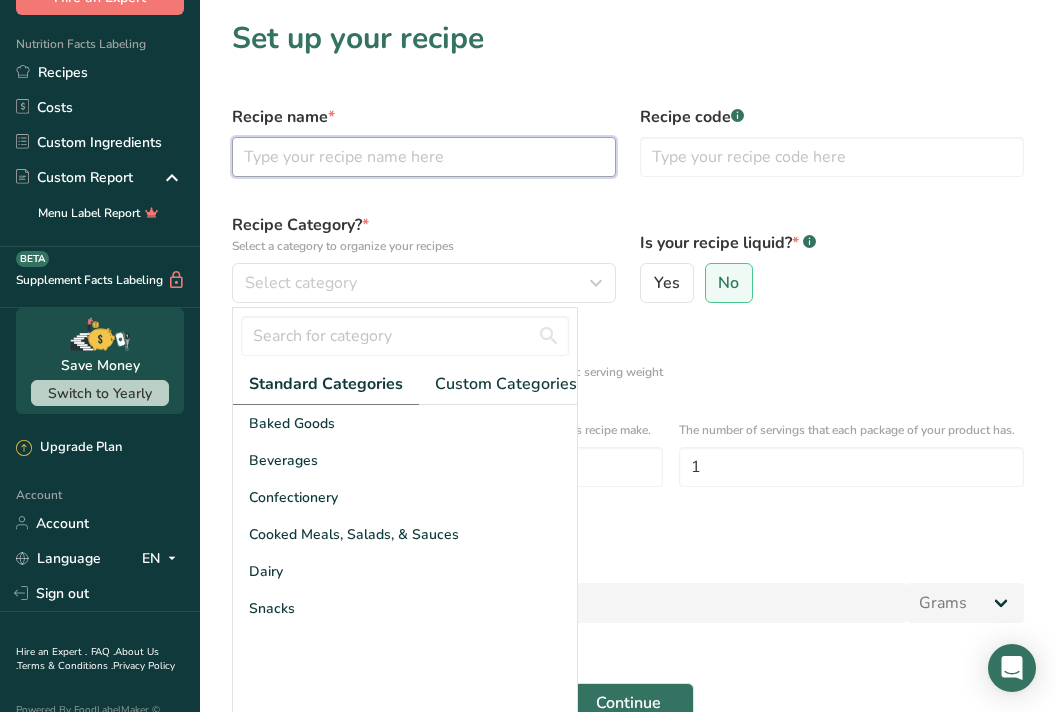 click at bounding box center [424, 157] 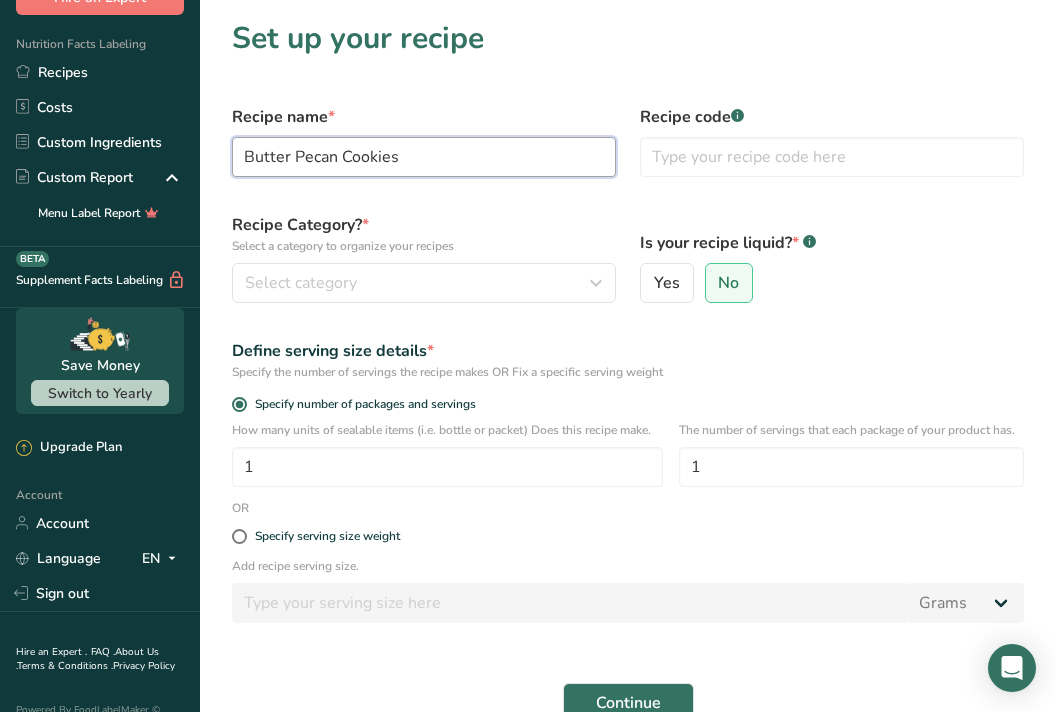 type on "Butter Pecan Cookies" 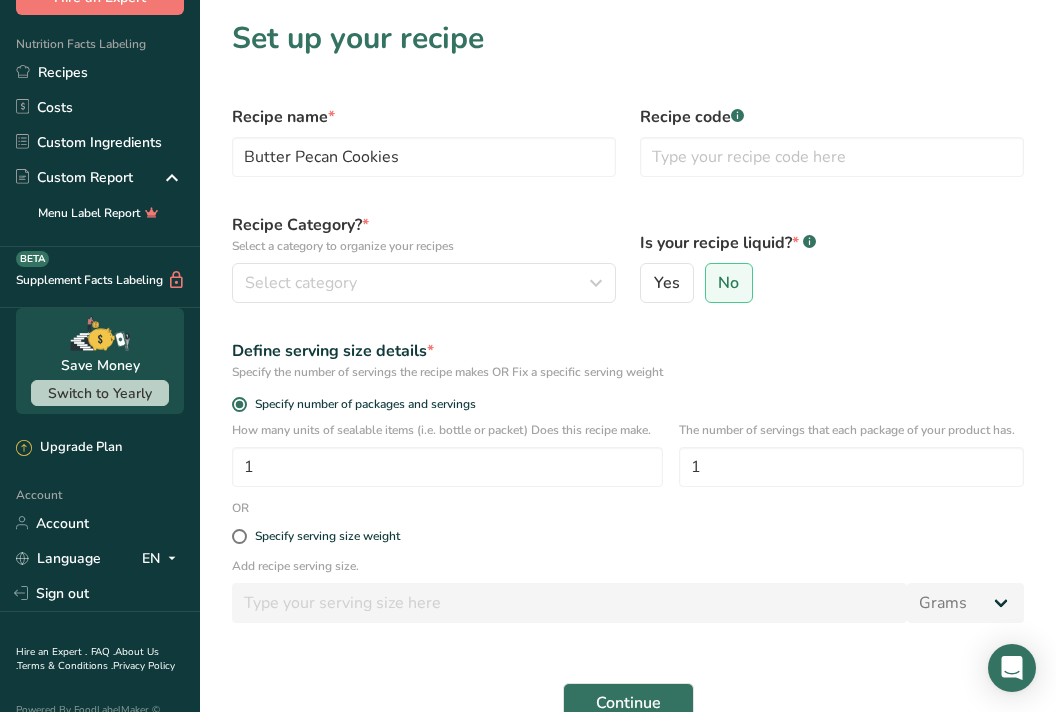 click on "Select category" at bounding box center [418, 283] 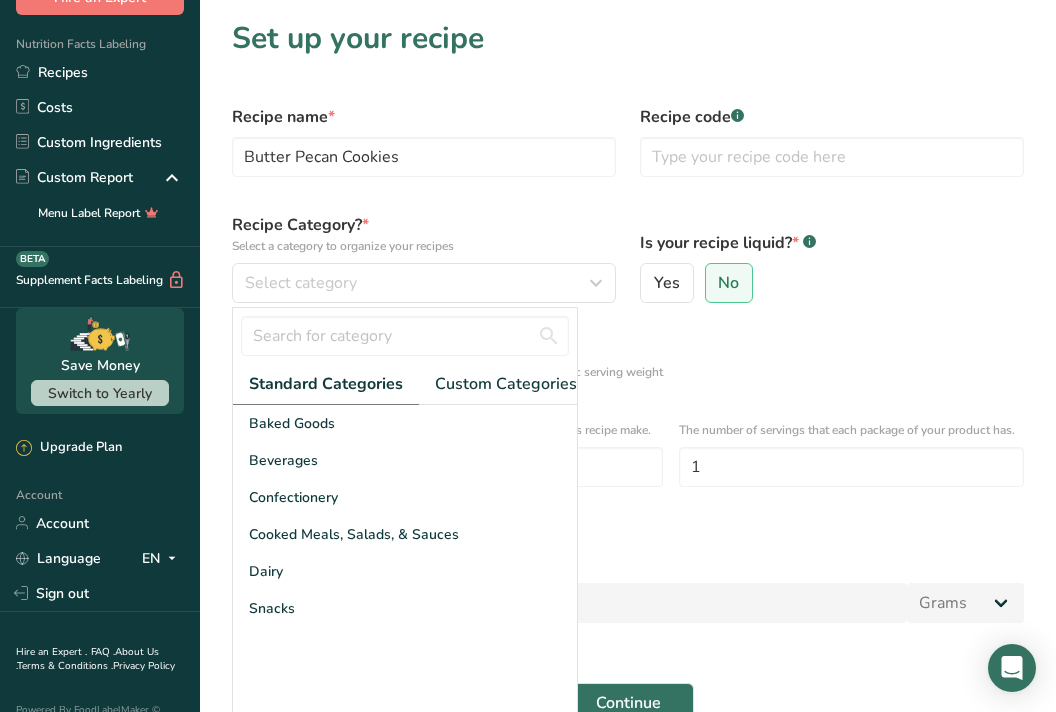 click on "Baked Goods" at bounding box center [292, 423] 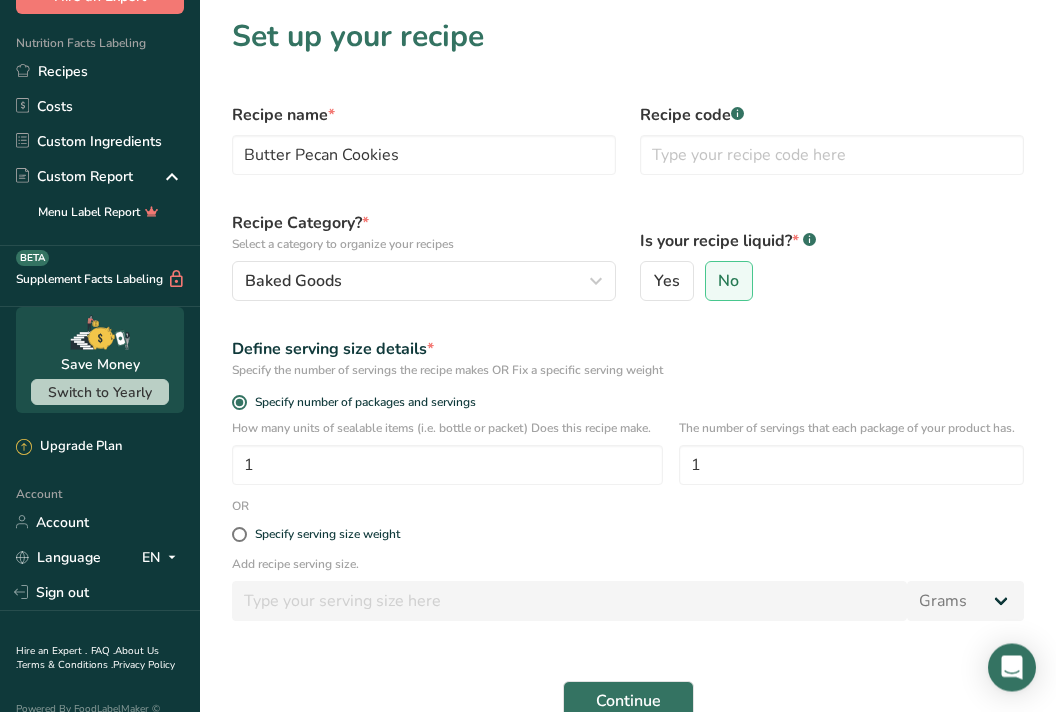 scroll, scrollTop: 2, scrollLeft: 0, axis: vertical 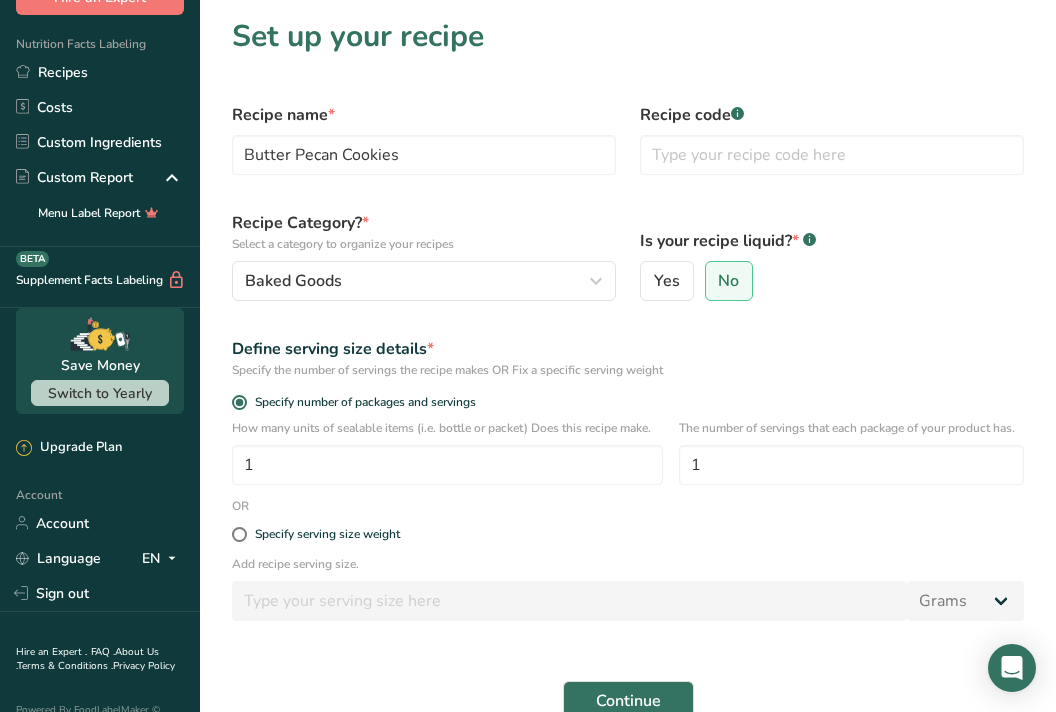 click on "No" at bounding box center [729, 281] 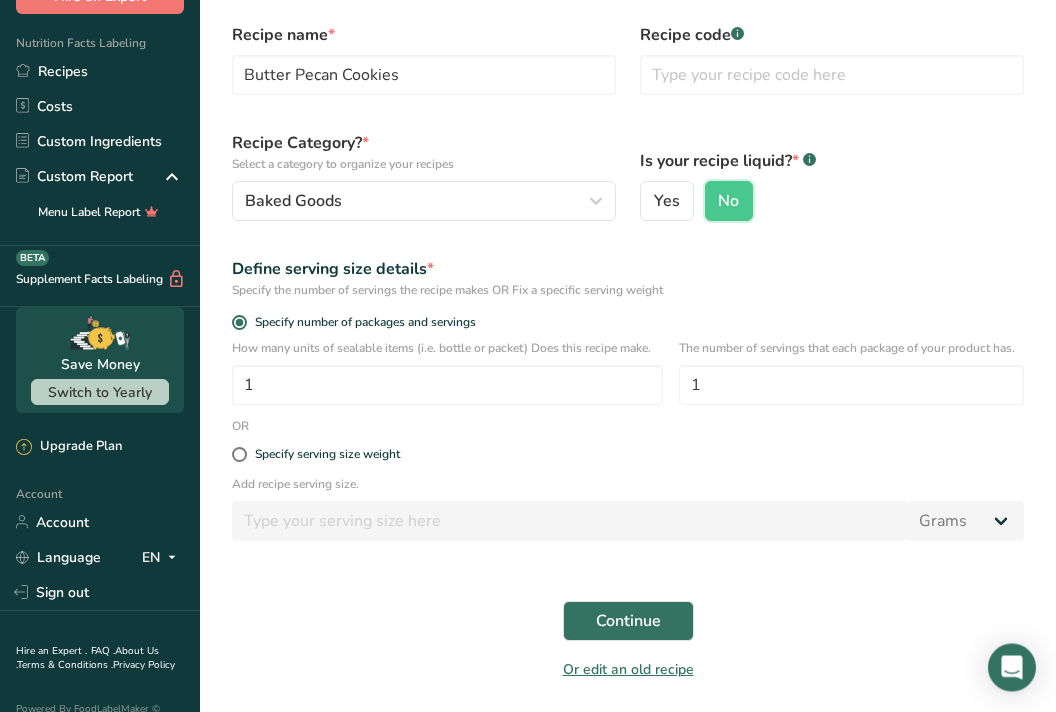 scroll, scrollTop: 82, scrollLeft: 0, axis: vertical 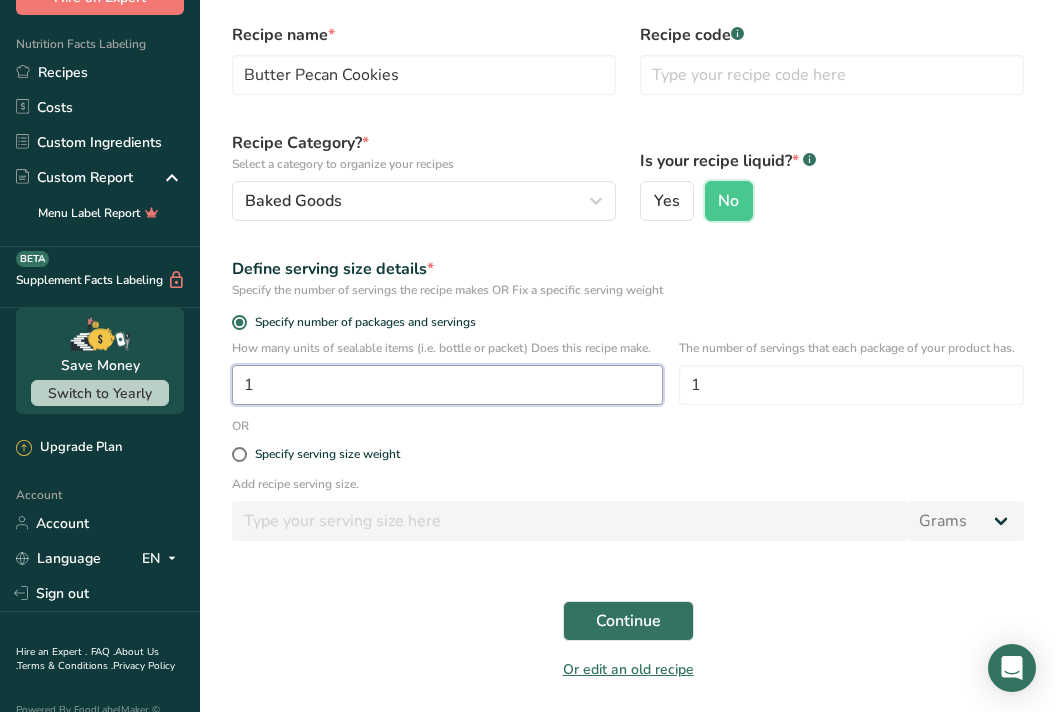 click on "1" at bounding box center (447, 385) 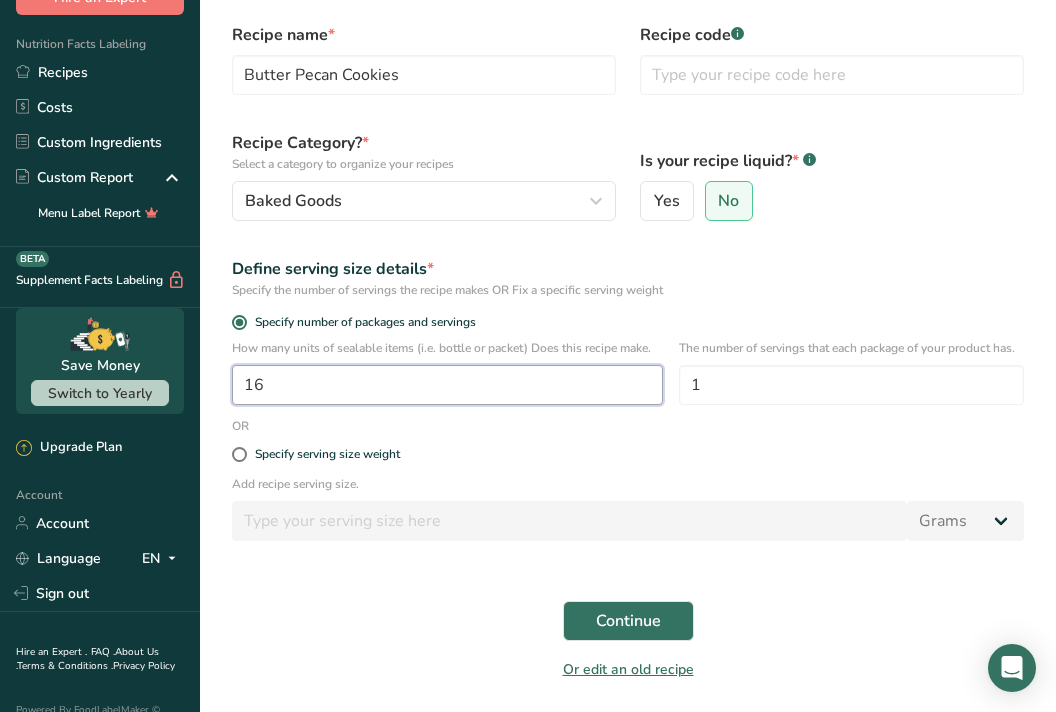 type on "16" 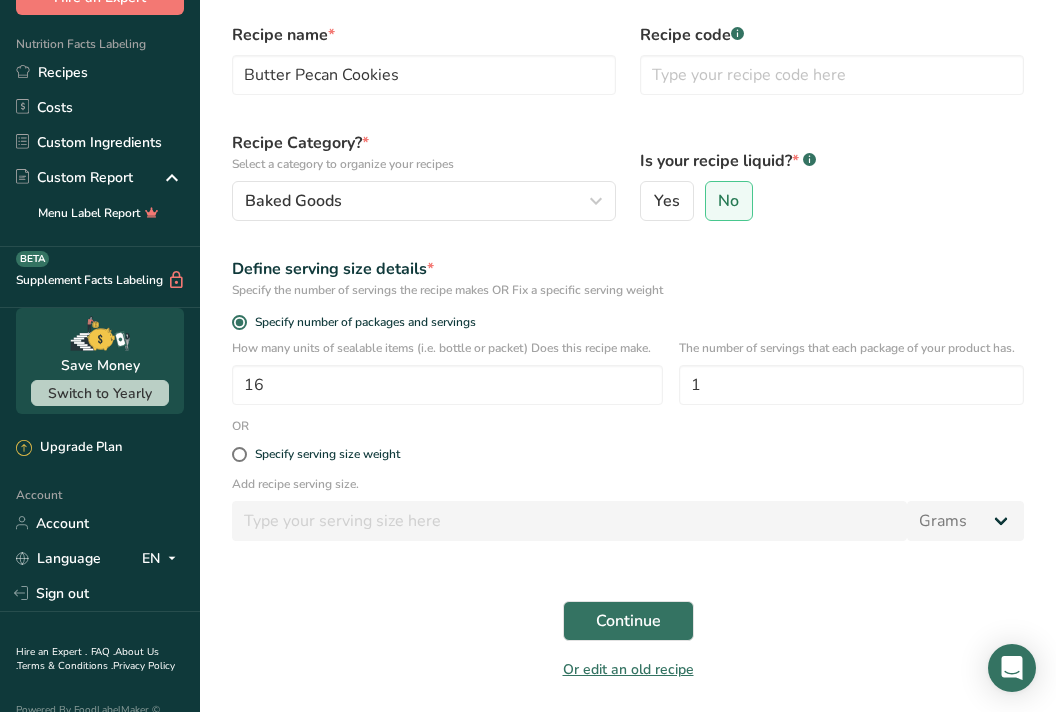 click on "Specify serving size weight" at bounding box center [323, 454] 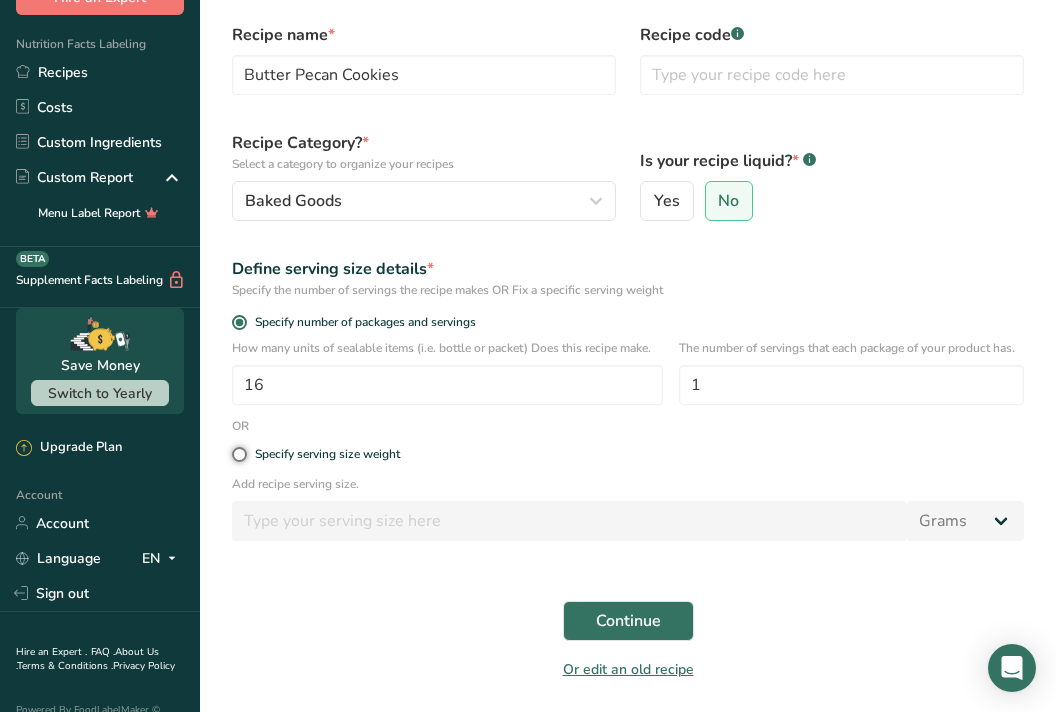 click on "Specify serving size weight" at bounding box center (238, 454) 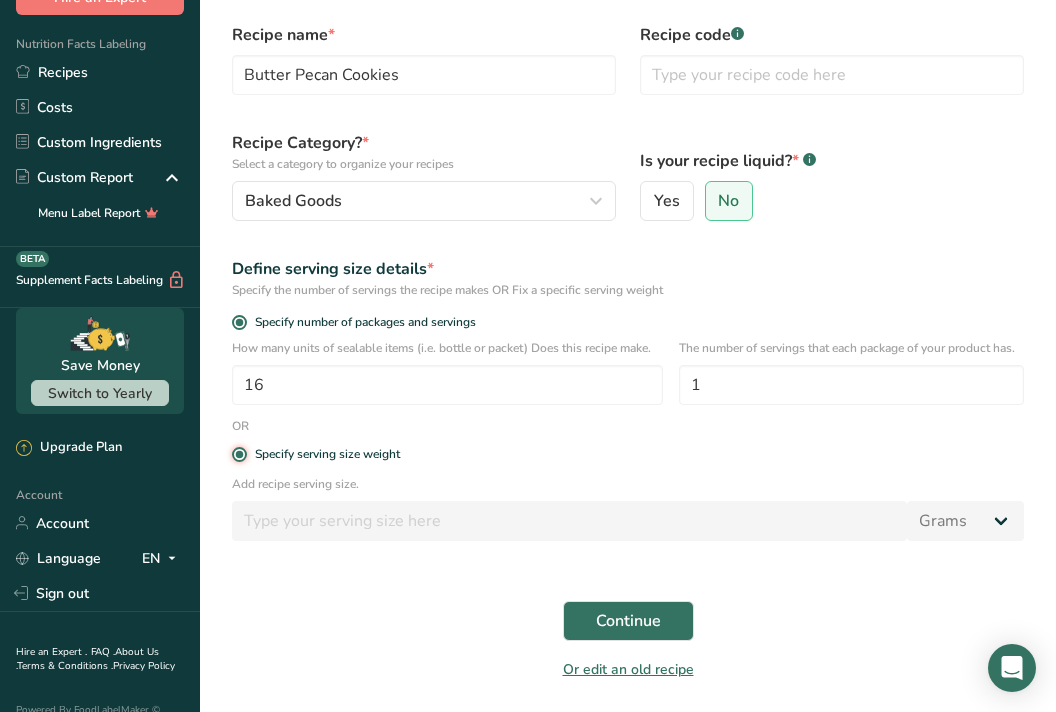 radio on "false" 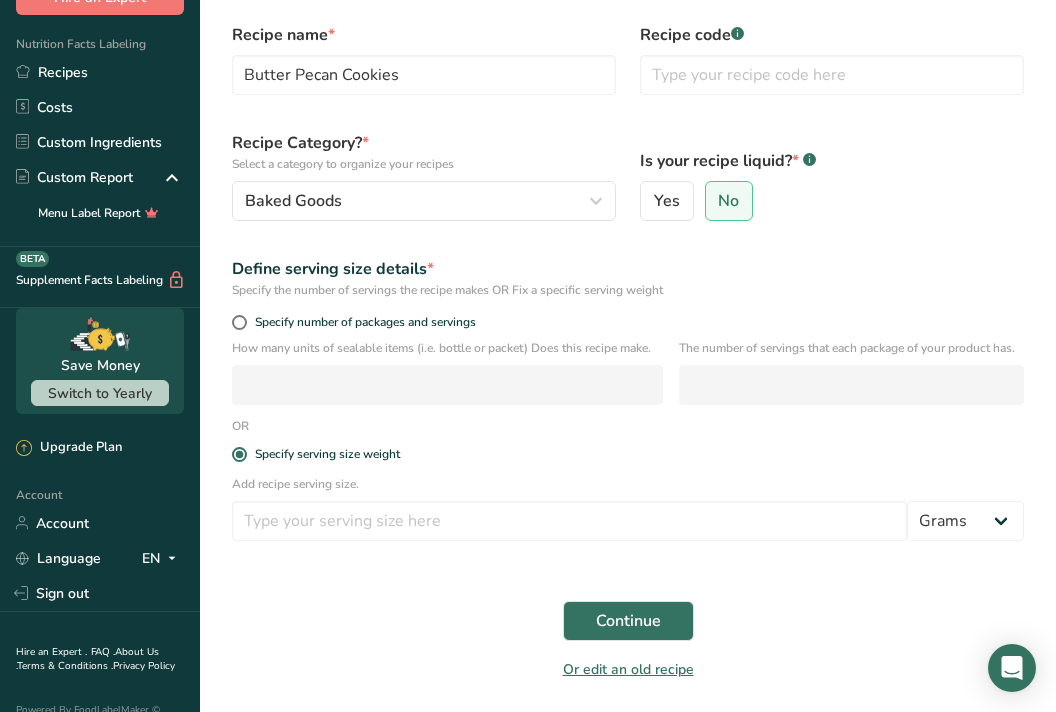 click on "Specify number of packages and servings" at bounding box center (628, 325) 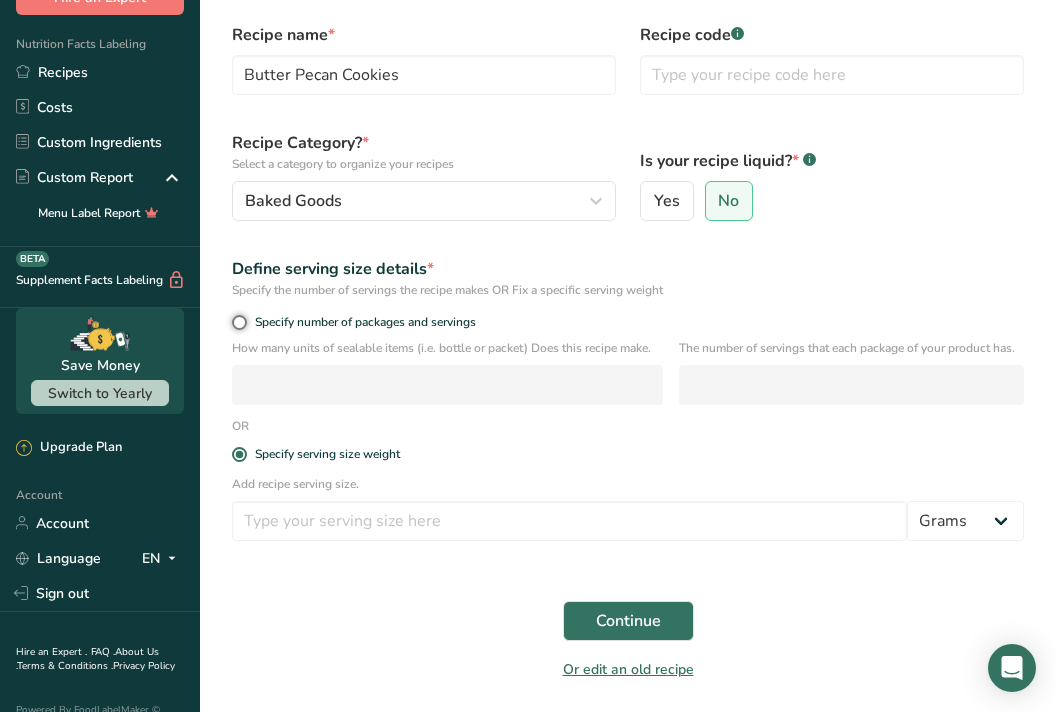 click on "Specify number of packages and servings" at bounding box center (238, 322) 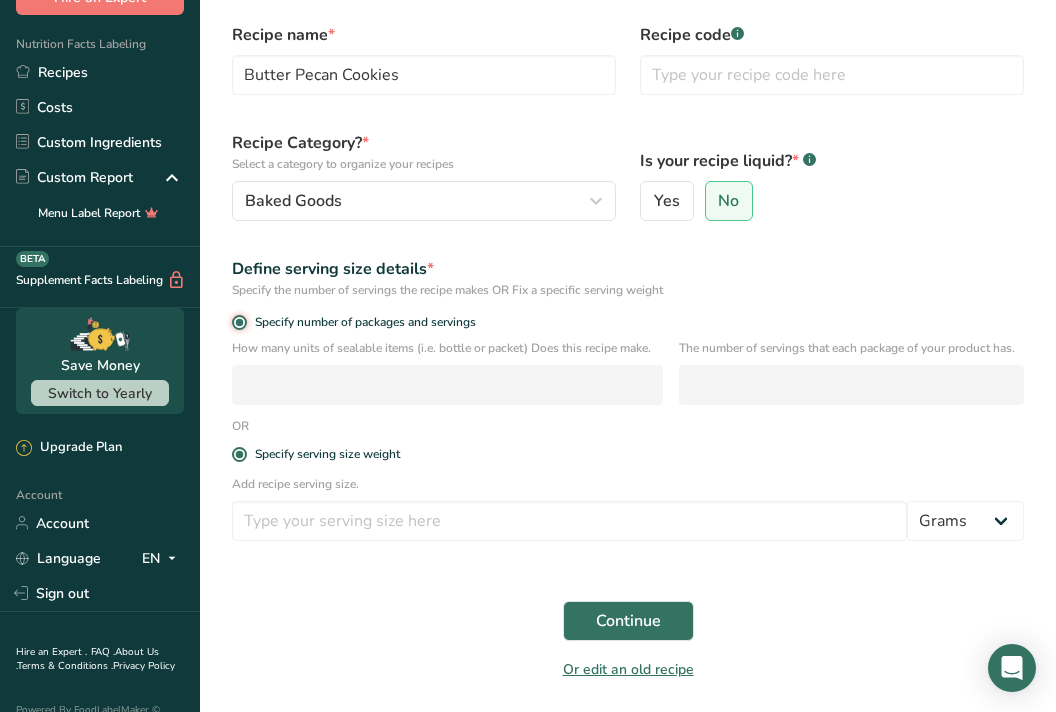 radio on "false" 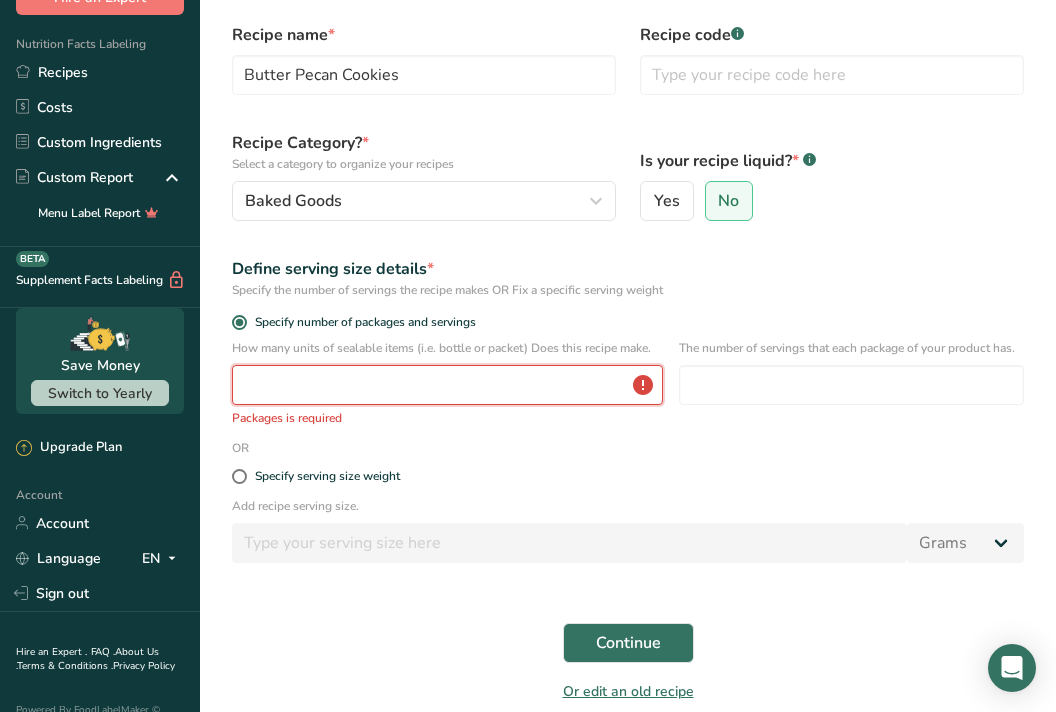 click at bounding box center [447, 385] 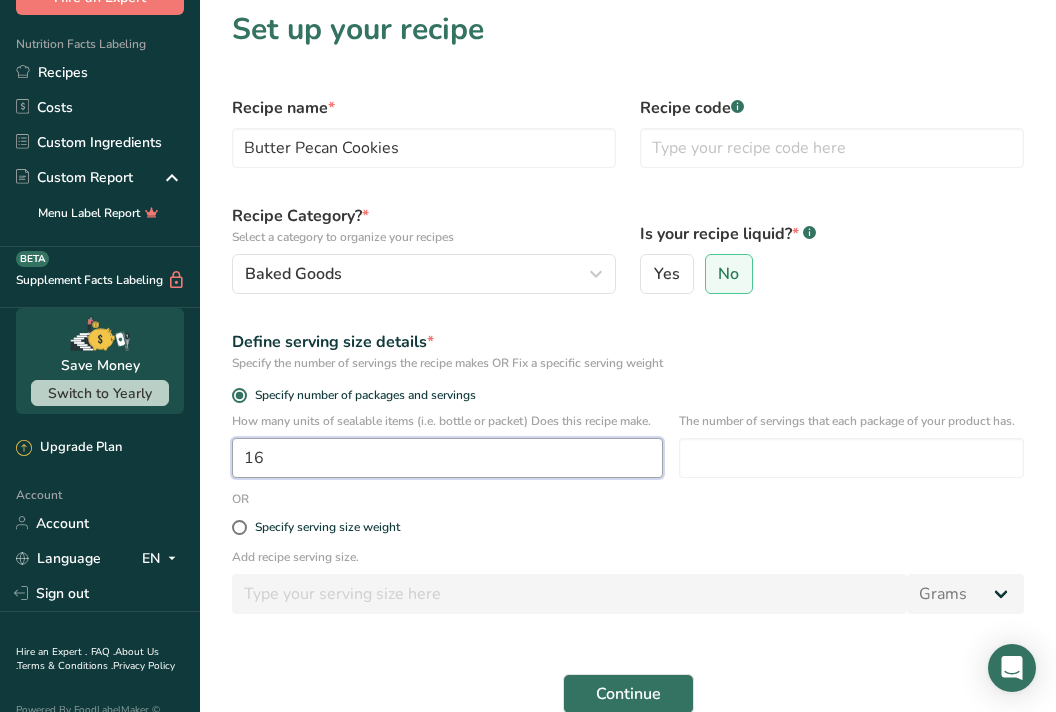 scroll, scrollTop: 0, scrollLeft: 0, axis: both 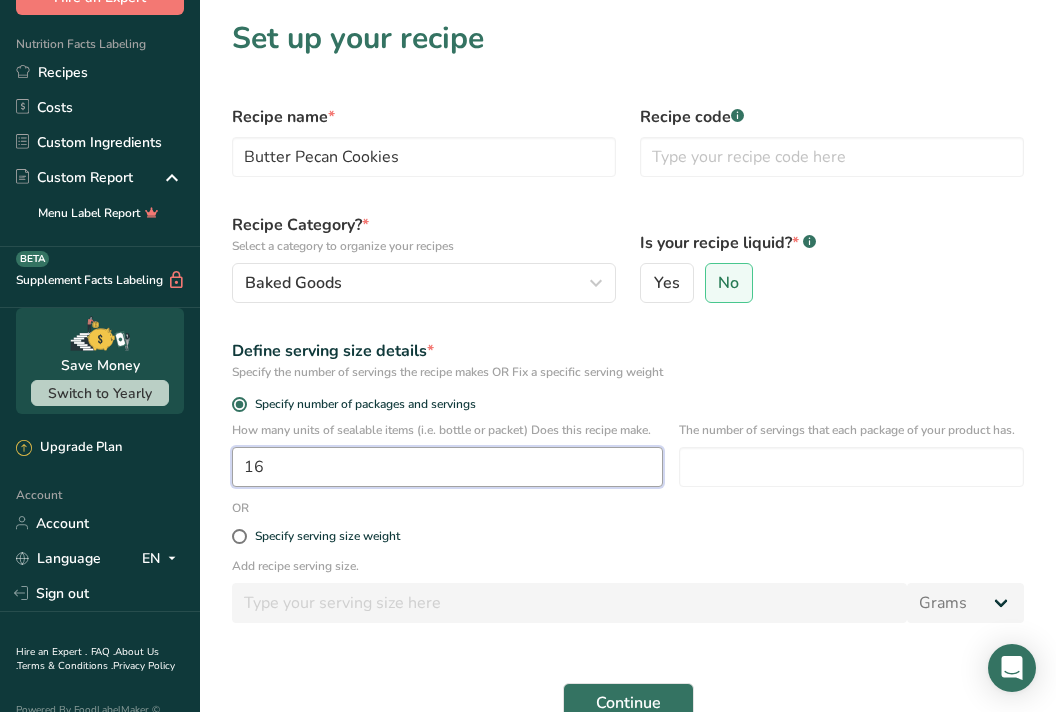 type on "16" 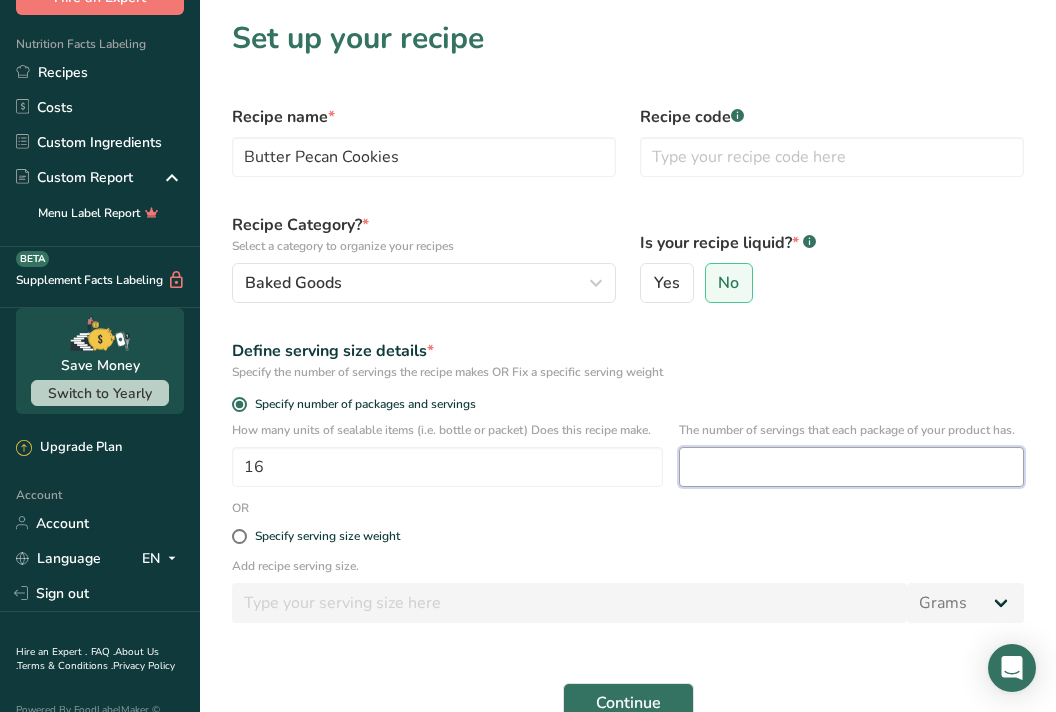 click at bounding box center [851, 467] 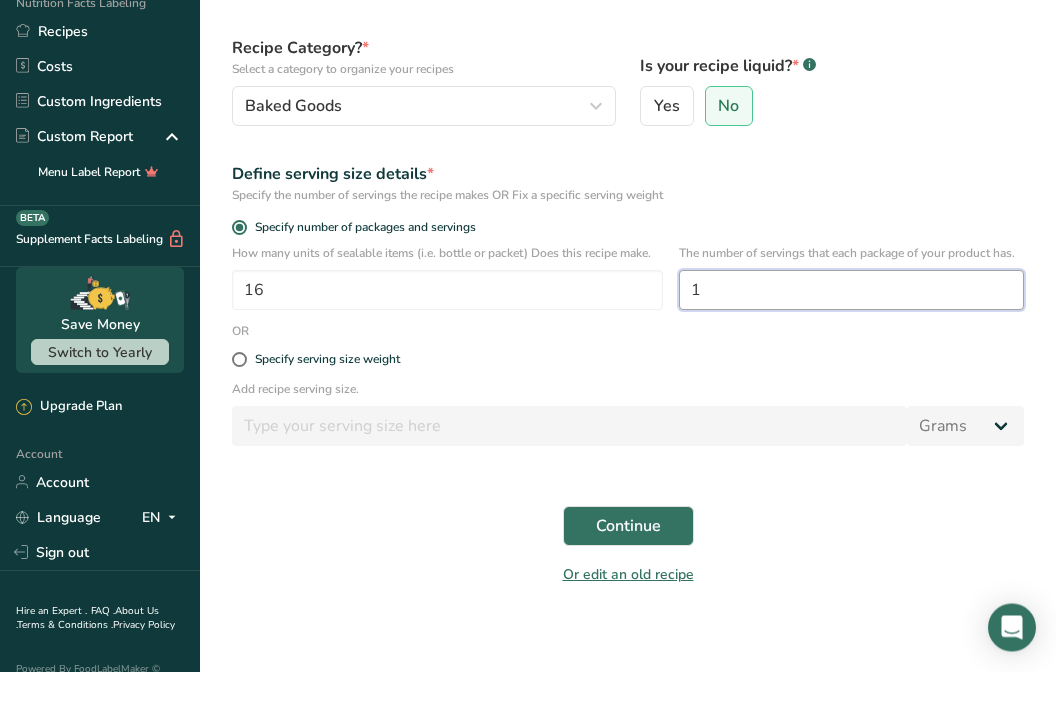 type on "1" 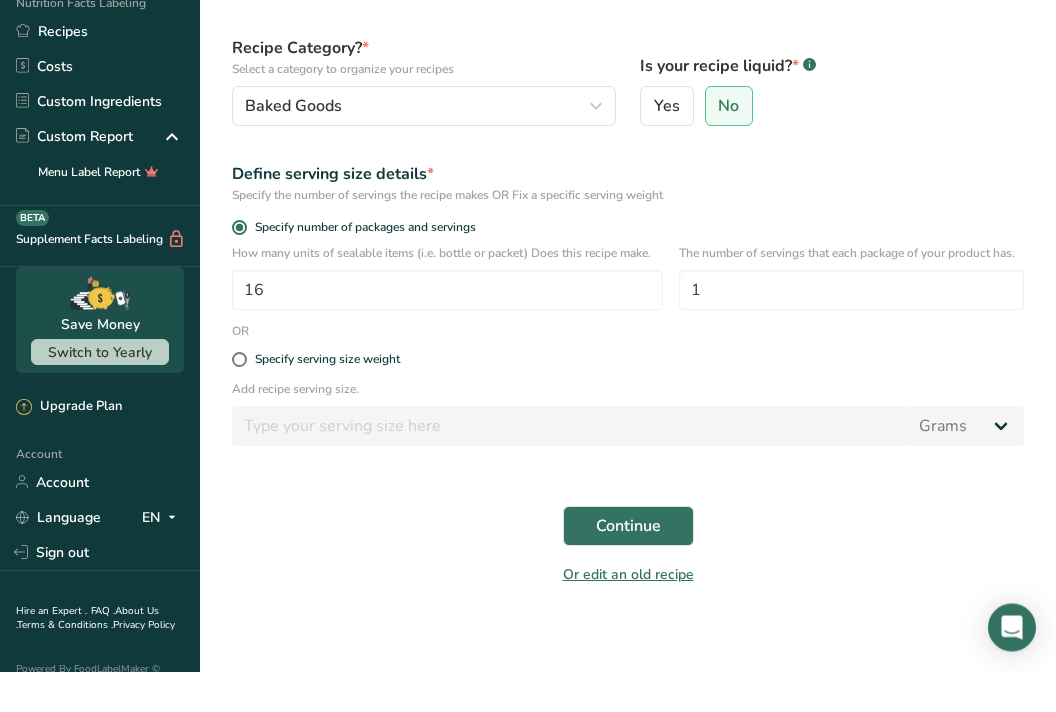 click on "Continue" at bounding box center [628, 567] 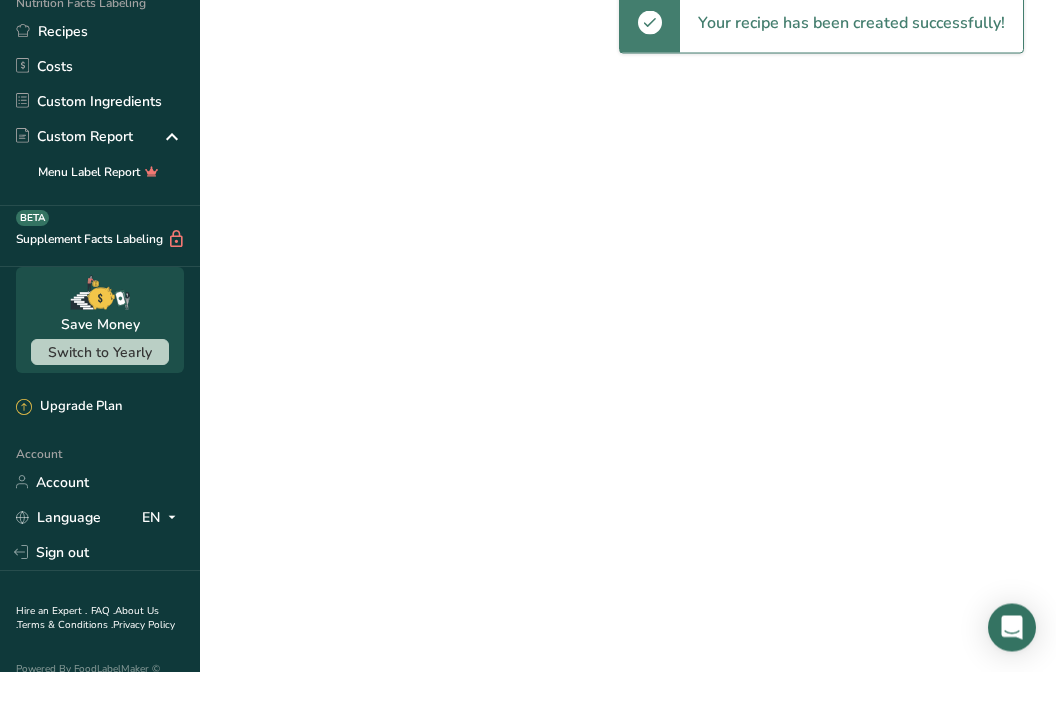 scroll, scrollTop: 0, scrollLeft: 0, axis: both 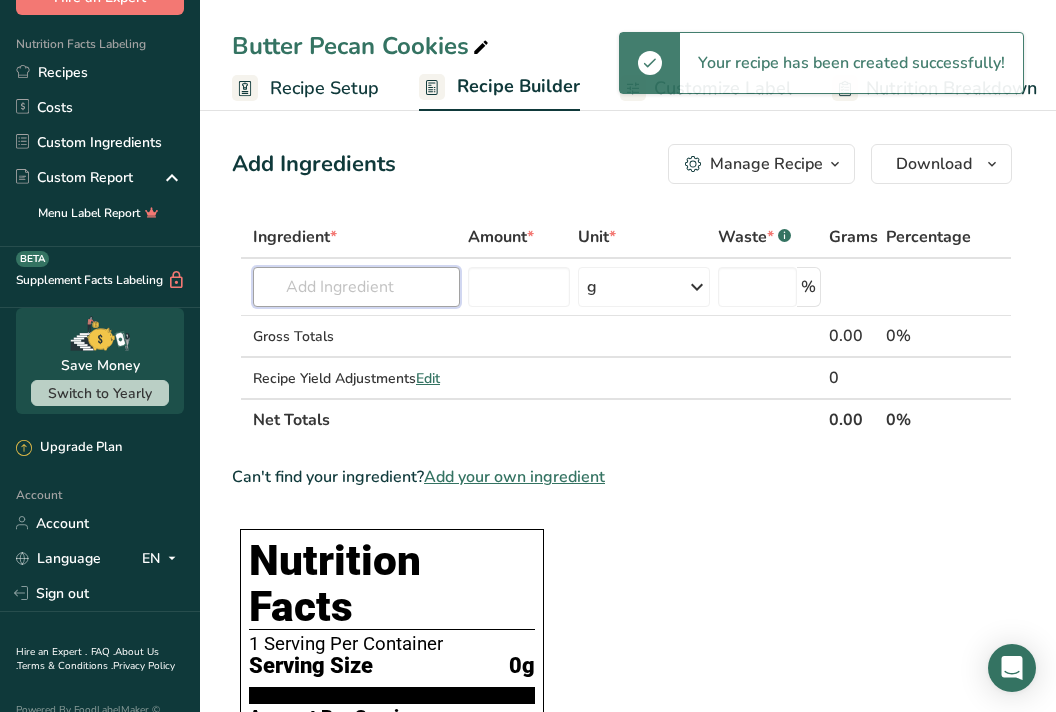 click at bounding box center [356, 287] 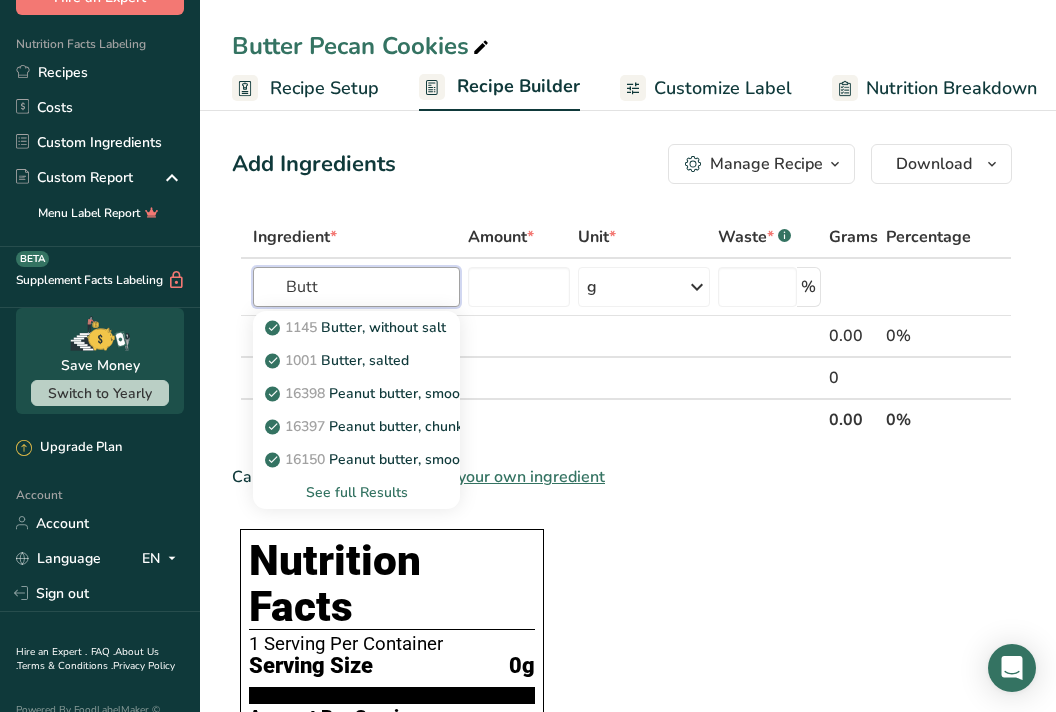 click on "Butt" at bounding box center [356, 287] 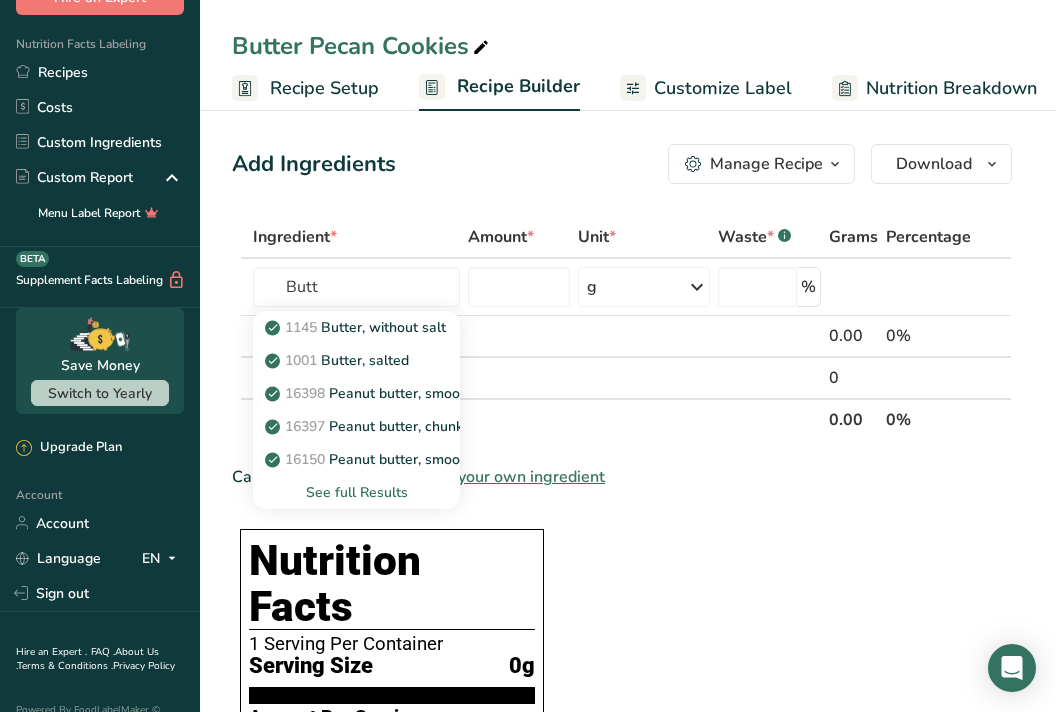 click on "1145
Butter, without salt" at bounding box center (357, 327) 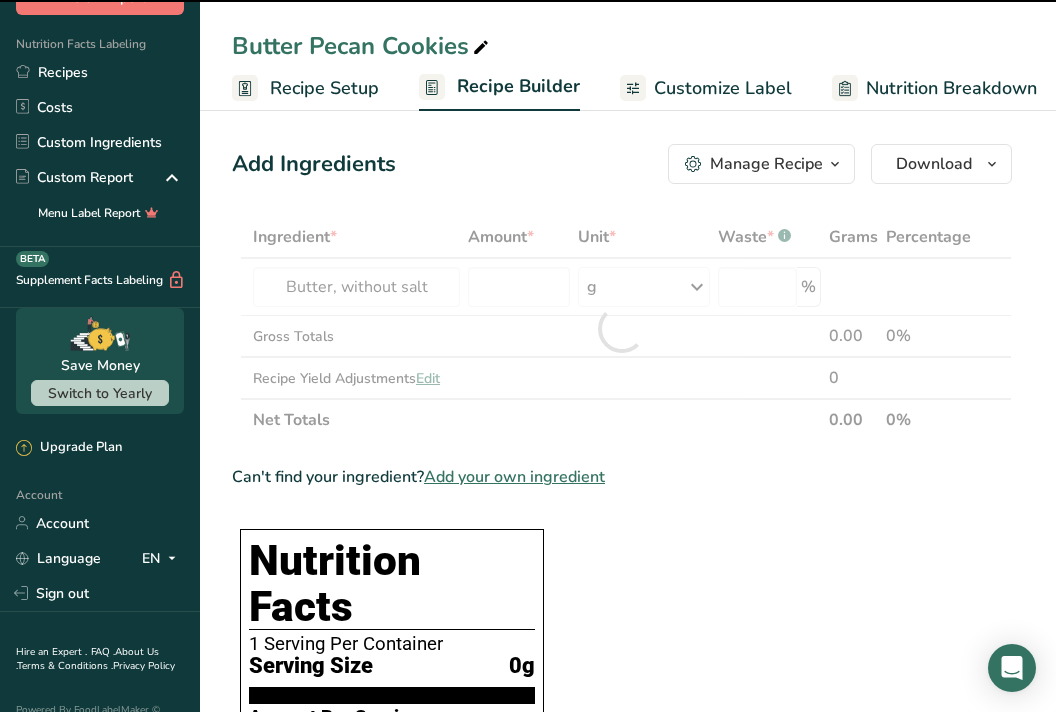 type on "0" 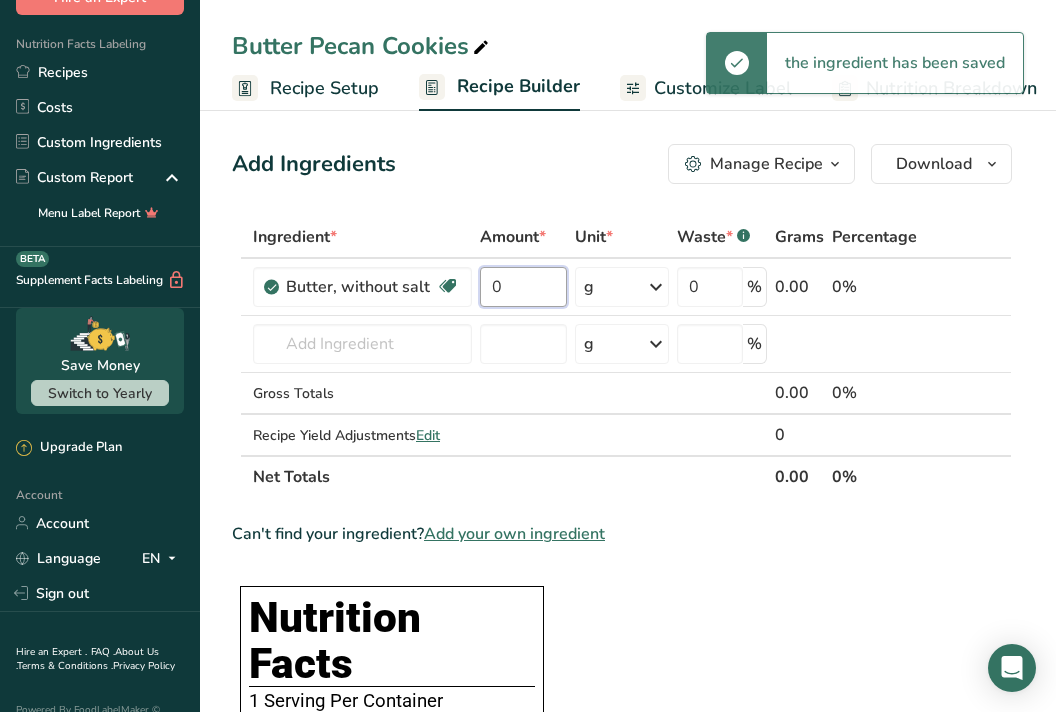 click on "0" at bounding box center (523, 287) 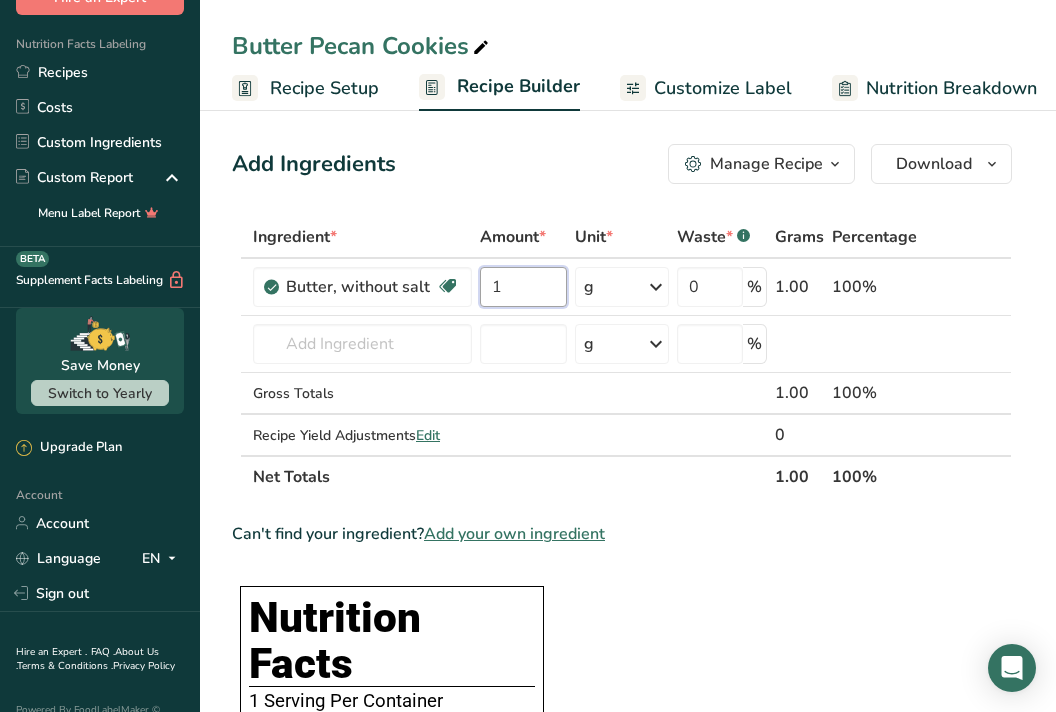 type on "1" 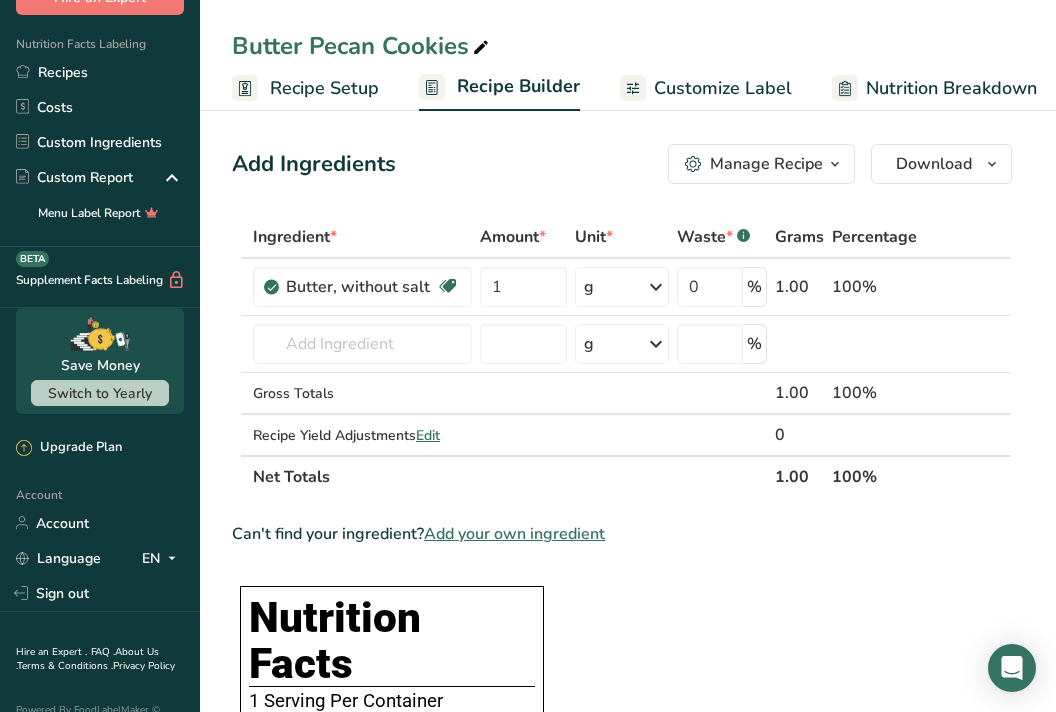 click on "Ingredient *
Amount *
Unit *
Waste *   .a-a{fill:#347362;}.b-a{fill:#fff;}          Grams
Percentage
Butter, without salt
Gluten free
Vegetarian
Soy free
1
g
Portions
1 pat (1" sq, 1/3" high)
1 tbsp
1 cup
See more
Weight Units
g
kg
mg
See more
Volume Units
l
Volume units require a density conversion. If you know your ingredient's density enter it below. Otherwise, click on "RIA" our AI Regulatory bot - she will be able to help you
lb/ft3
g/cm3
Confirm
mL
lb/ft3" at bounding box center (622, 357) 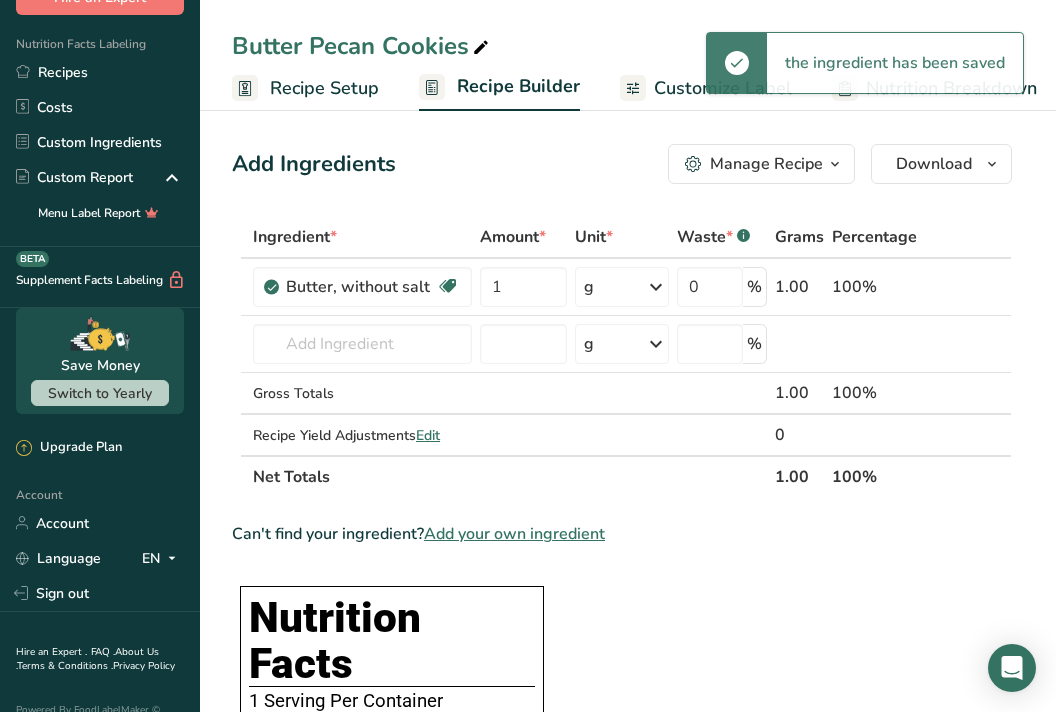 click on "g" at bounding box center [622, 287] 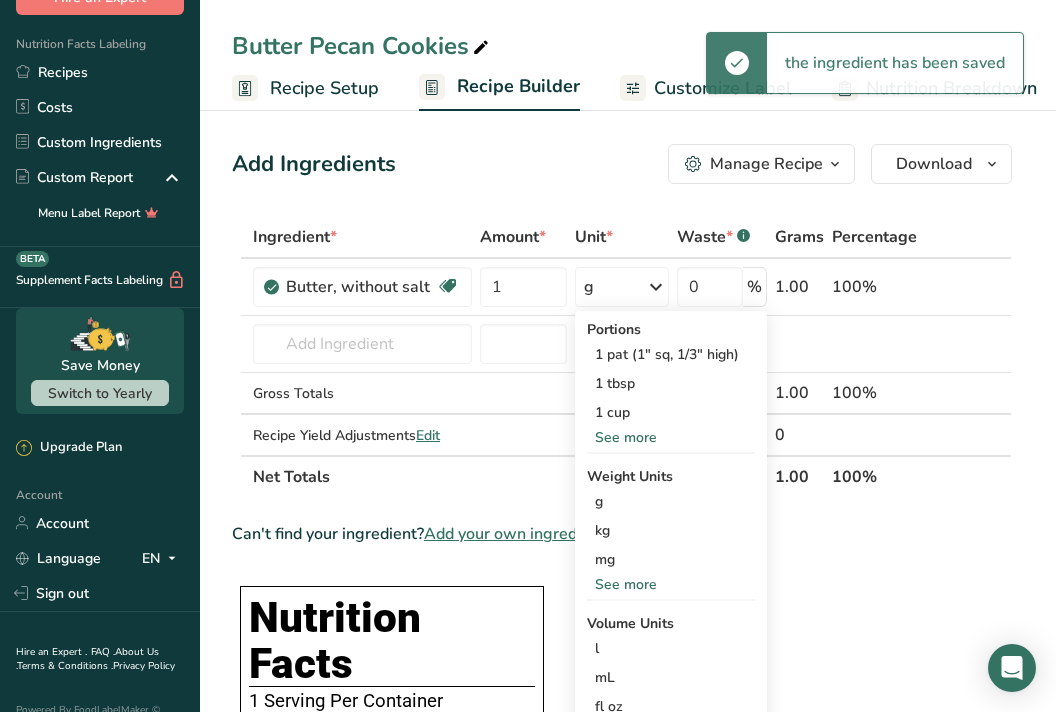 click on "1 cup" at bounding box center [671, 412] 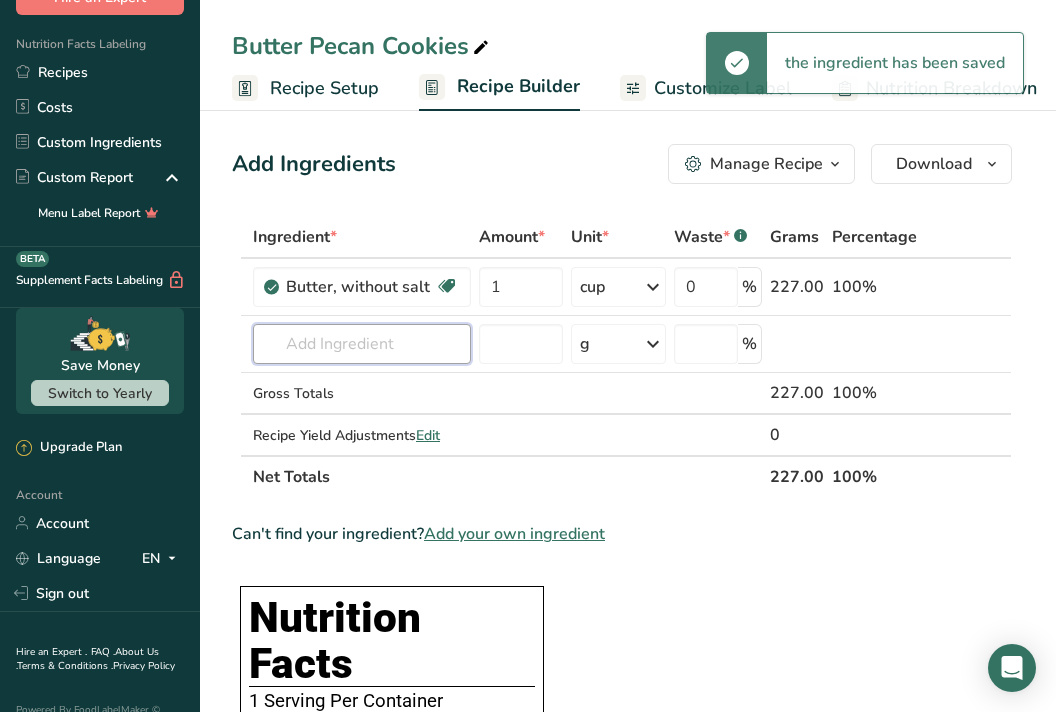 click at bounding box center [362, 344] 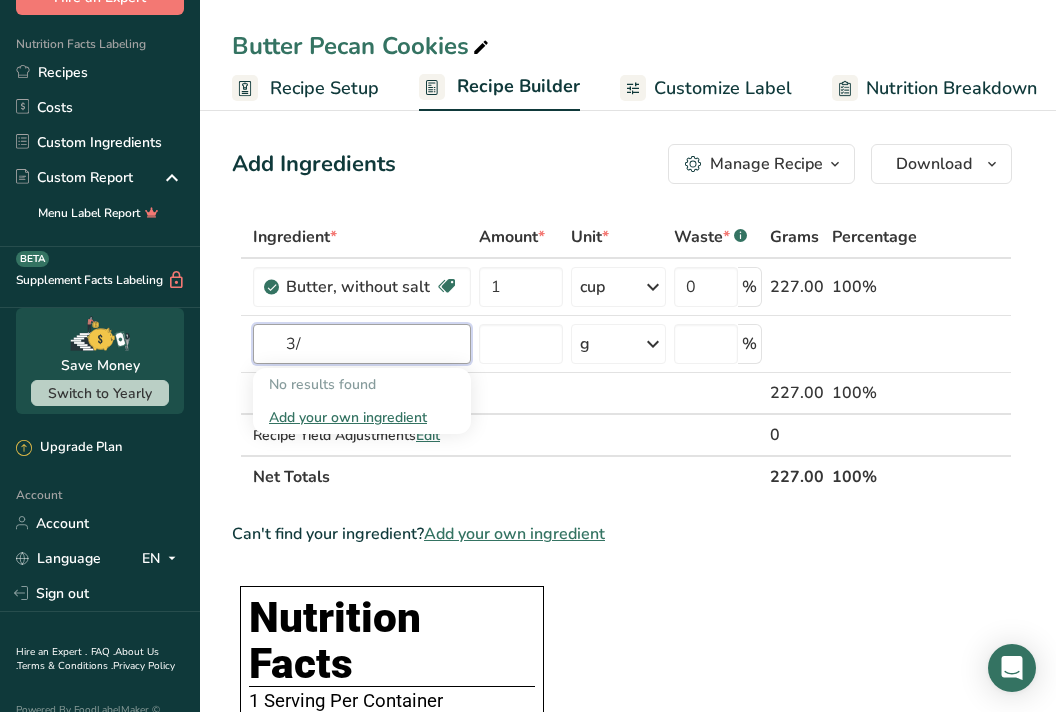 type on "3" 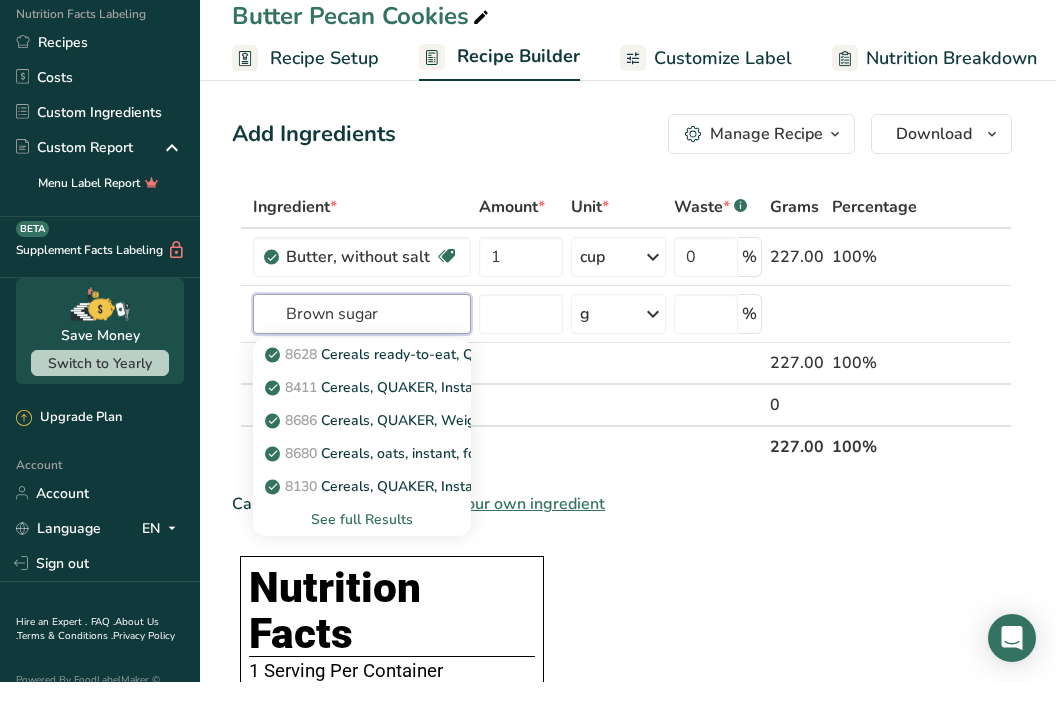 type on "Brown sugar" 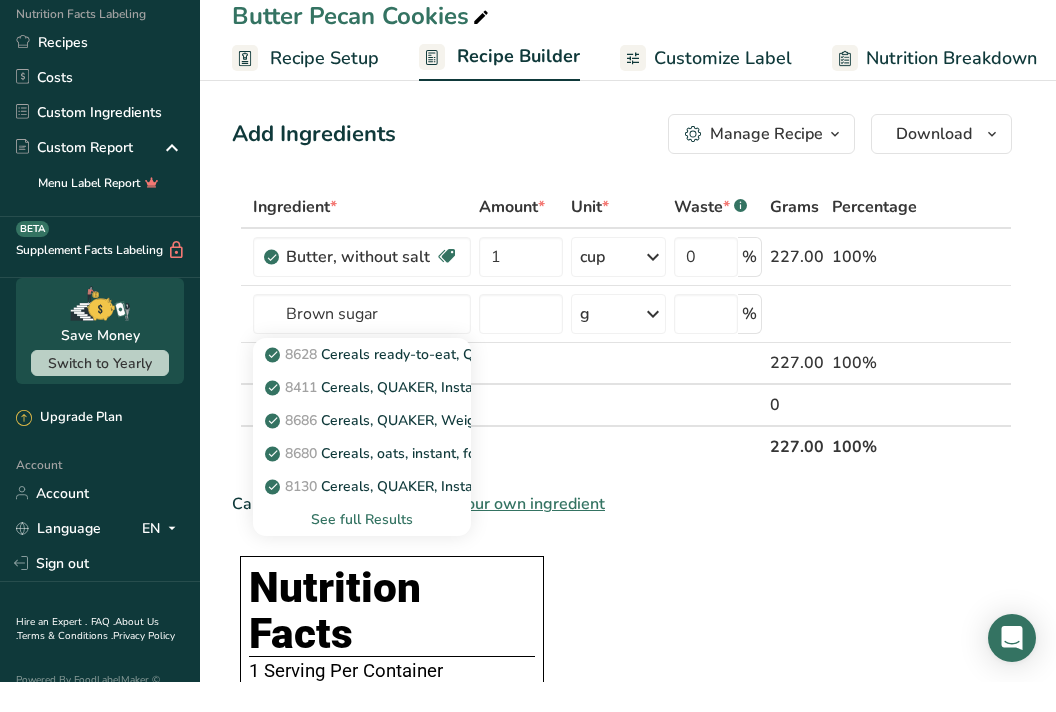 click on "See full Results" at bounding box center [362, 549] 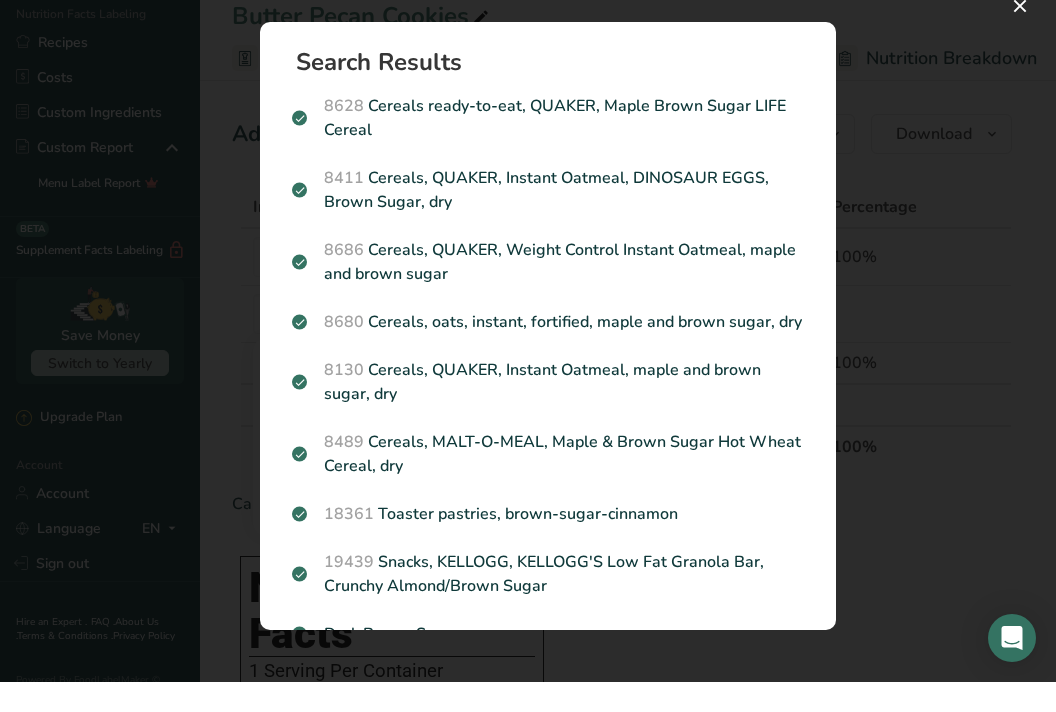 scroll, scrollTop: 30, scrollLeft: 0, axis: vertical 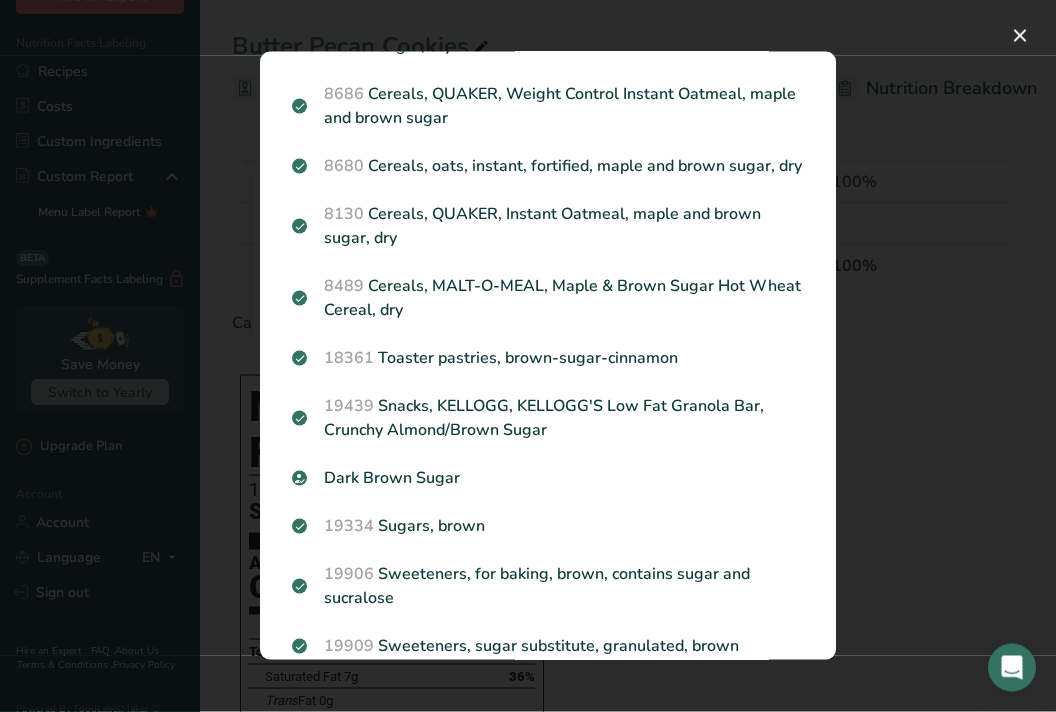 click on "19334
Sugars, brown" at bounding box center (548, 527) 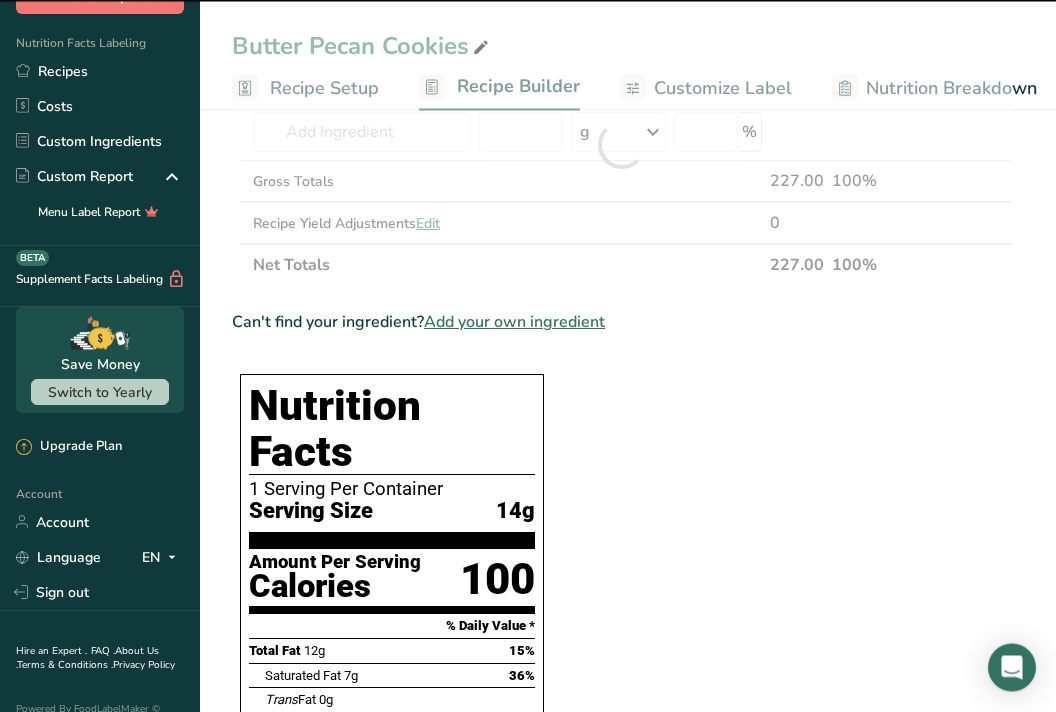 scroll, scrollTop: 212, scrollLeft: 0, axis: vertical 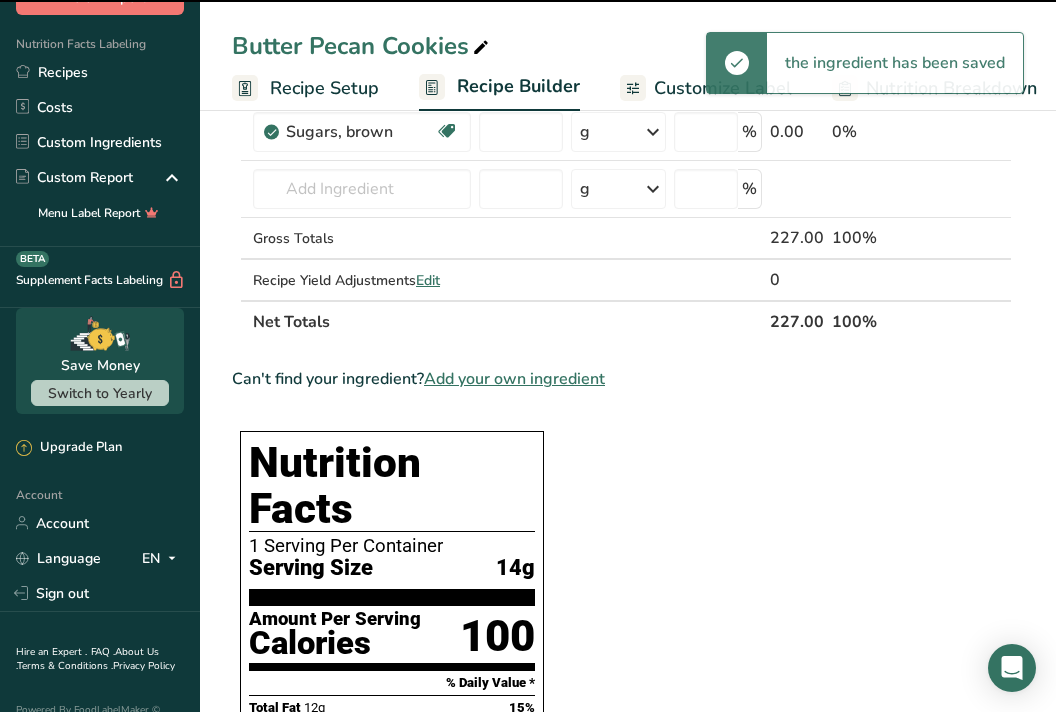 type on "0" 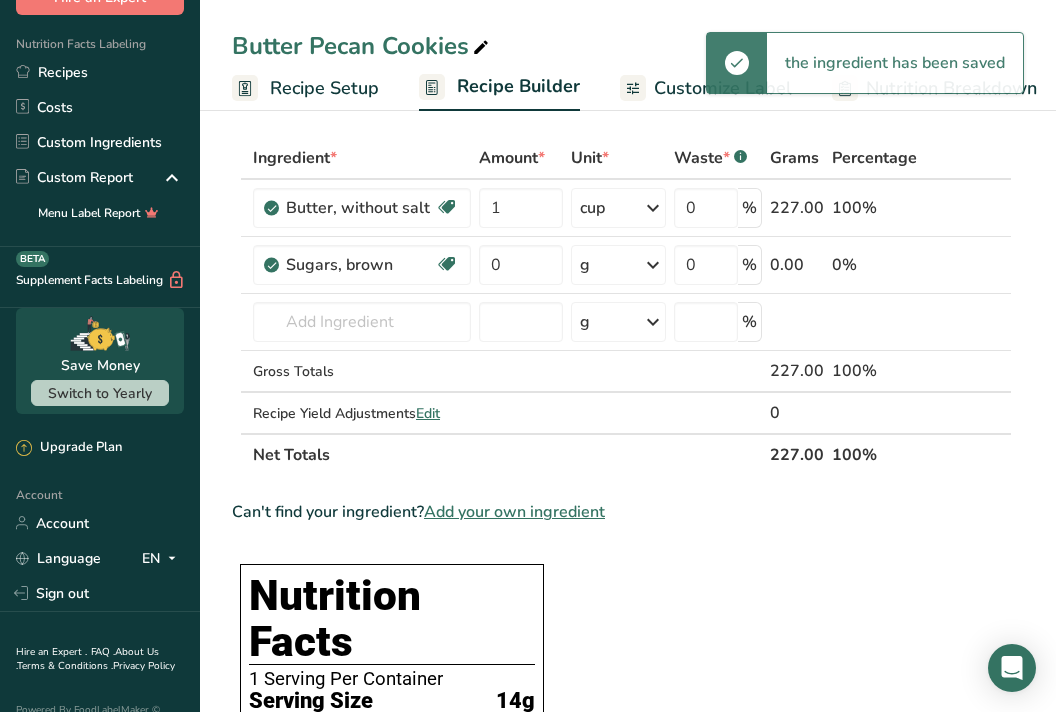 scroll, scrollTop: 76, scrollLeft: 0, axis: vertical 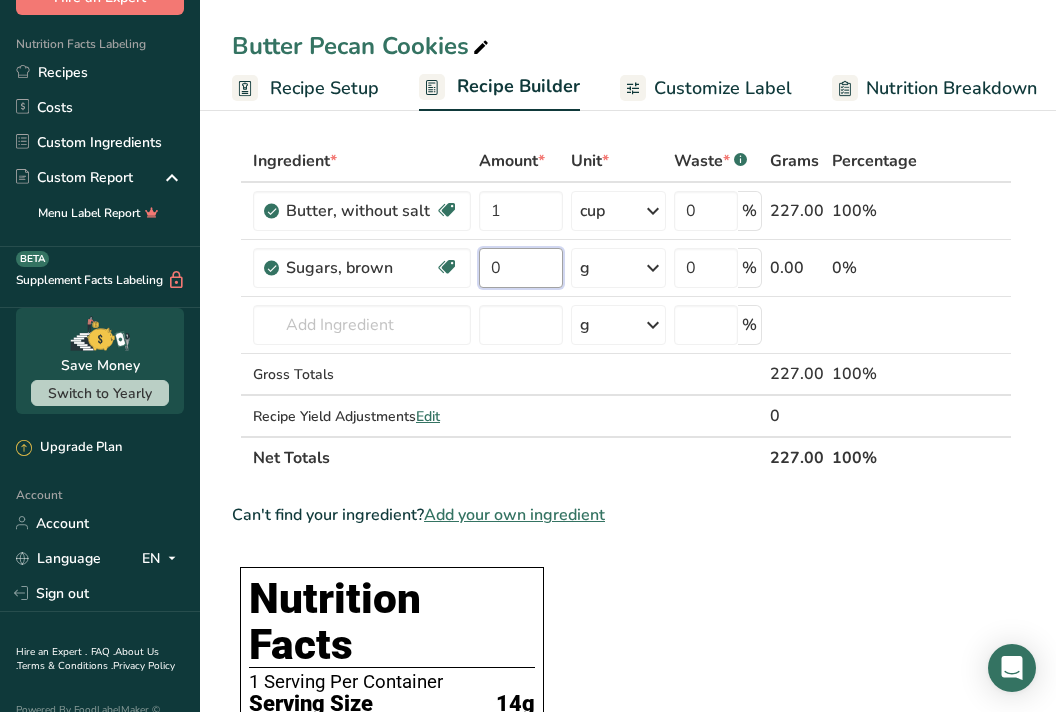 click on "0" at bounding box center (521, 268) 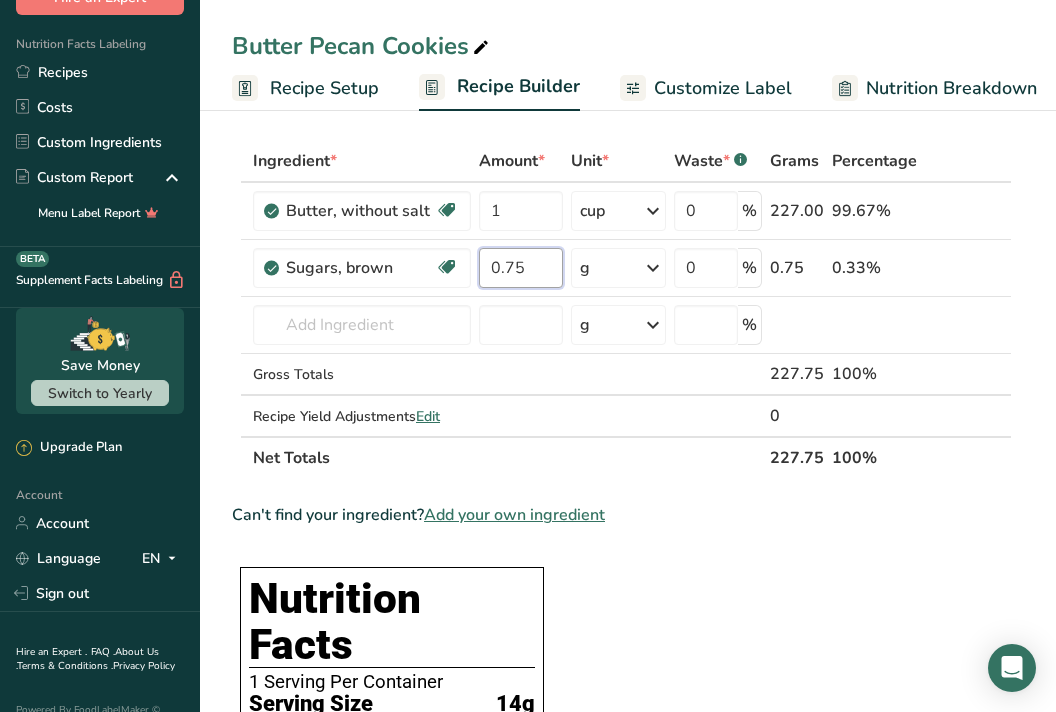 type on "0.75" 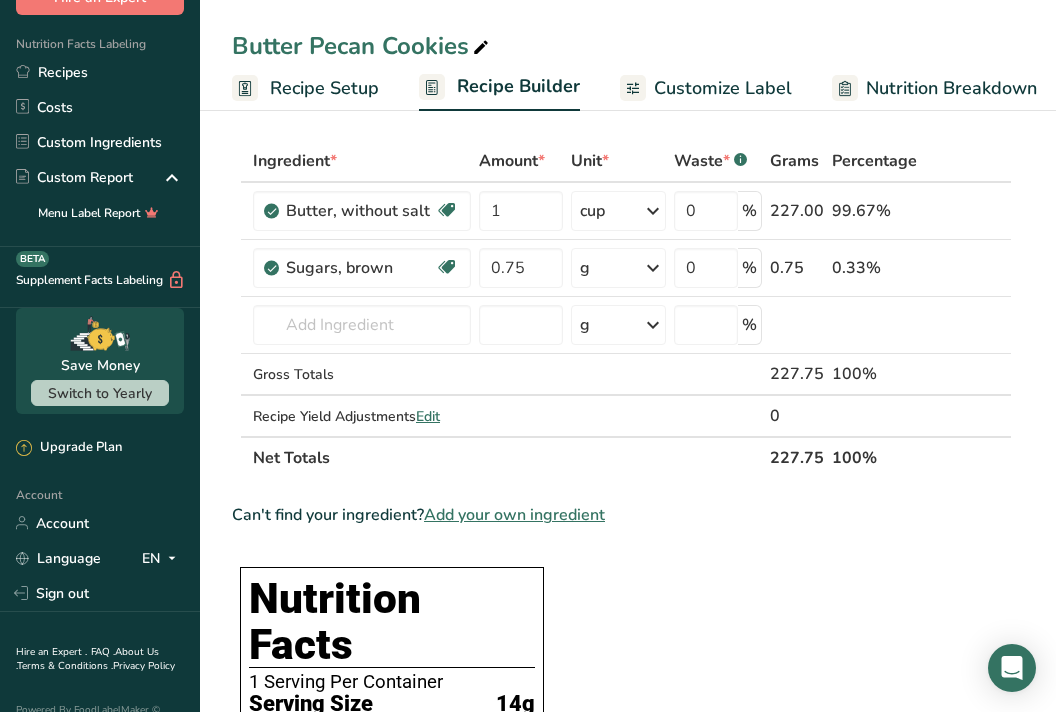 click on "Ingredient *
Amount *
Unit *
Waste *   .a-a{fill:#347362;}.b-a{fill:#fff;}          Grams
Percentage
Butter, without salt
Gluten free
Vegetarian
Soy free
1
cup
Portions
1 pat (1" sq, 1/3" high)
1 tbsp
1 cup
See more
Weight Units
g
kg
mg
See more
Volume Units
l
Volume units require a density conversion. If you know your ingredient's density enter it below. Otherwise, click on "RIA" our AI Regulatory bot - she will be able to help you
lb/ft3
g/cm3
Confirm
mL
lb/ft3" at bounding box center [622, 309] 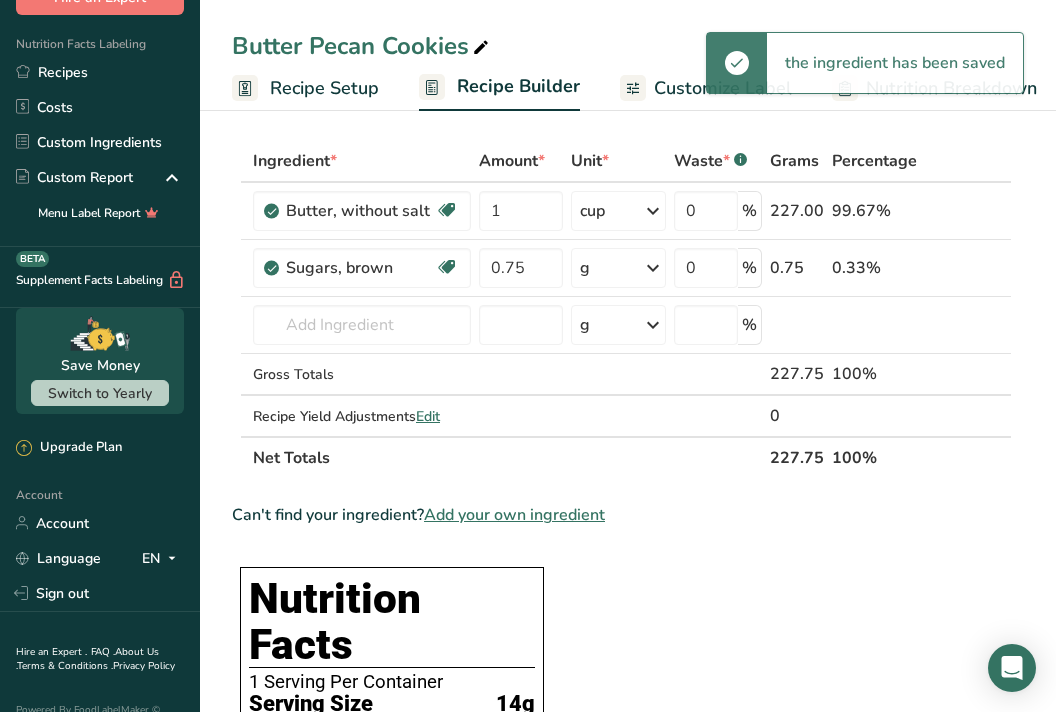 click on "g" at bounding box center [619, 268] 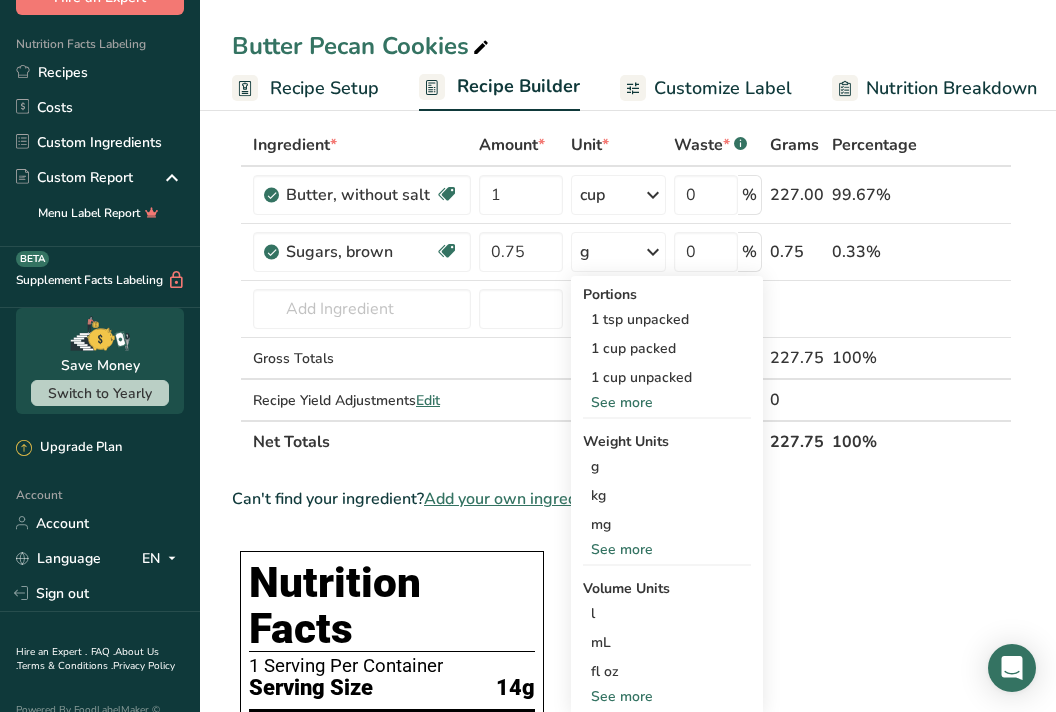scroll, scrollTop: 90, scrollLeft: 0, axis: vertical 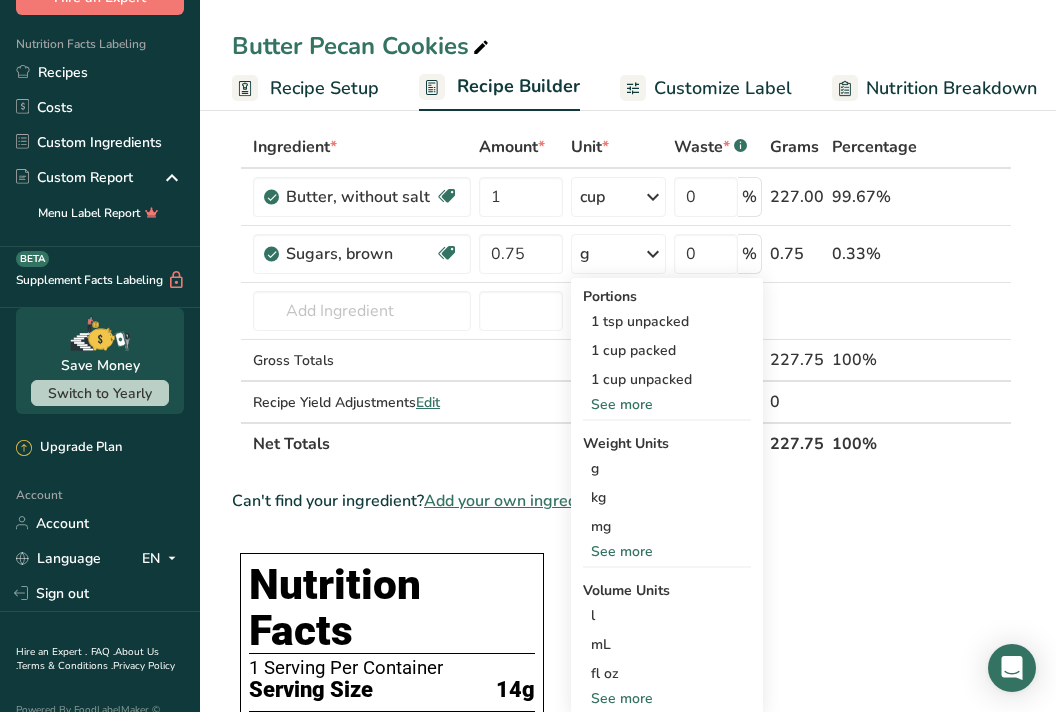 click on "See more" at bounding box center (667, 404) 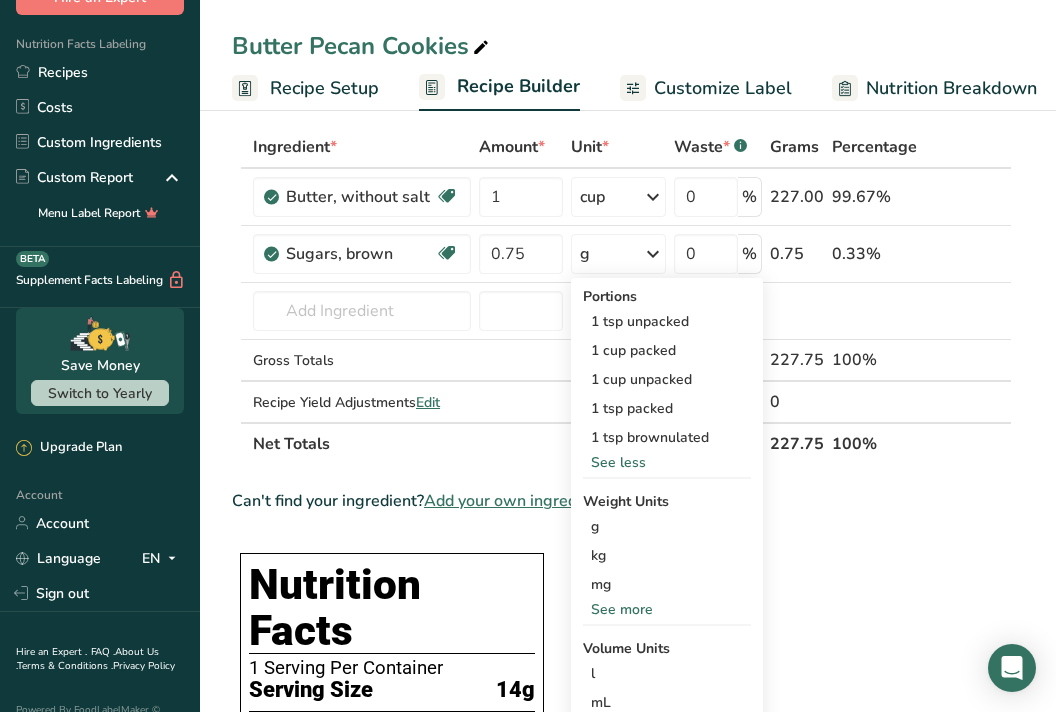 click on "1 cup unpacked" at bounding box center [667, 379] 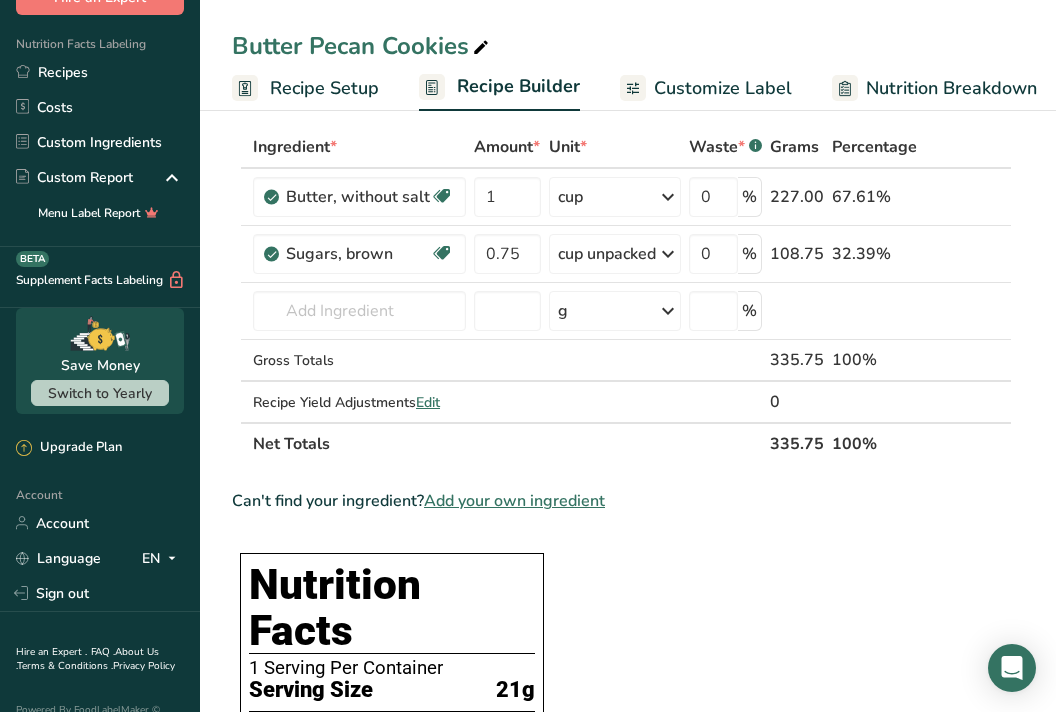 click at bounding box center (668, 254) 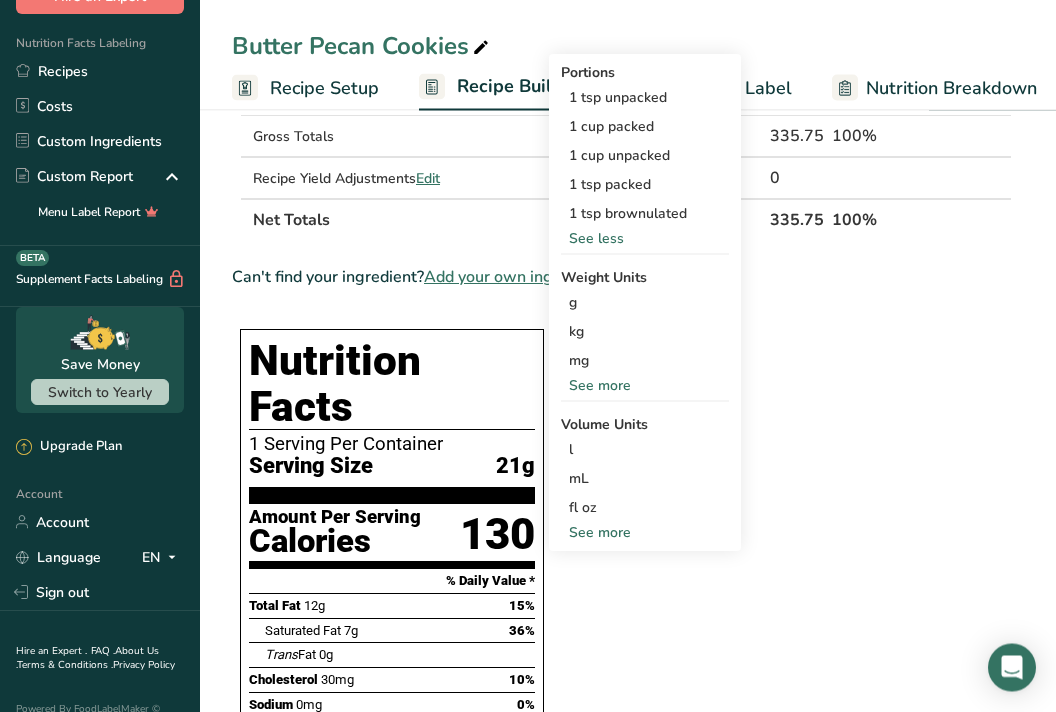scroll, scrollTop: 315, scrollLeft: 0, axis: vertical 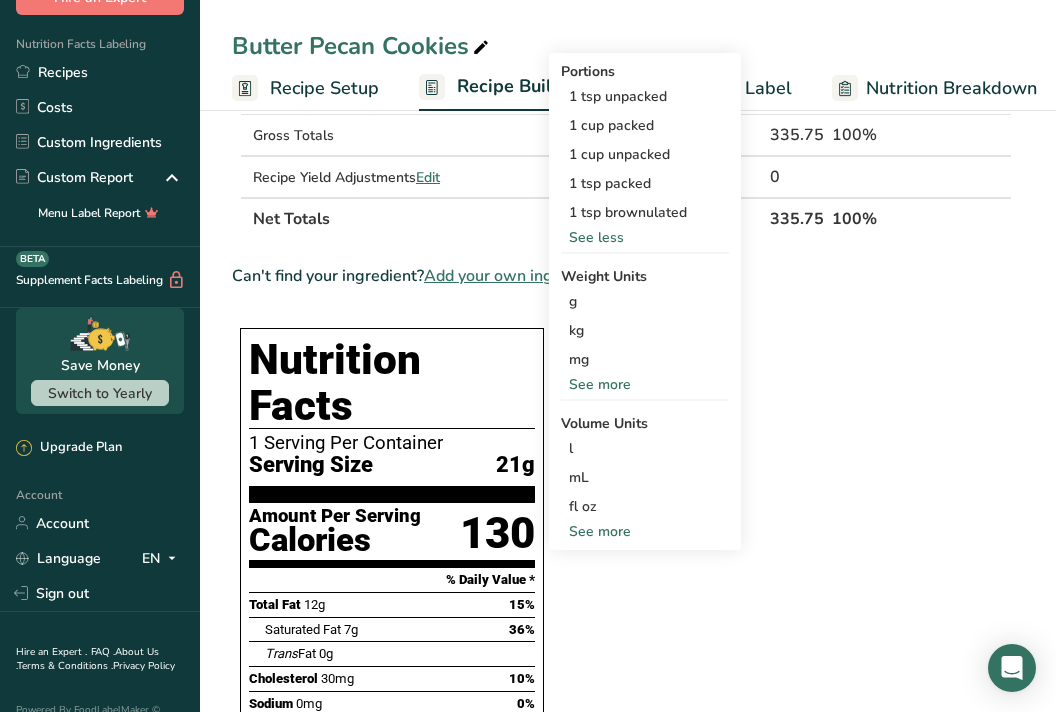 click on "See more" at bounding box center (645, 384) 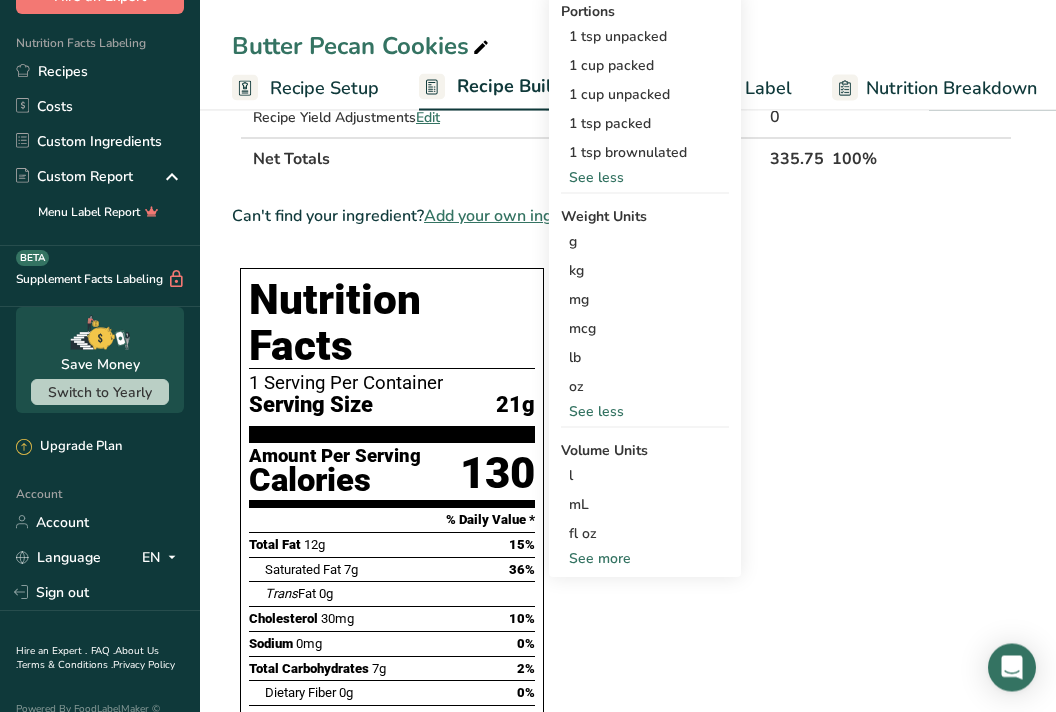scroll, scrollTop: 375, scrollLeft: 0, axis: vertical 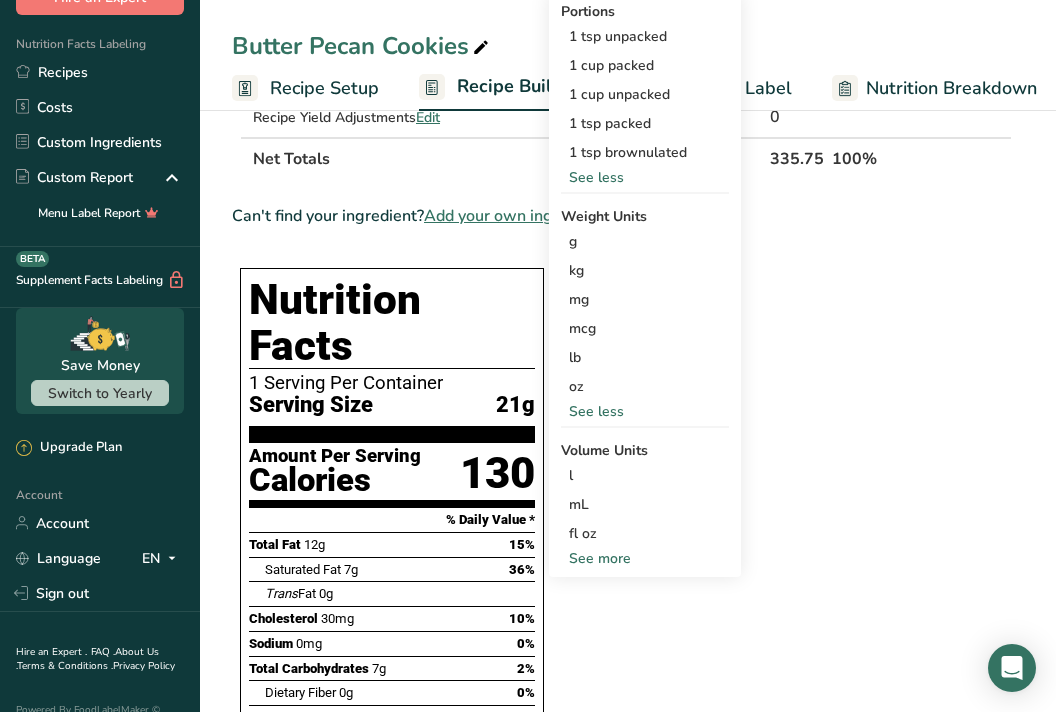 click on "See more" at bounding box center (645, 558) 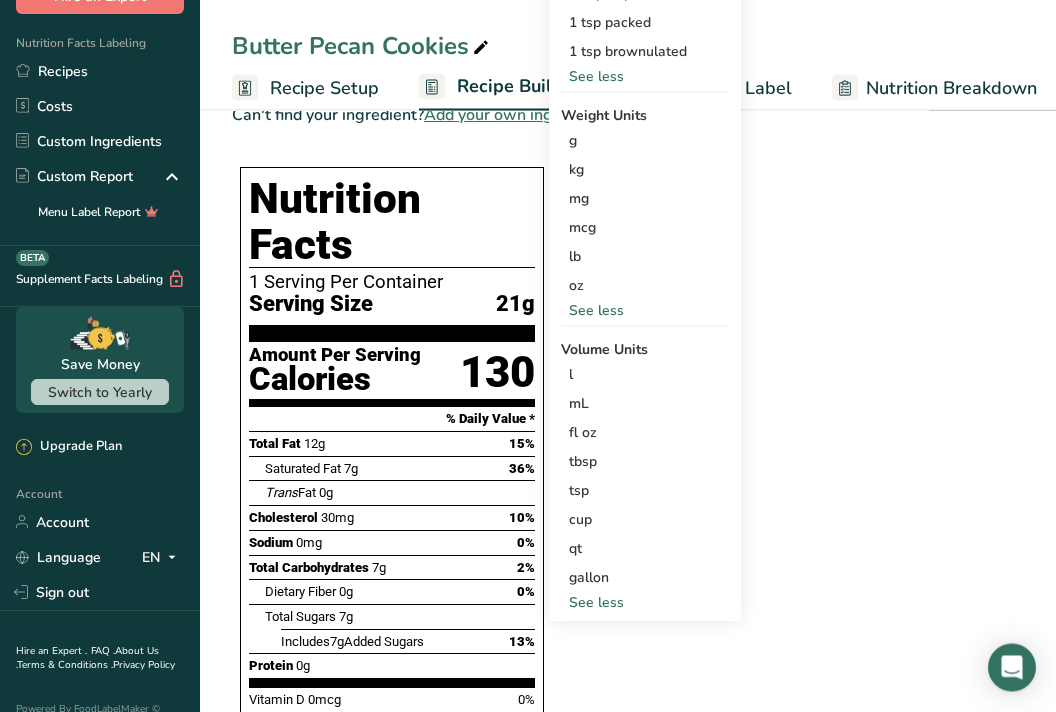 scroll, scrollTop: 486, scrollLeft: 0, axis: vertical 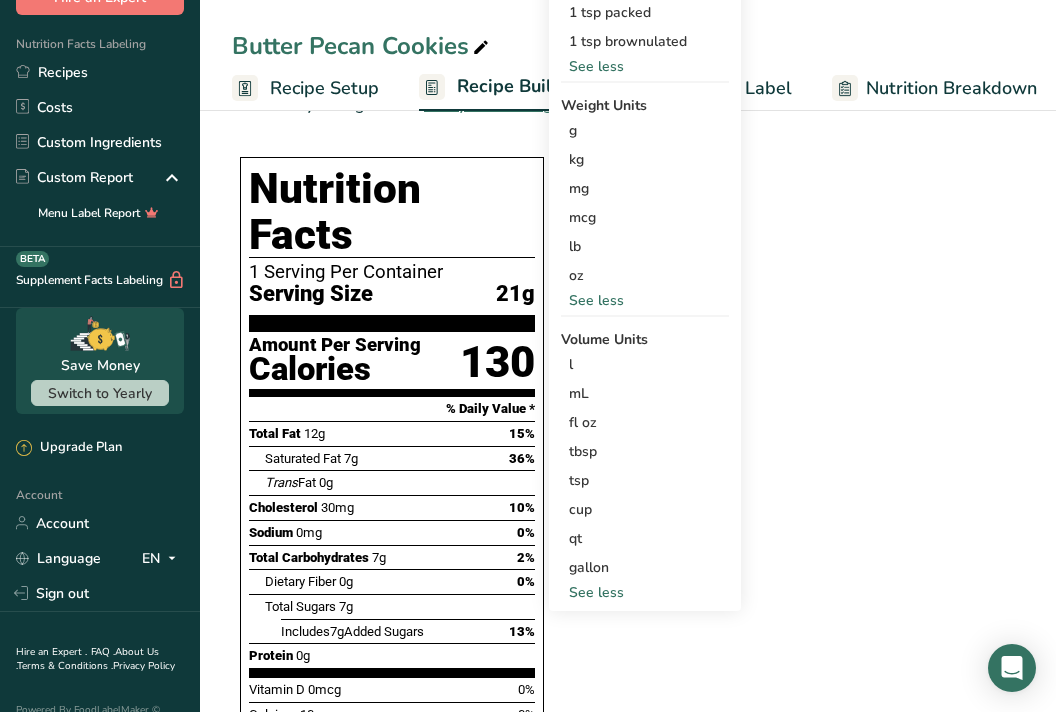 click on "cup" at bounding box center [645, 509] 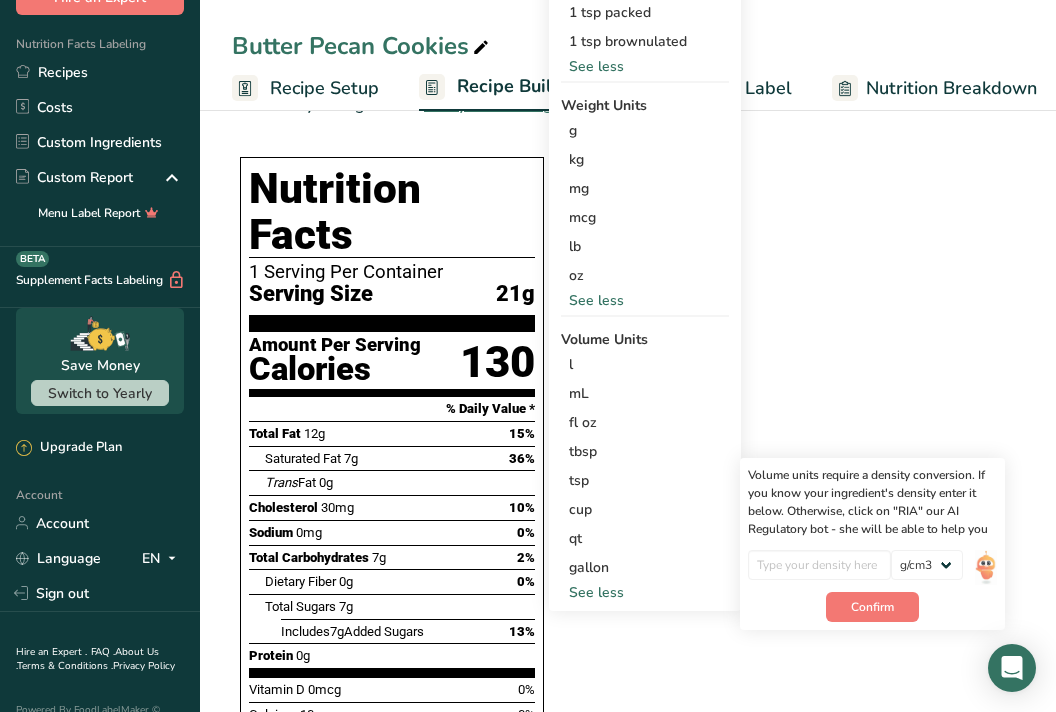 click on "Ingredient *
Amount *
Unit *
Waste *   .a-a{fill:#347362;}.b-a{fill:#fff;}          Grams
Percentage
Butter, without salt
Gluten free
Vegetarian
Soy free
1
cup
Portions
1 pat (1" sq, 1/3" high)
1 tbsp
1 cup
See more
Weight Units
g
kg
mg
See more
Volume Units
l
Volume units require a density conversion. If you know your ingredient's density enter it below. Otherwise, click on "RIA" our AI Regulatory bot - she will be able to help you
lb/ft3
g/cm3
Confirm
mL
fl oz" at bounding box center (622, 589) 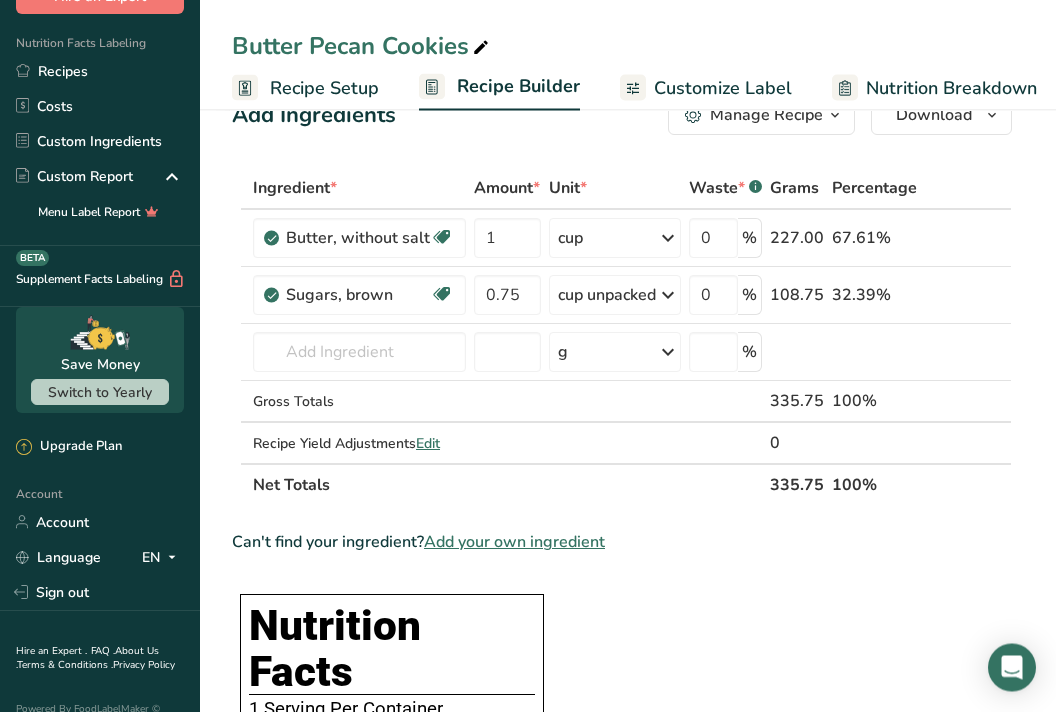scroll, scrollTop: 49, scrollLeft: 0, axis: vertical 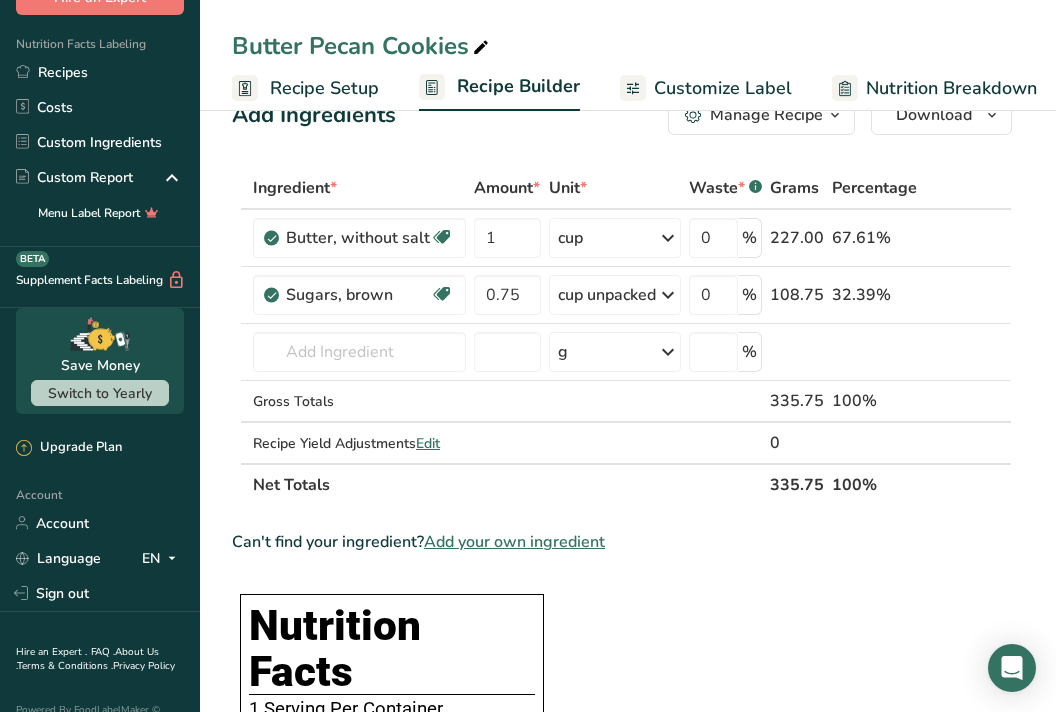 click at bounding box center (999, 283) 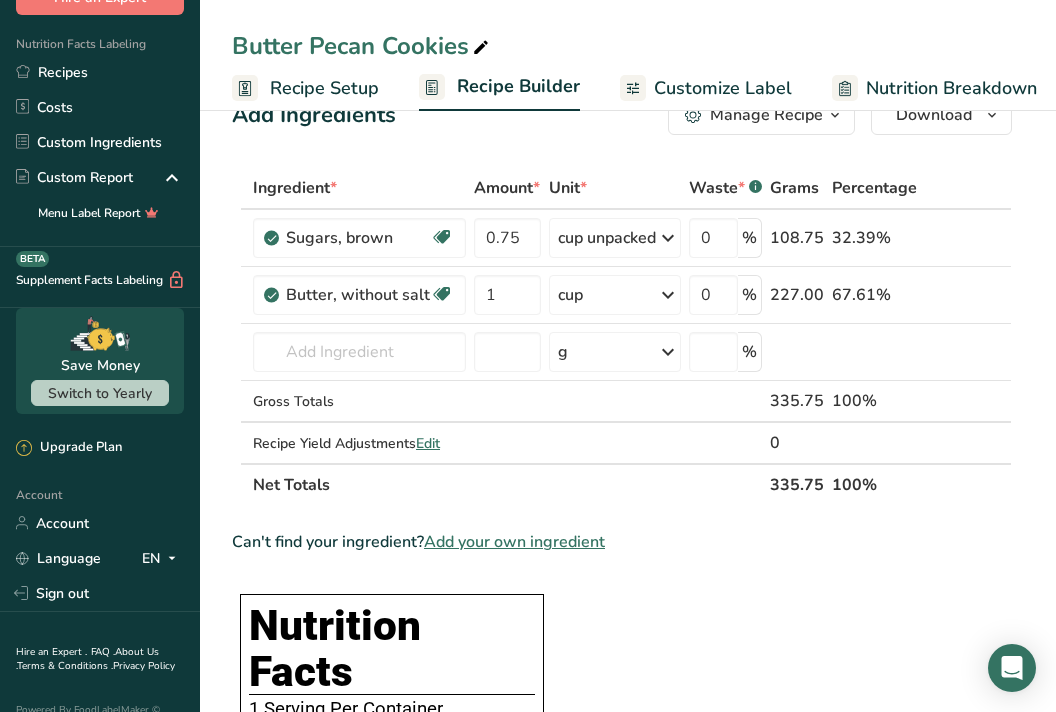 click at bounding box center (999, 306) 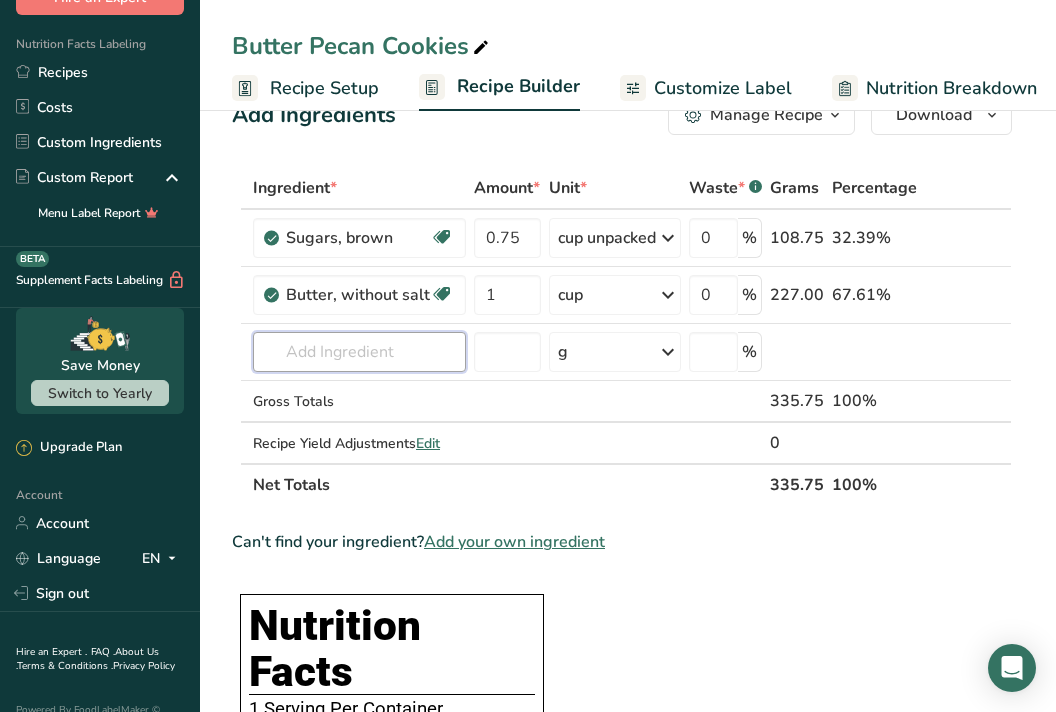 click at bounding box center [359, 352] 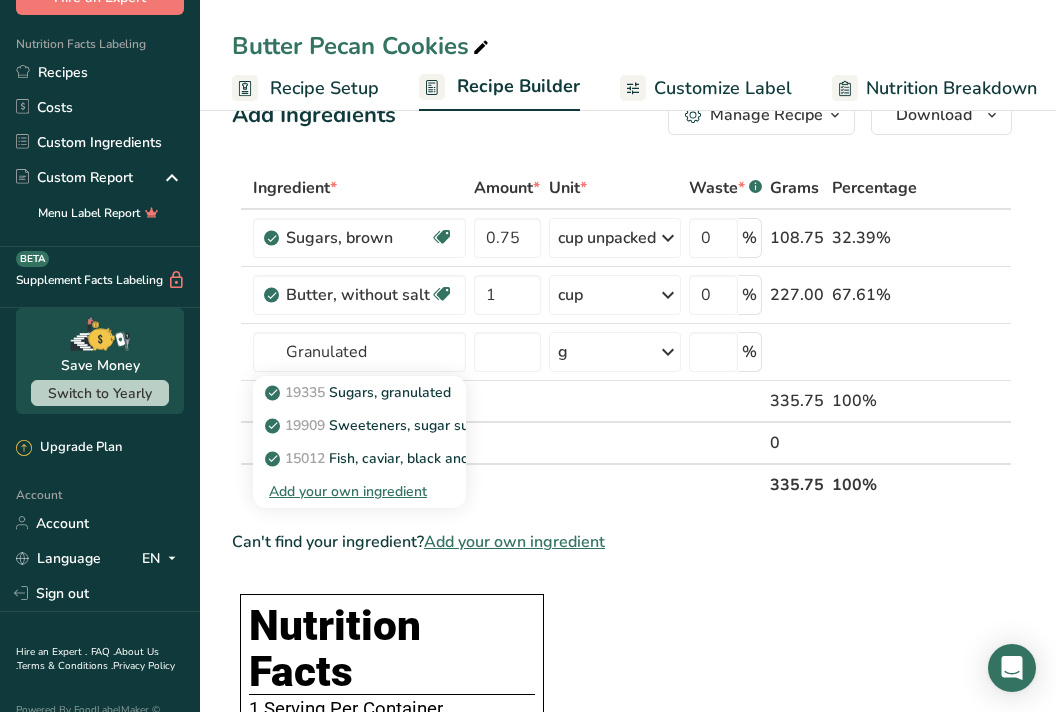 click on "19335
Sugars, granulated" at bounding box center (360, 392) 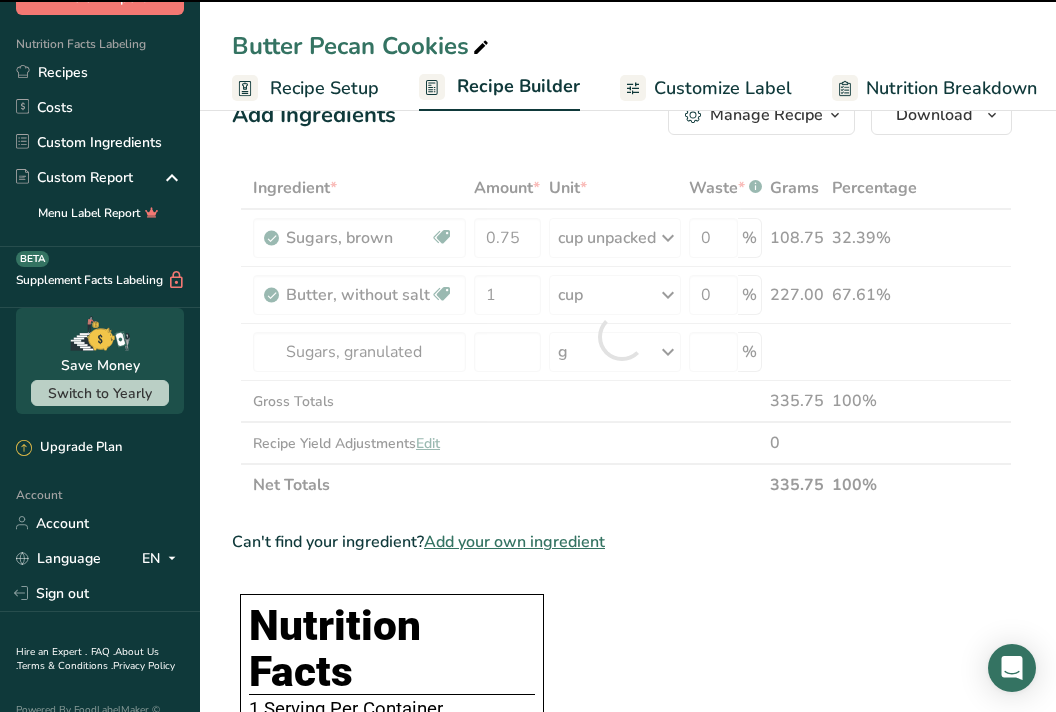 type on "0" 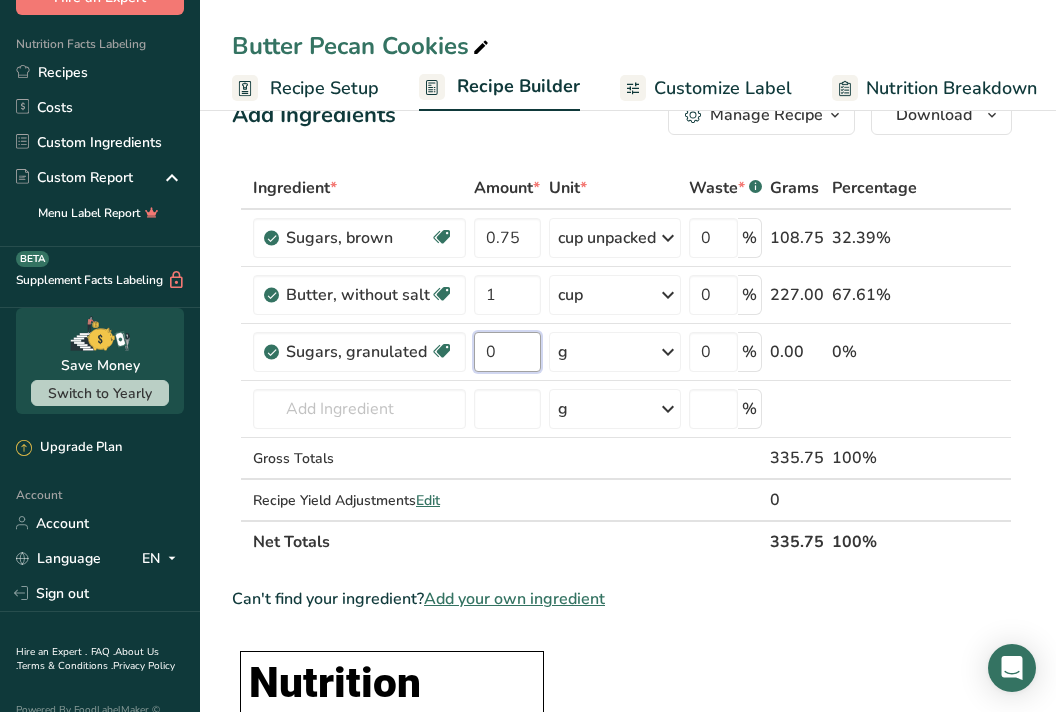 click on "0" at bounding box center [507, 352] 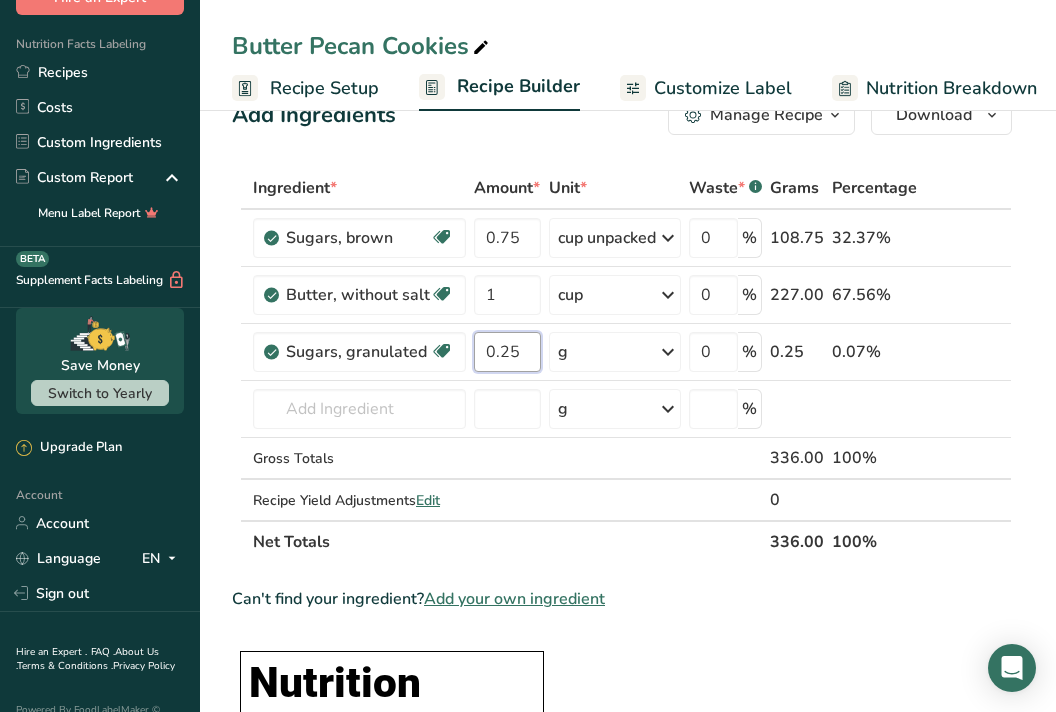 type on "0.25" 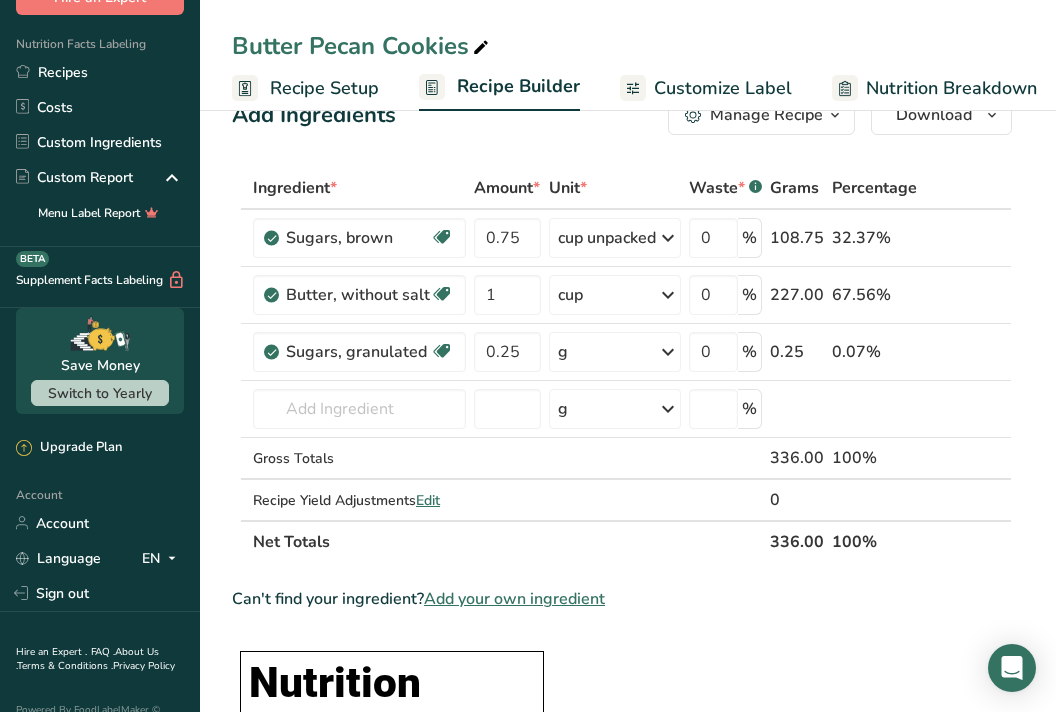 click on "Ingredient *
Amount *
Unit *
Waste *   .a-a{fill:#347362;}.b-a{fill:#fff;}          Grams
Percentage
Sugars, brown
Dairy free
Gluten free
Vegan
Vegetarian
Soy free
0.75
cup unpacked
Portions
1 tsp unpacked
1 cup packed
1 cup unpacked
See more
Weight Units
g
kg
mg
See more
Volume Units
l
Volume units require a density conversion. If you know your ingredient's density enter it below. Otherwise, click on "RIA" our AI Regulatory bot - she will be able to help you
lb/ft3
g/cm3
Confirm
mL" at bounding box center (622, 365) 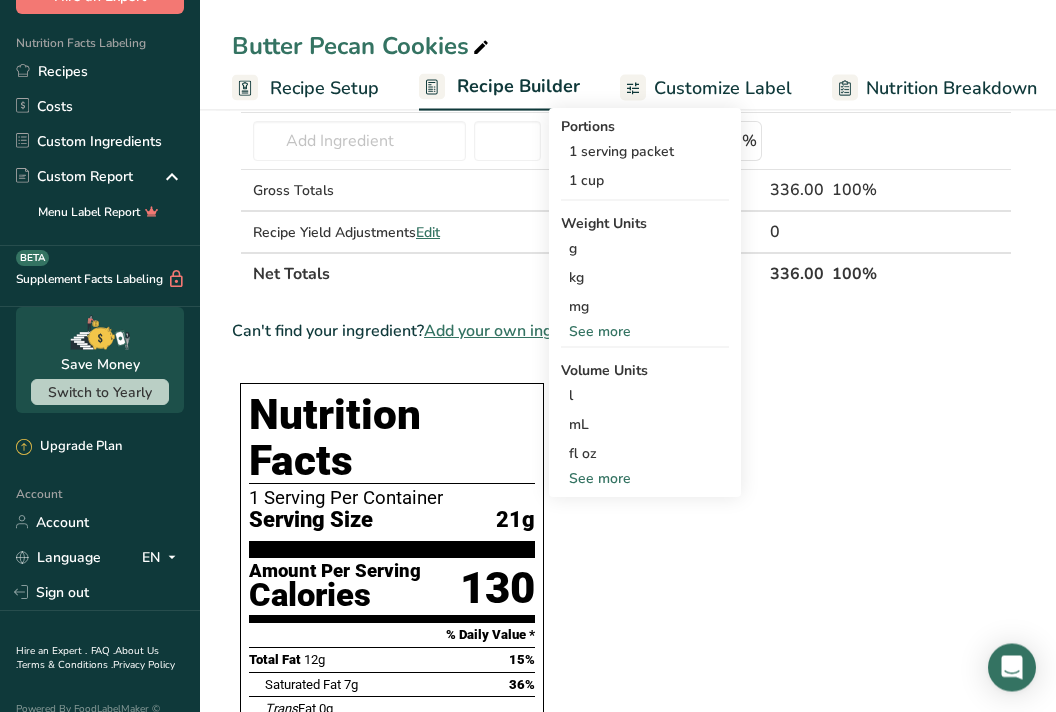 scroll, scrollTop: 317, scrollLeft: 0, axis: vertical 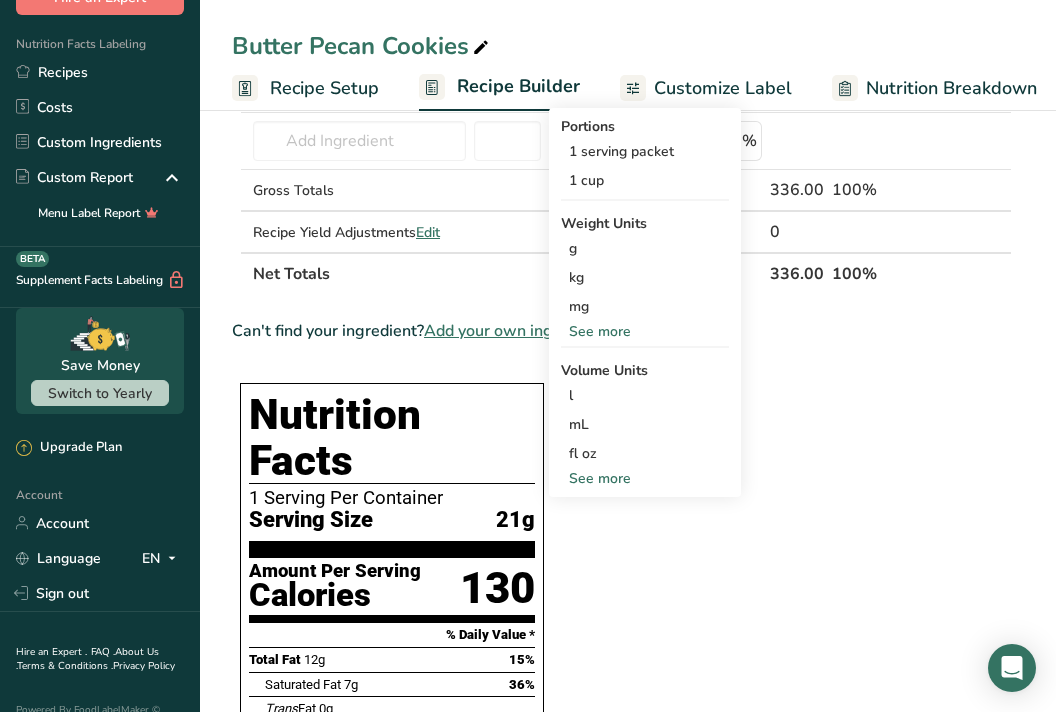 click on "See more" at bounding box center (645, 478) 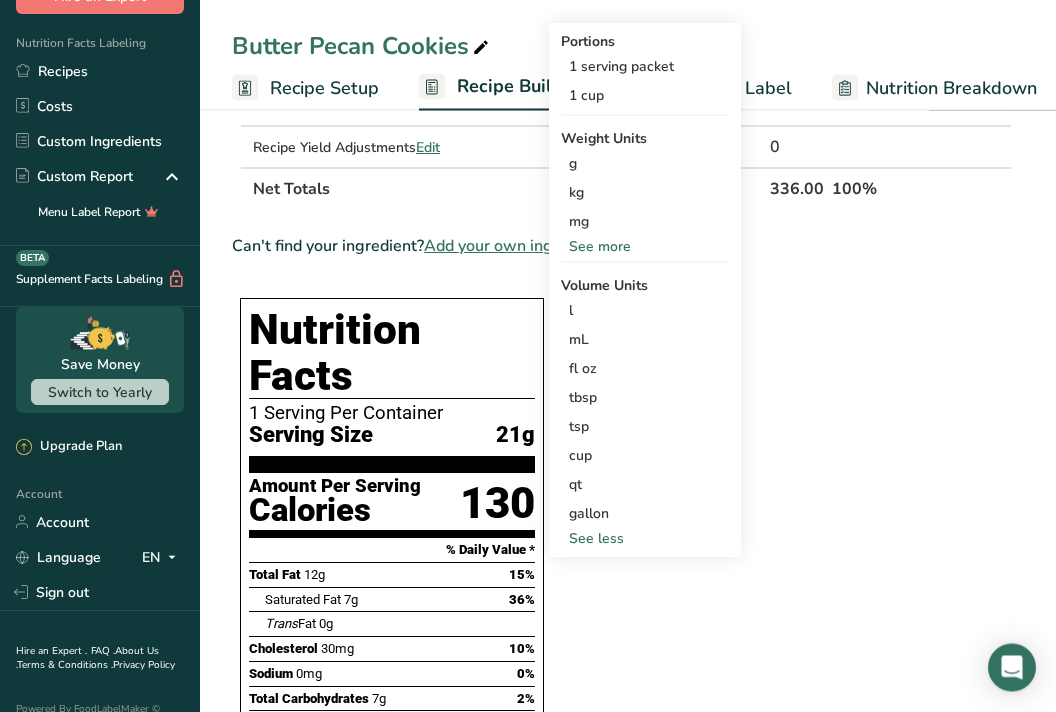 scroll, scrollTop: 403, scrollLeft: 0, axis: vertical 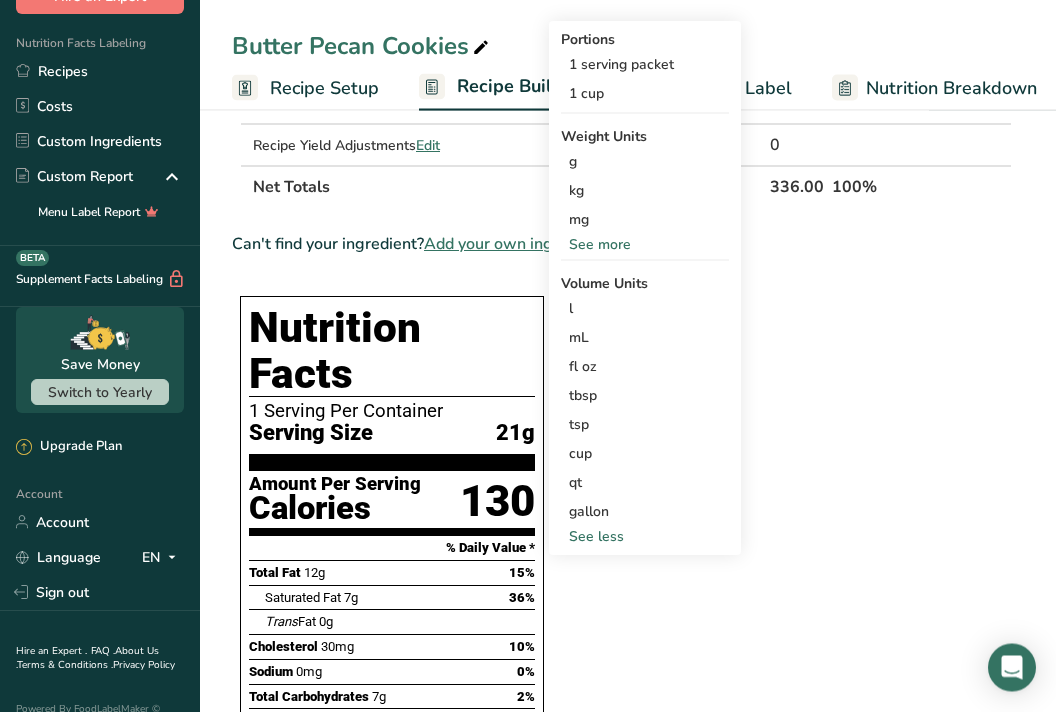 click on "cup" at bounding box center (645, 454) 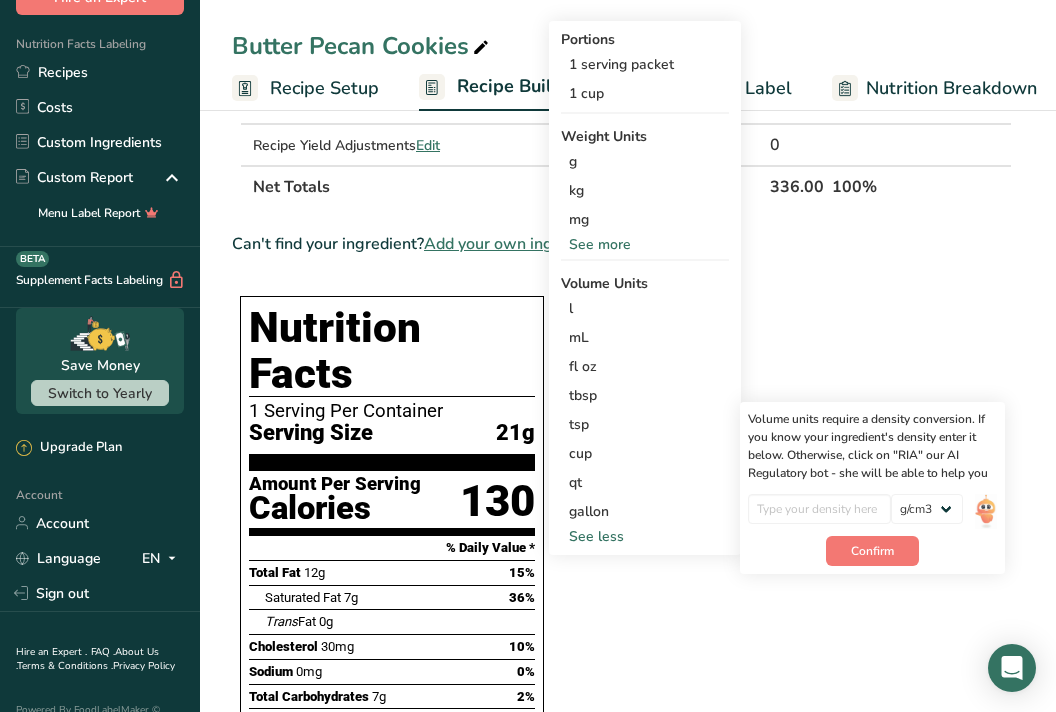 click on "Ingredient *
Amount *
Unit *
Waste *   .a-a{fill:#347362;}.b-a{fill:#fff;}          Grams
Percentage
Sugars, brown
Dairy free
Gluten free
Vegan
Vegetarian
Soy free
0.75
cup unpacked
Portions
1 tsp unpacked
1 cup packed
1 cup unpacked
See more
Weight Units
g
kg
mg
See more
Volume Units
l
Volume units require a density conversion. If you know your ingredient's density enter it below. Otherwise, click on "RIA" our AI Regulatory bot - she will be able to help you
lb/ft3
g/cm3
Confirm" at bounding box center (622, 710) 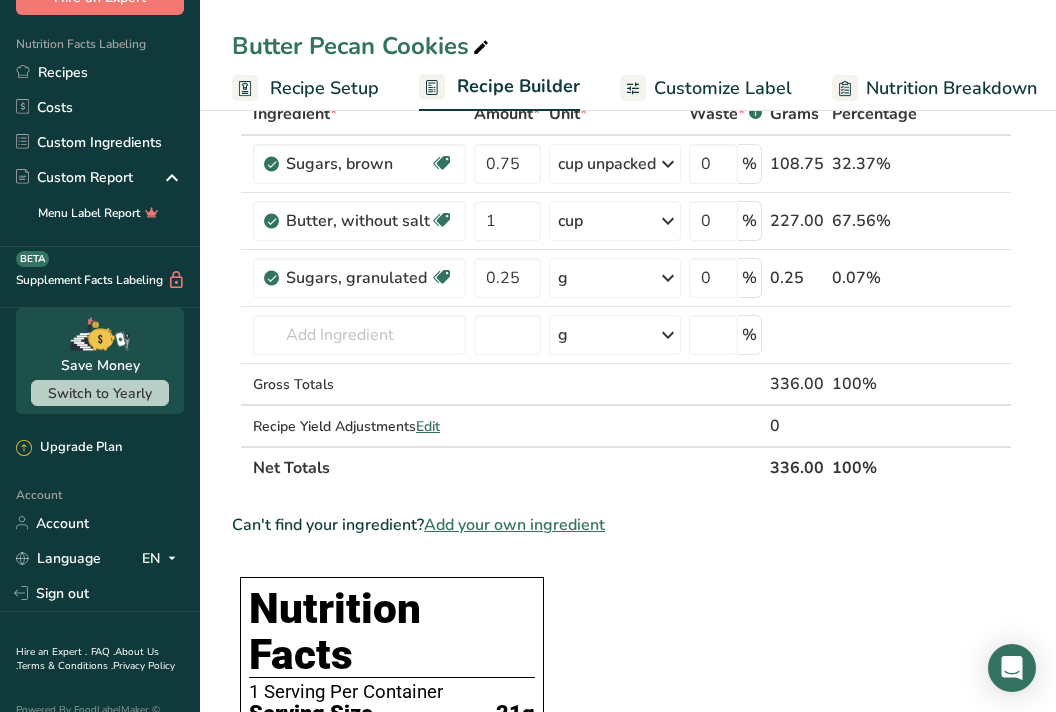 scroll, scrollTop: 122, scrollLeft: 0, axis: vertical 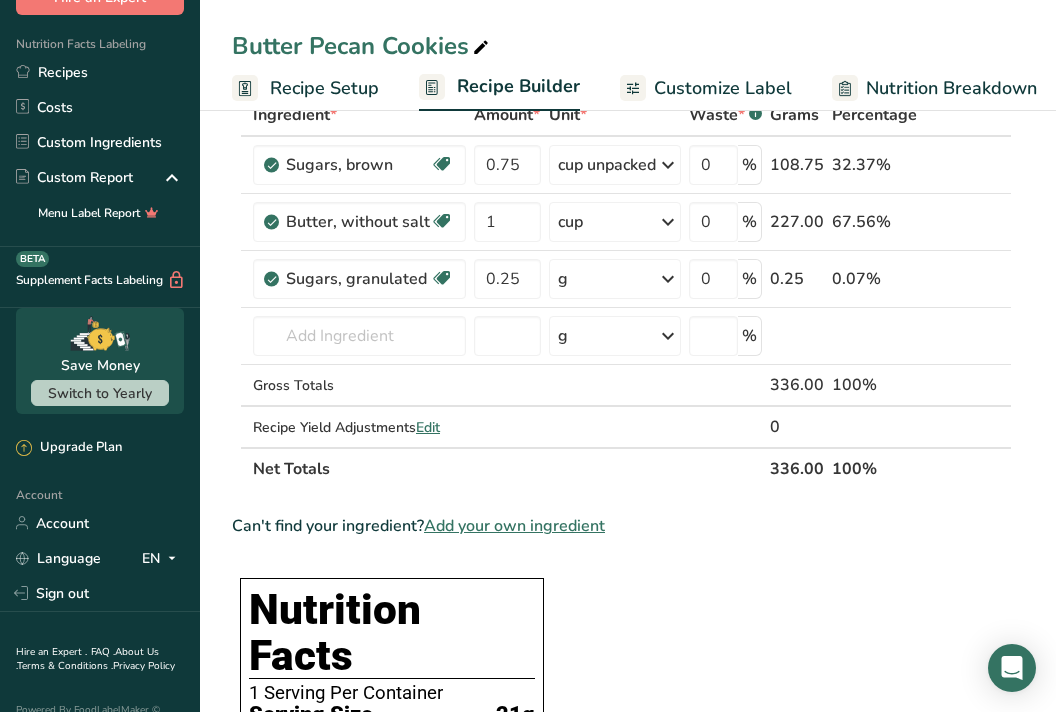 click at bounding box center (668, 279) 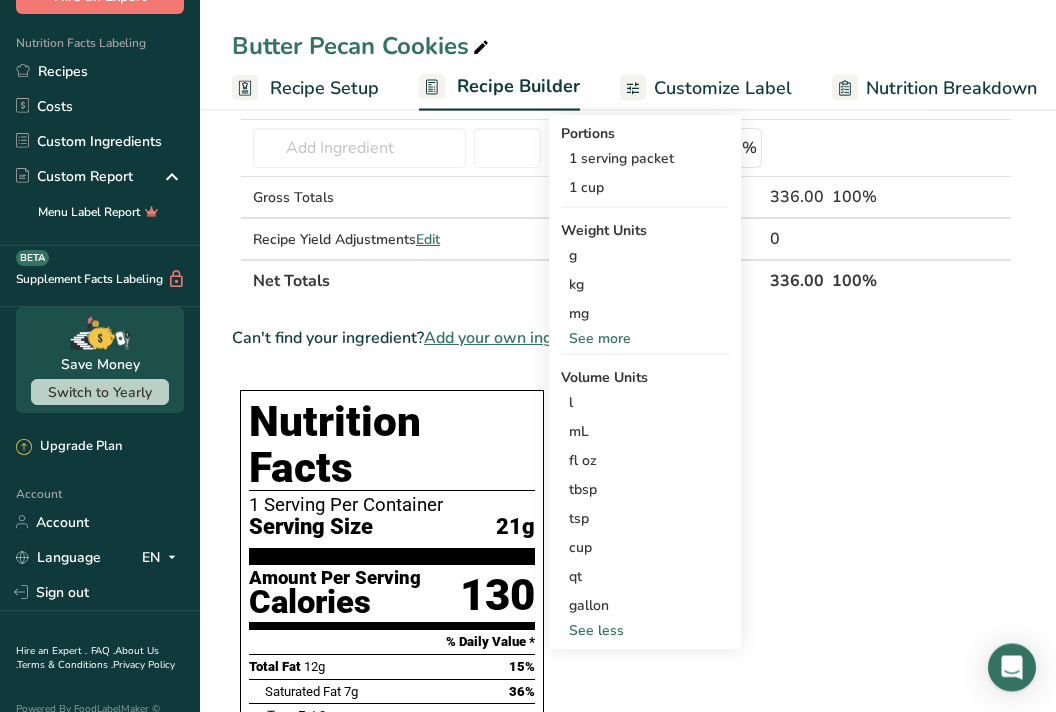 scroll, scrollTop: 310, scrollLeft: 0, axis: vertical 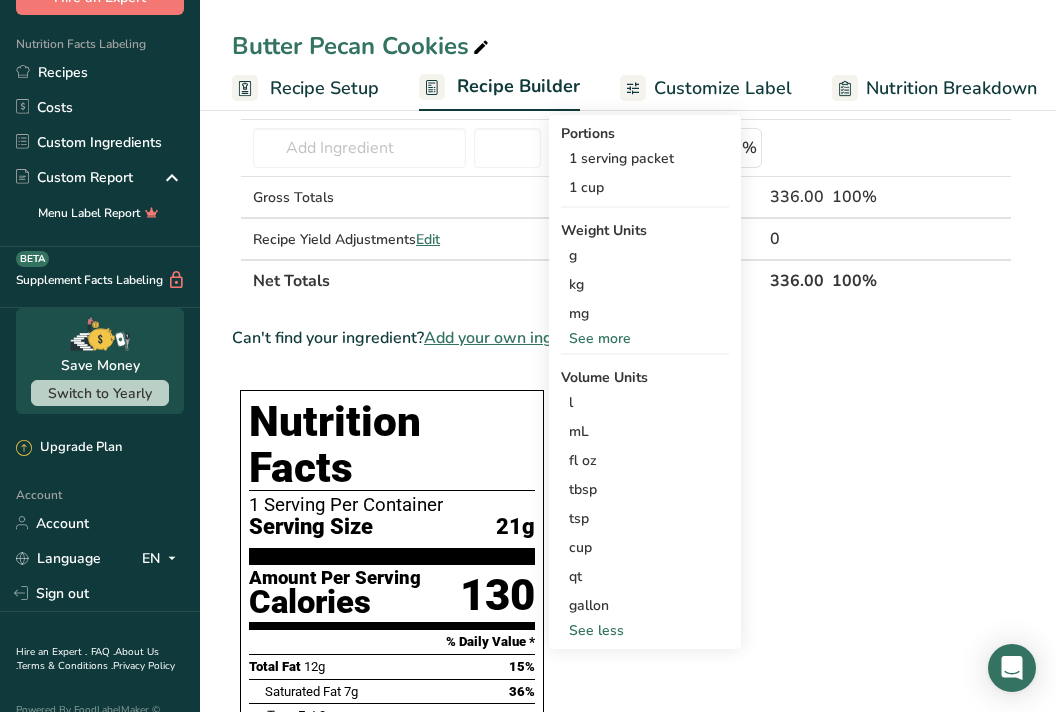 click on "cup" at bounding box center (645, 547) 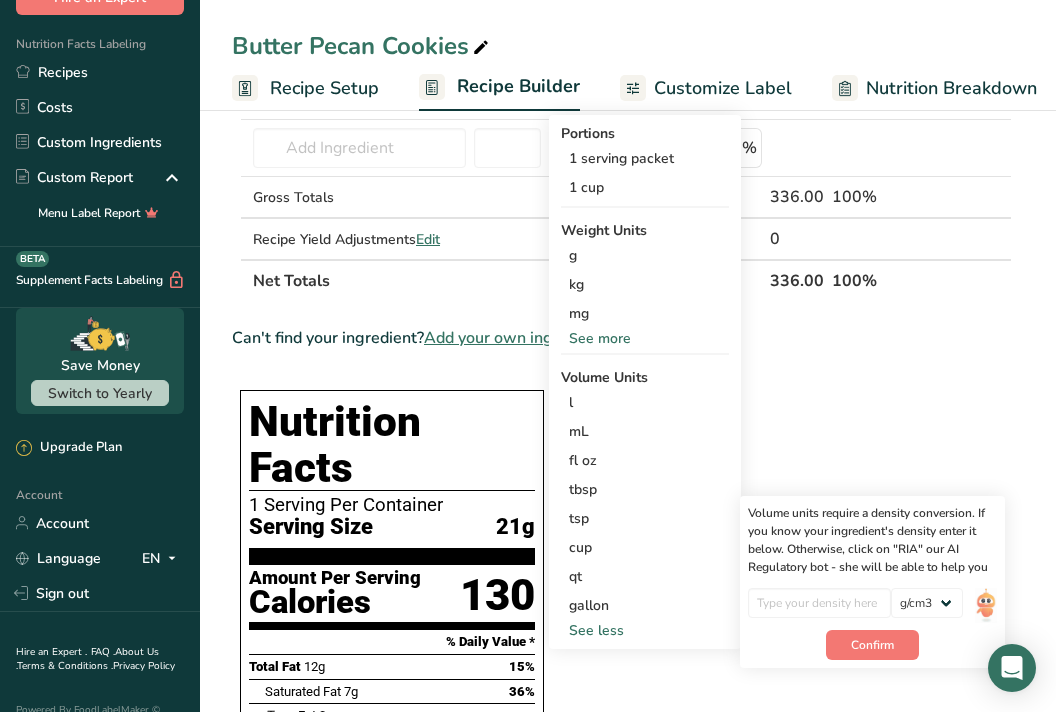 click on "cup" at bounding box center (645, 547) 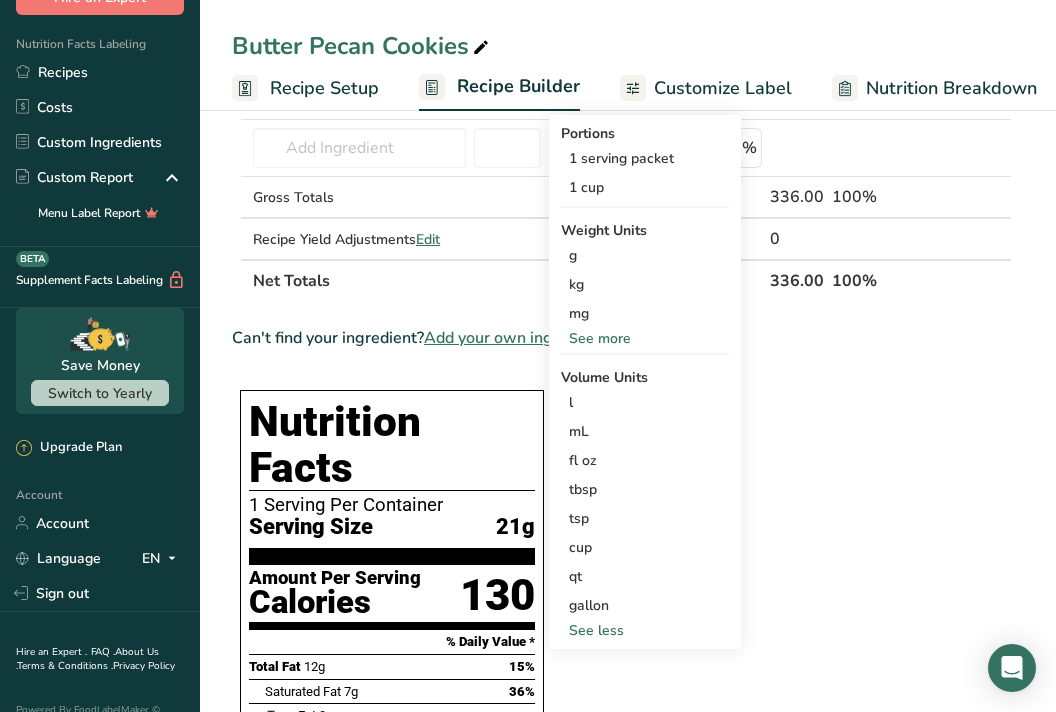 click on "cup" at bounding box center (645, 547) 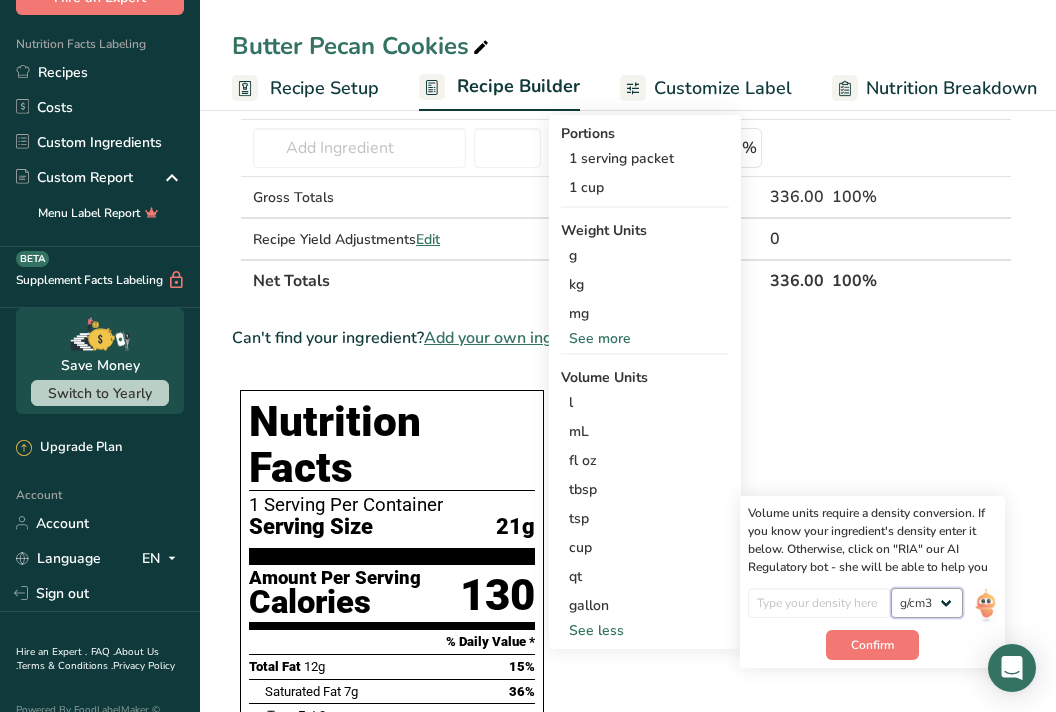 click on "lb/ft3
g/cm3" at bounding box center [927, 603] 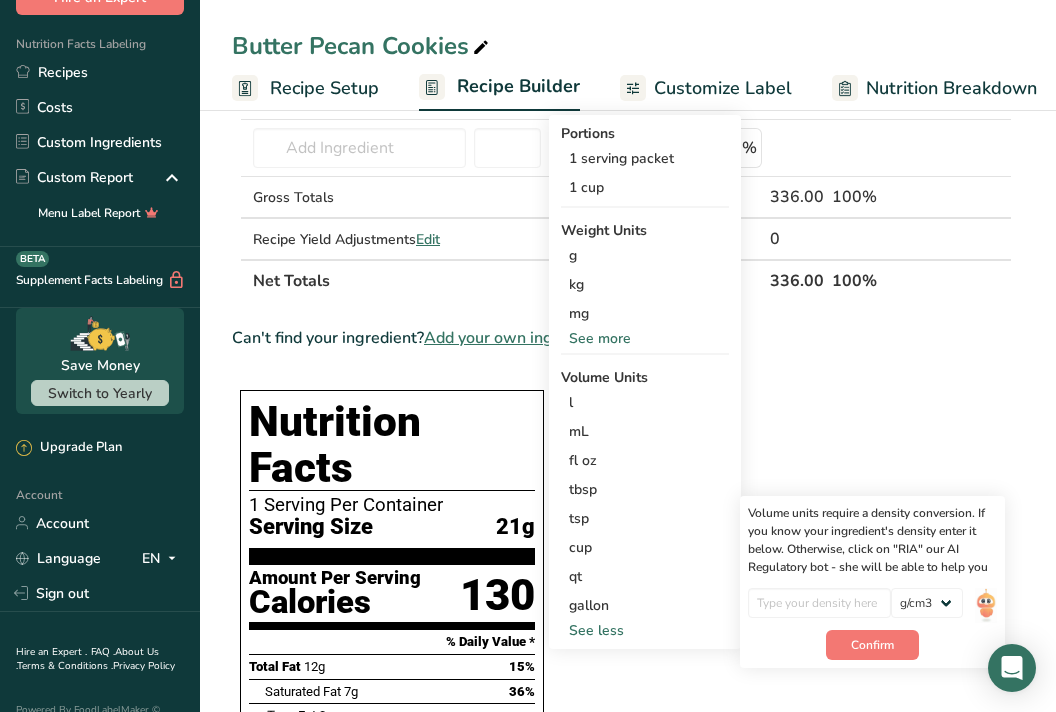 click on "Ingredient *
Amount *
Unit *
Waste *   .a-a{fill:#347362;}.b-a{fill:#fff;}          Grams
Percentage
Sugars, brown
Dairy free
Gluten free
Vegan
Vegetarian
Soy free
0.75
cup unpacked
Portions
1 tsp unpacked
1 cup packed
1 cup unpacked
See more
Weight Units
g
kg
mg
See more
Volume Units
l
Volume units require a density conversion. If you know your ingredient's density enter it below. Otherwise, click on "RIA" our AI Regulatory bot - she will be able to help you
lb/ft3
g/cm3
Confirm" at bounding box center [622, 804] 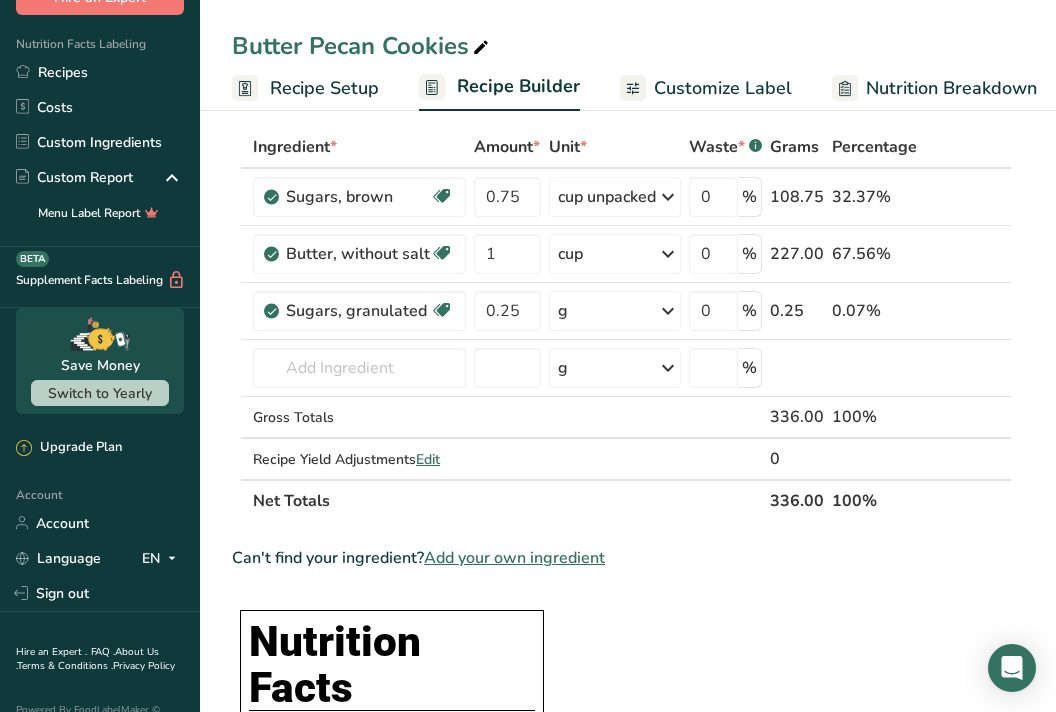 scroll, scrollTop: 90, scrollLeft: 0, axis: vertical 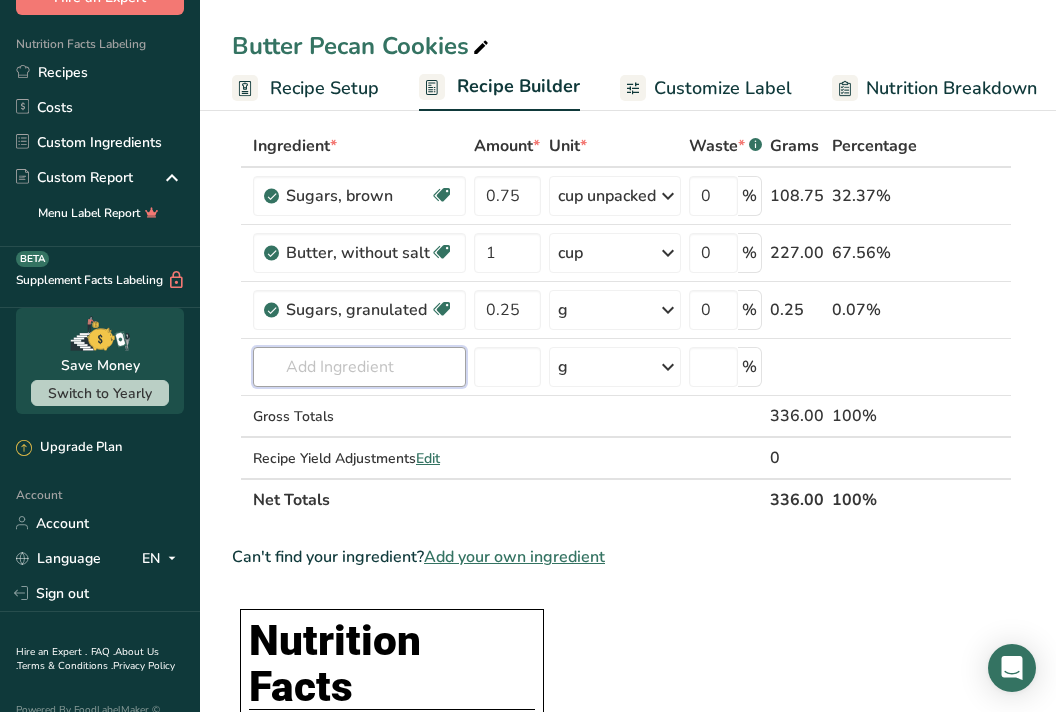 click at bounding box center (359, 367) 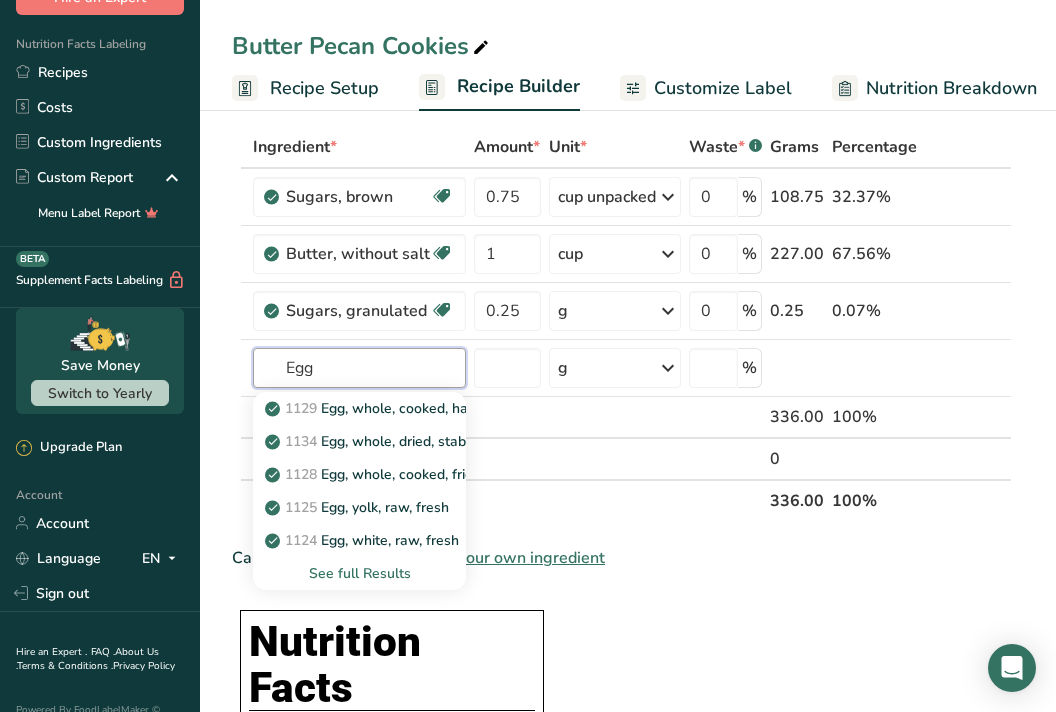 type on "Egg" 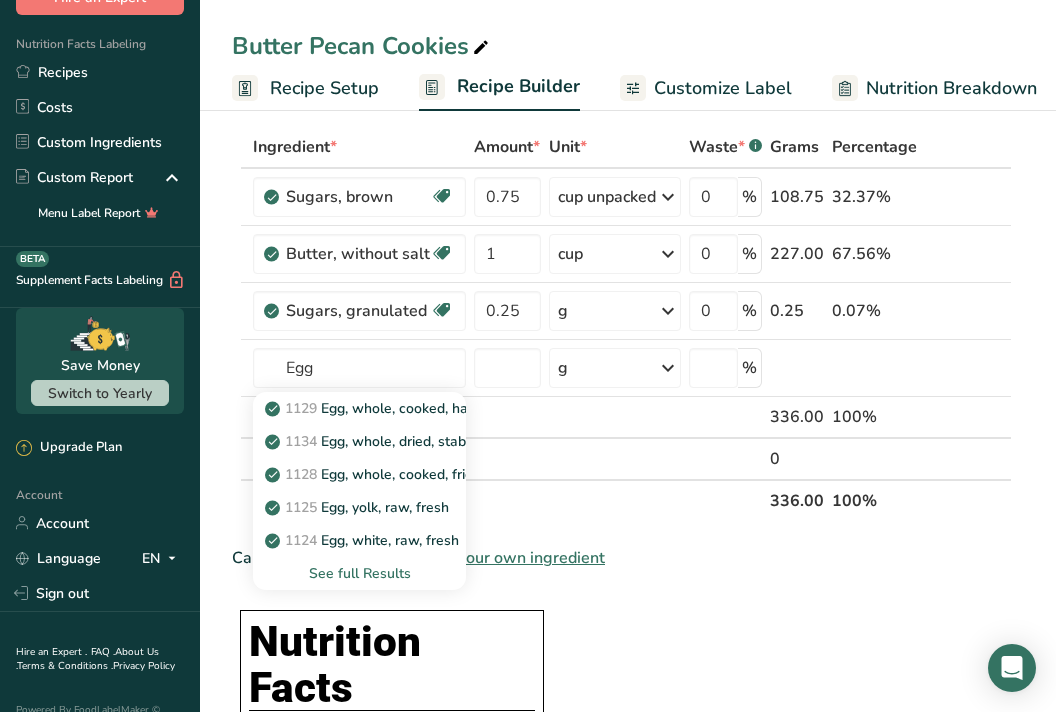 click on "See full Results" at bounding box center (359, 573) 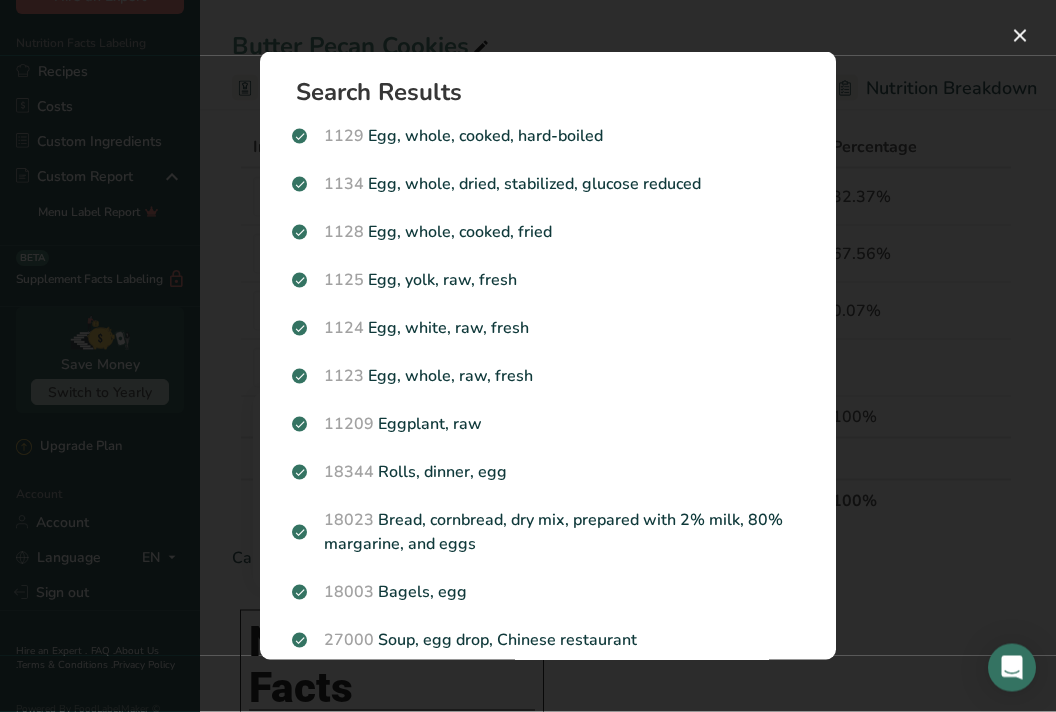 click on "1123
Egg, whole, raw, fresh" at bounding box center [548, 376] 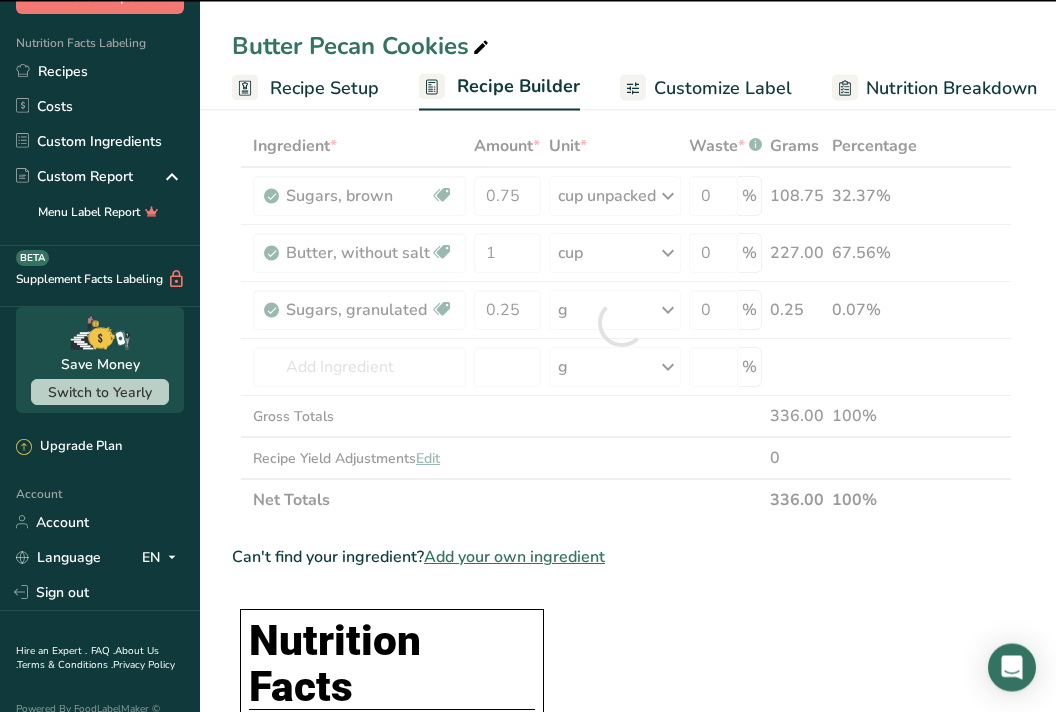 scroll, scrollTop: 91, scrollLeft: 0, axis: vertical 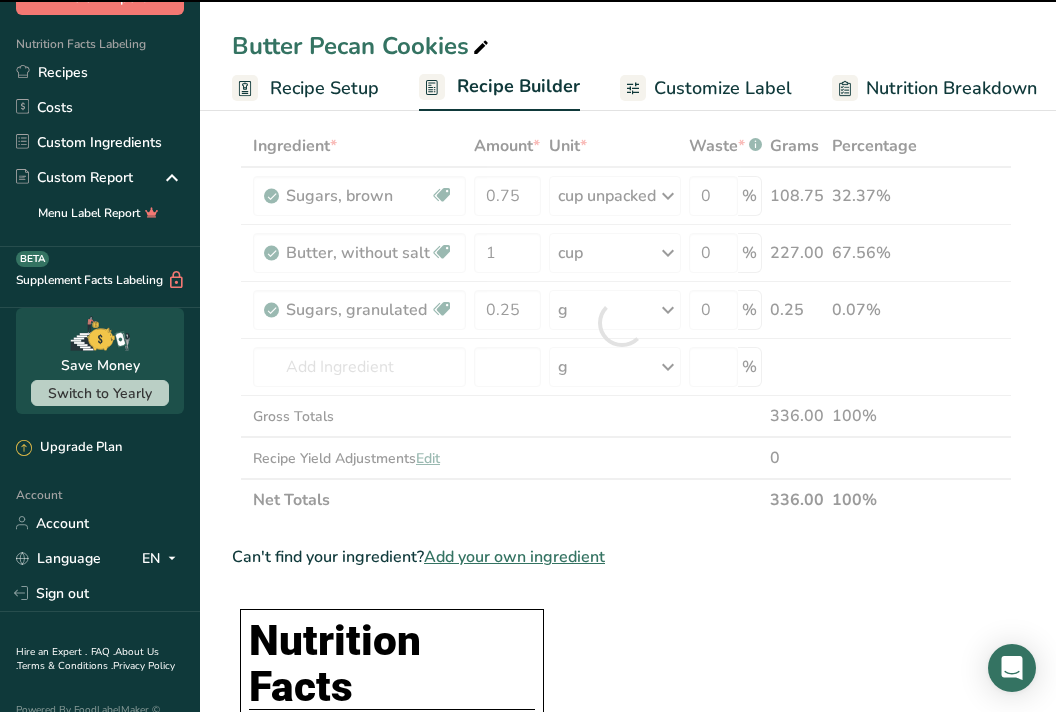 type on "0" 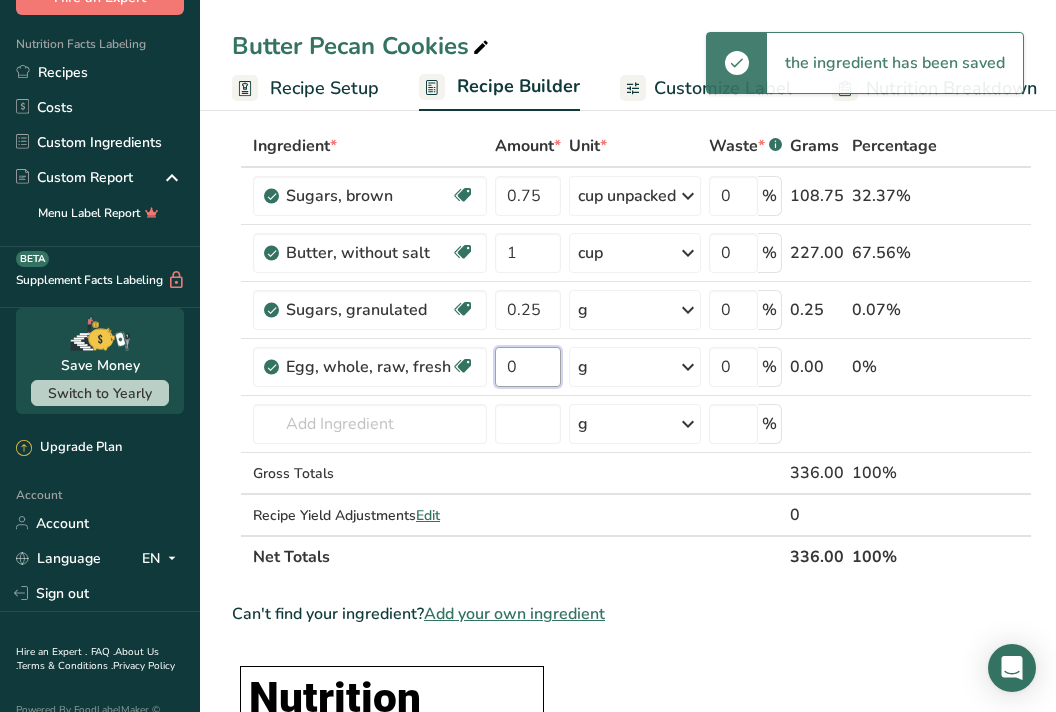 click on "0" at bounding box center [528, 367] 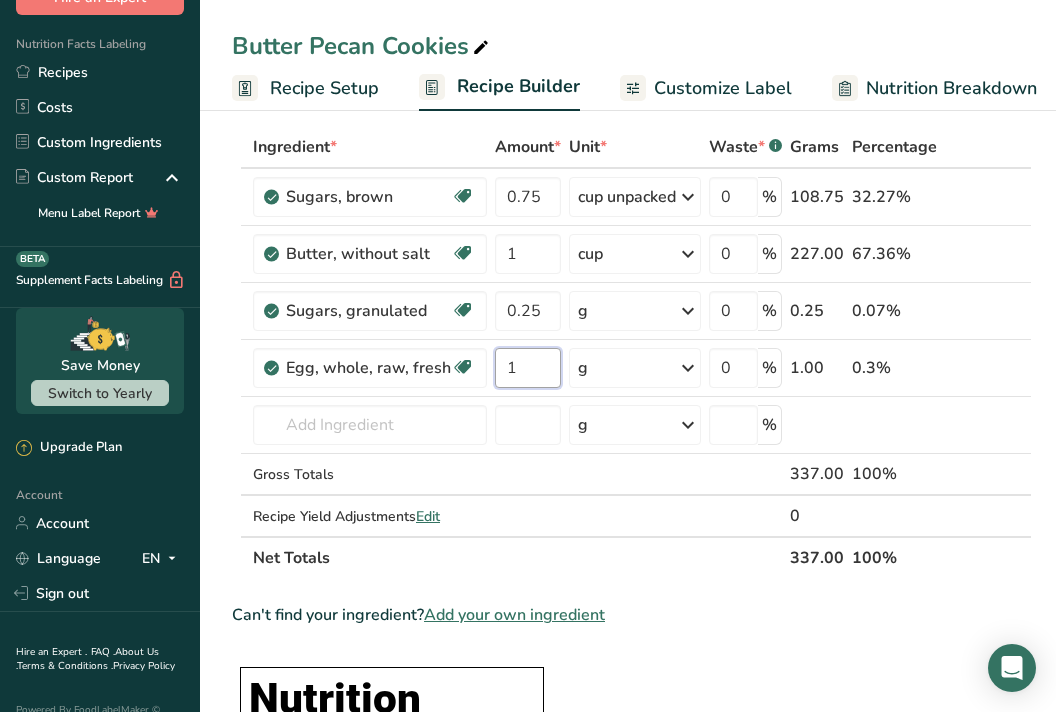 type on "1" 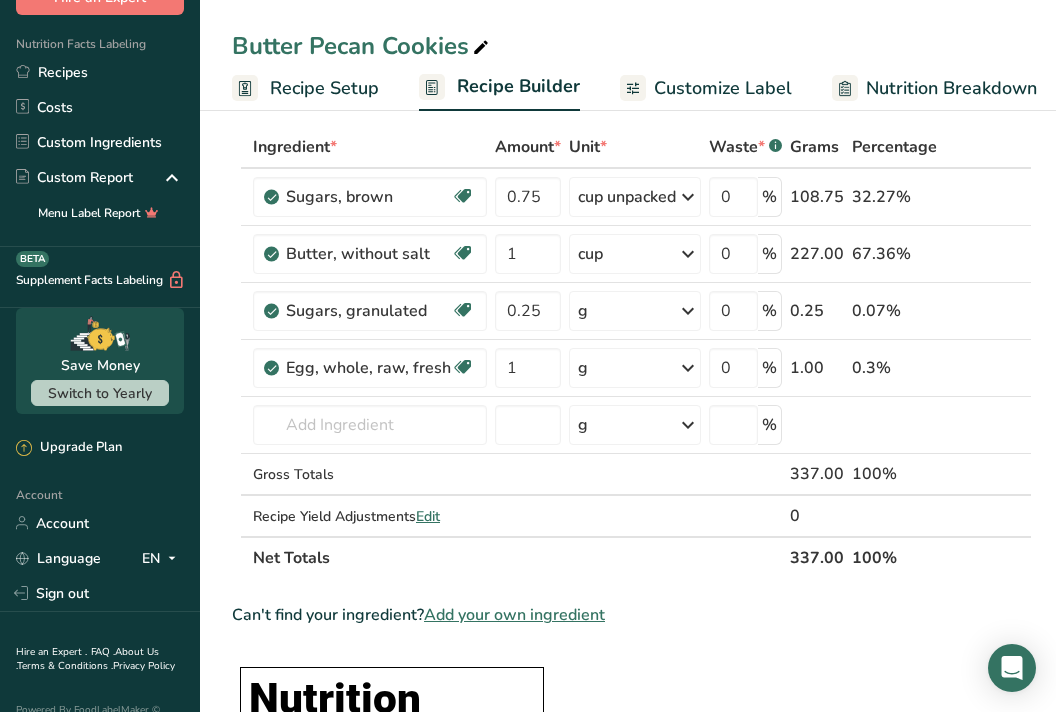 click on "Ingredient *
Amount *
Unit *
Waste *   .a-a{fill:#347362;}.b-a{fill:#fff;}          Grams
Percentage
Sugars, brown
Dairy free
Gluten free
Vegan
Vegetarian
Soy free
0.75
cup unpacked
Portions
1 tsp unpacked
1 cup packed
1 cup unpacked
See more
Weight Units
g
kg
mg
See more
Volume Units
l
Volume units require a density conversion. If you know your ingredient's density enter it below. Otherwise, click on "RIA" our AI Regulatory bot - she will be able to help you
lb/ft3
g/cm3
Confirm
mL" at bounding box center (632, 352) 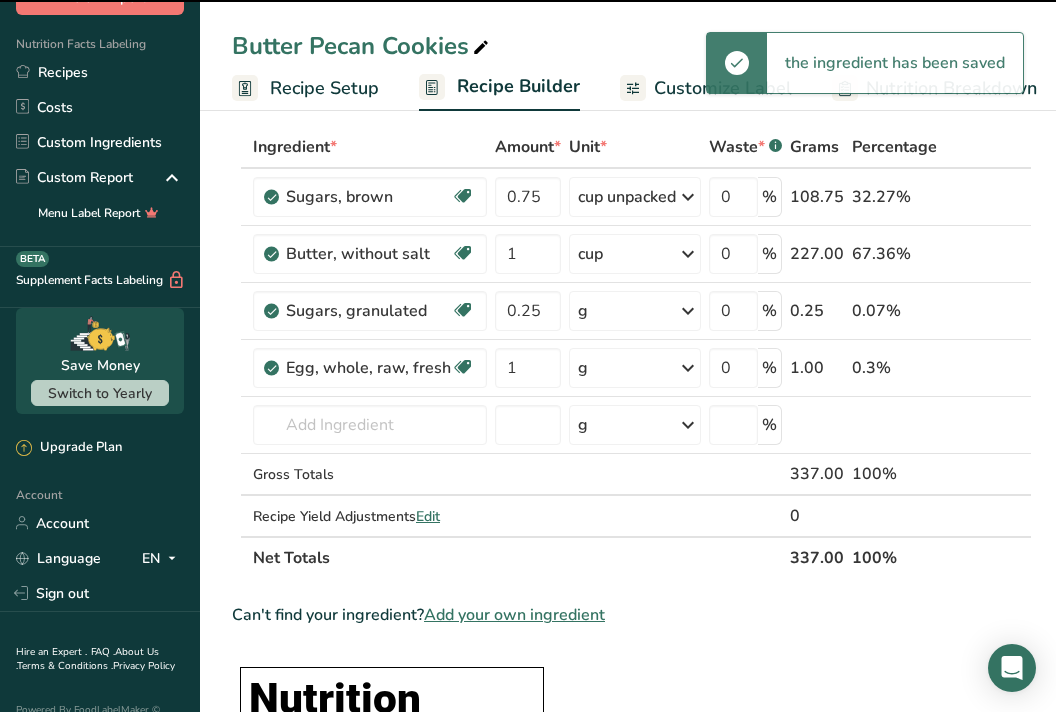 scroll, scrollTop: 91, scrollLeft: 0, axis: vertical 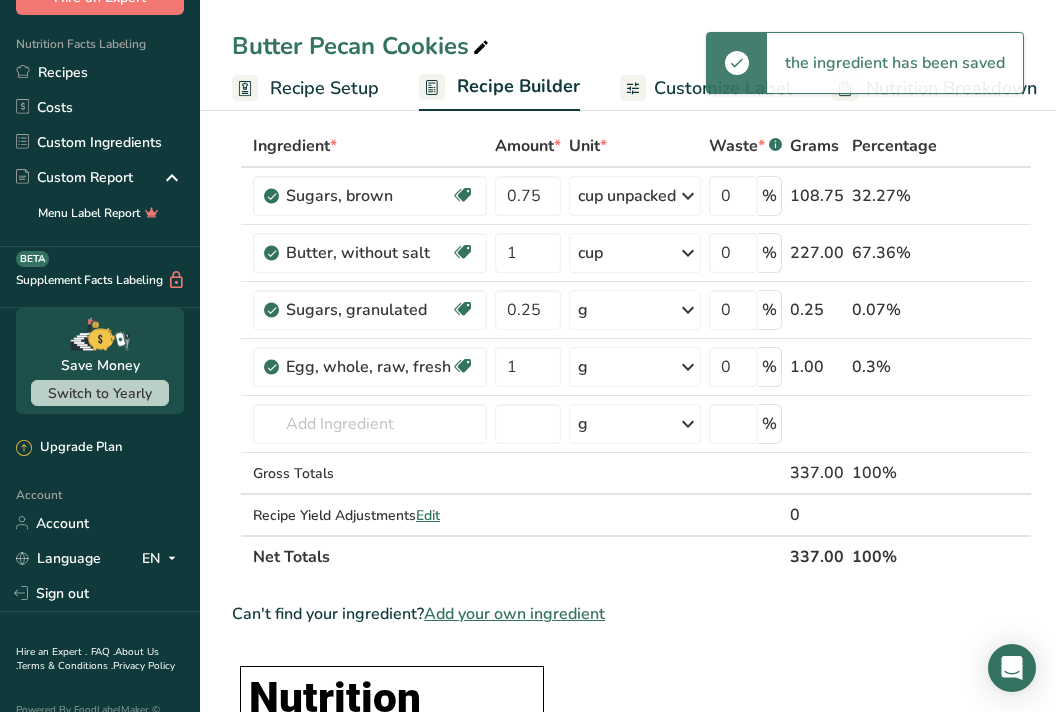 click on "g" at bounding box center (635, 367) 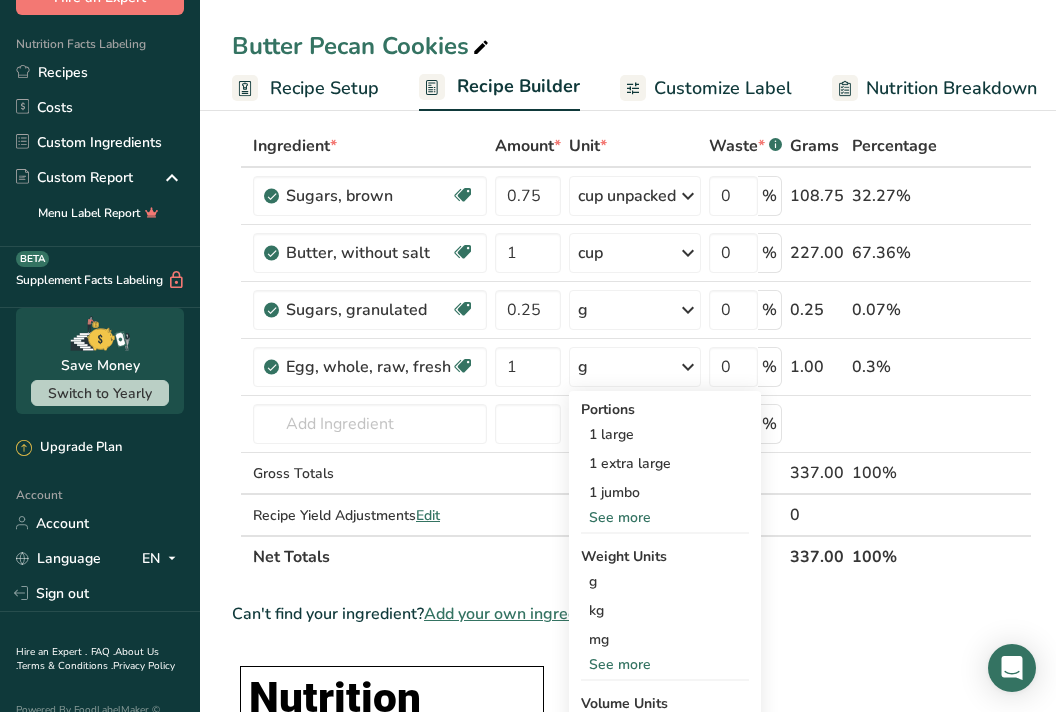 click on "1 large" at bounding box center (665, 434) 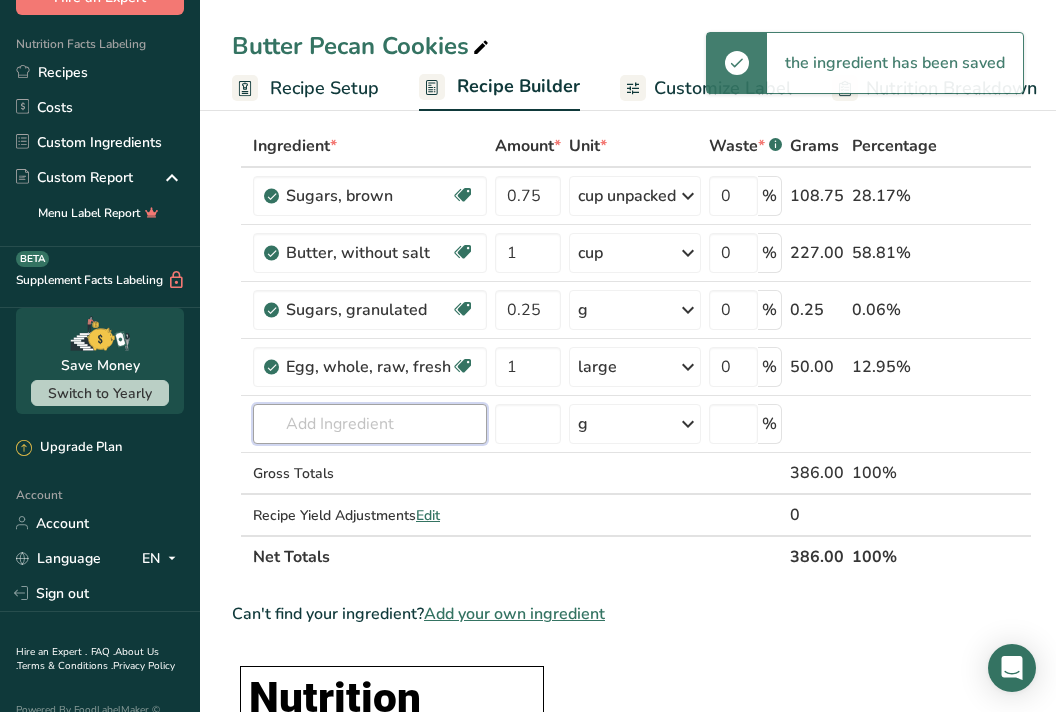 click at bounding box center (370, 424) 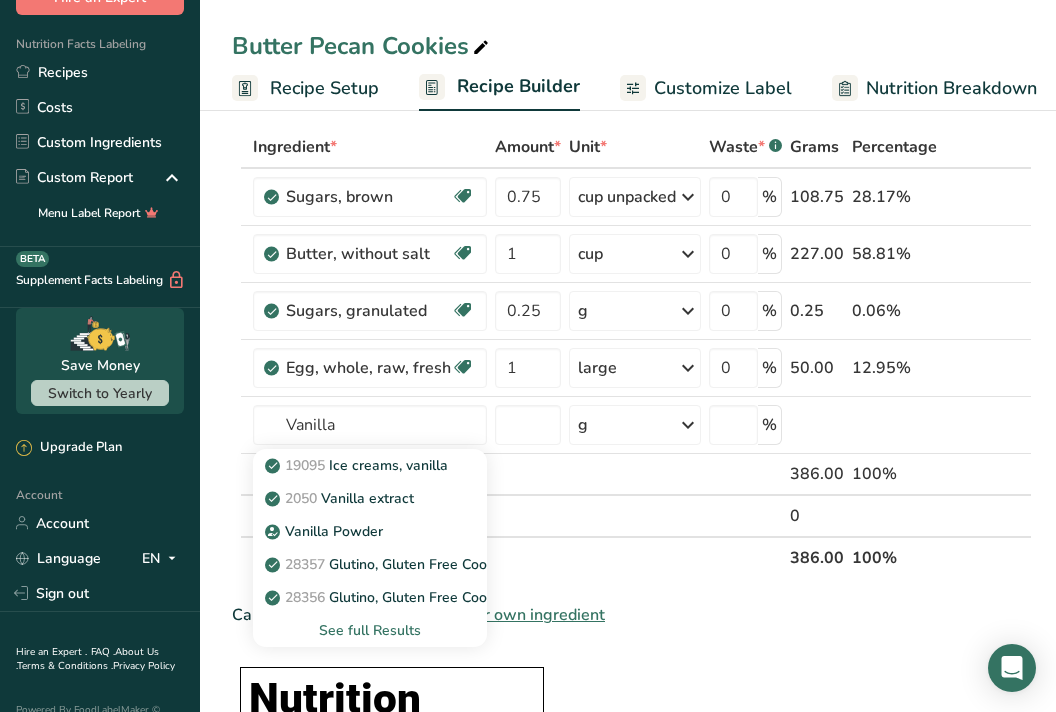 click on "2050
Vanilla extract" at bounding box center [341, 498] 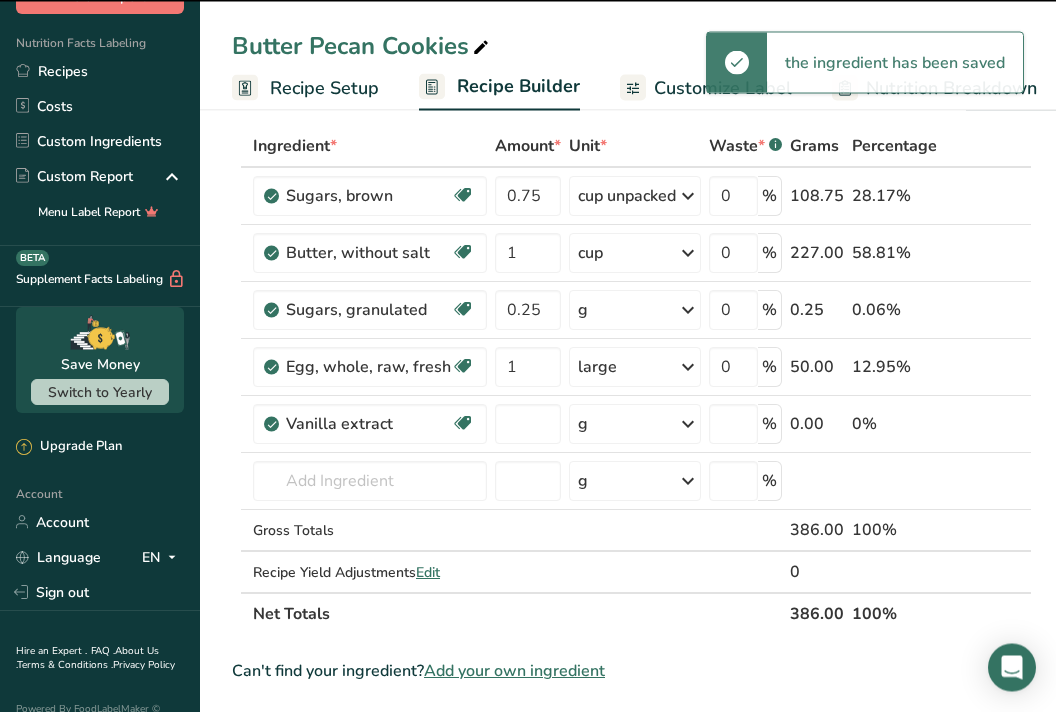 type on "0" 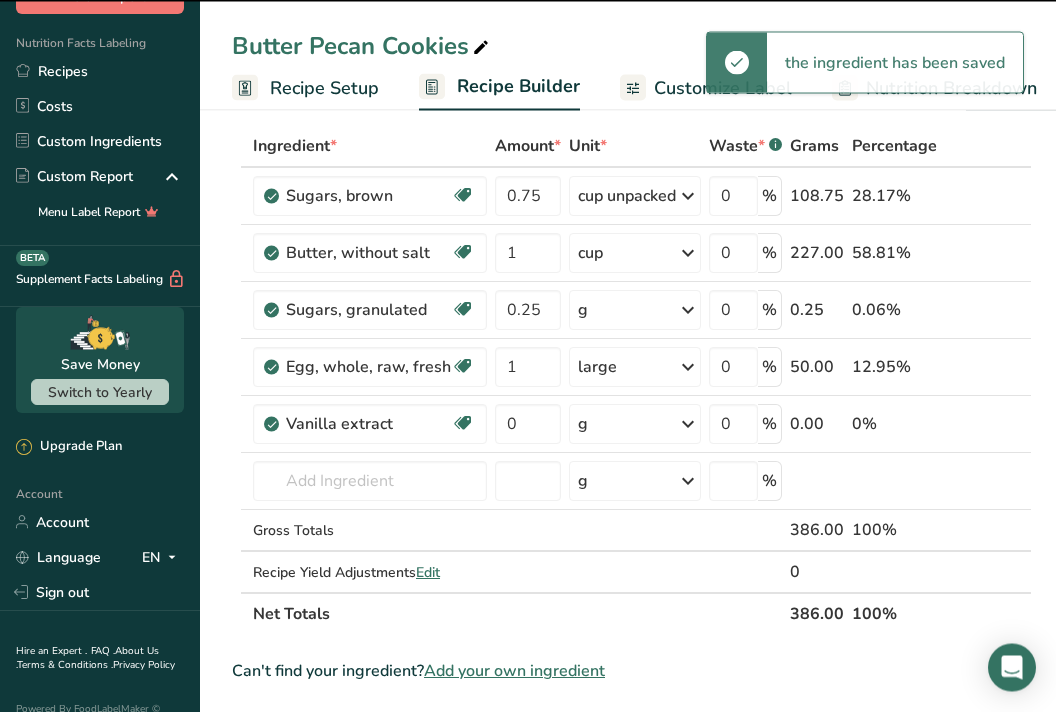 scroll, scrollTop: 91, scrollLeft: 0, axis: vertical 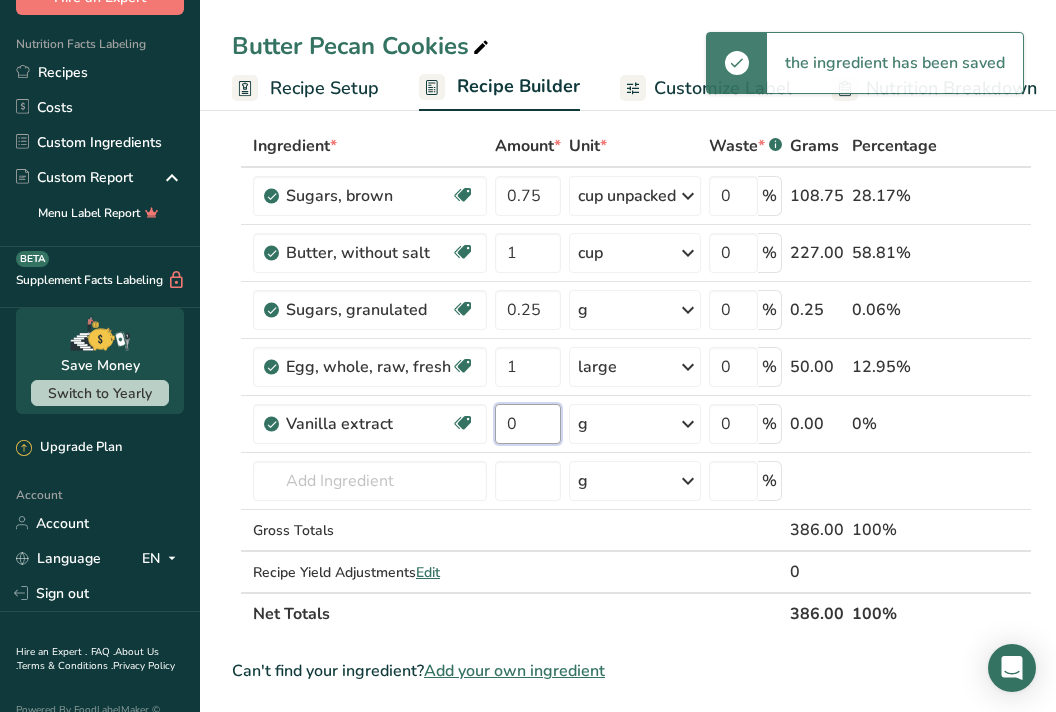 click on "0" at bounding box center (528, 424) 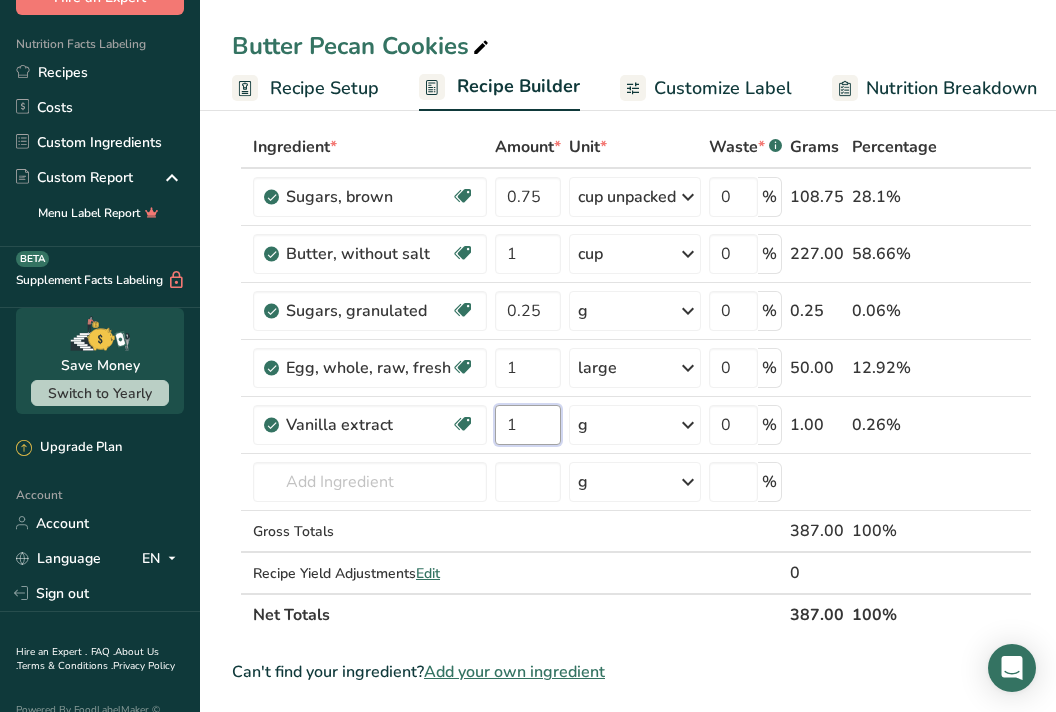 type on "1" 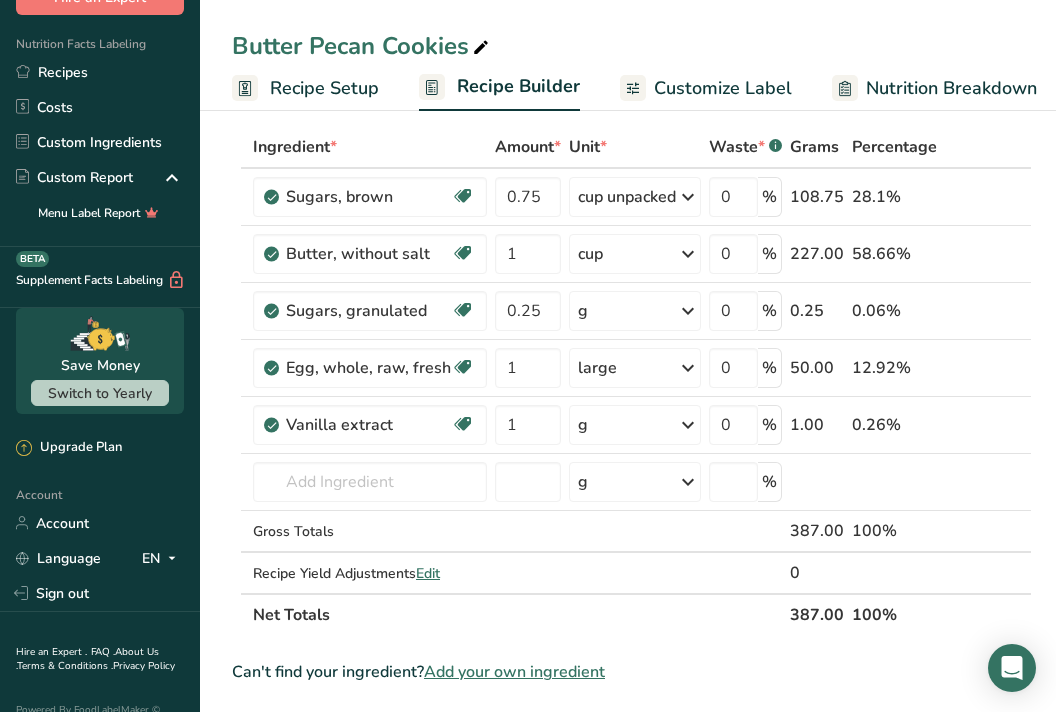 click on "Ingredient *
Amount *
Unit *
Waste *   .a-a{fill:#347362;}.b-a{fill:#fff;}          Grams
Percentage
Sugars, brown
Dairy free
Gluten free
Vegan
Vegetarian
Soy free
0.75
cup unpacked
Portions
1 tsp unpacked
1 cup packed
1 cup unpacked
See more
Weight Units
g
kg
mg
See more
Volume Units
l
Volume units require a density conversion. If you know your ingredient's density enter it below. Otherwise, click on "RIA" our AI Regulatory bot - she will be able to help you
lb/ft3
g/cm3
Confirm
mL" at bounding box center [632, 381] 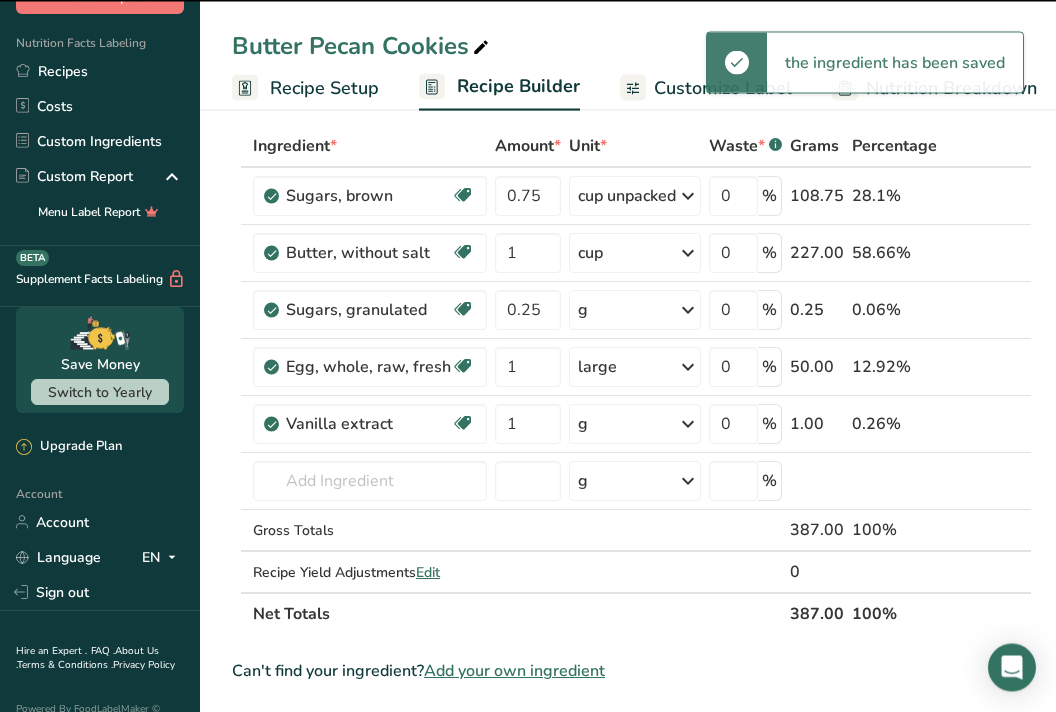 scroll, scrollTop: 91, scrollLeft: 0, axis: vertical 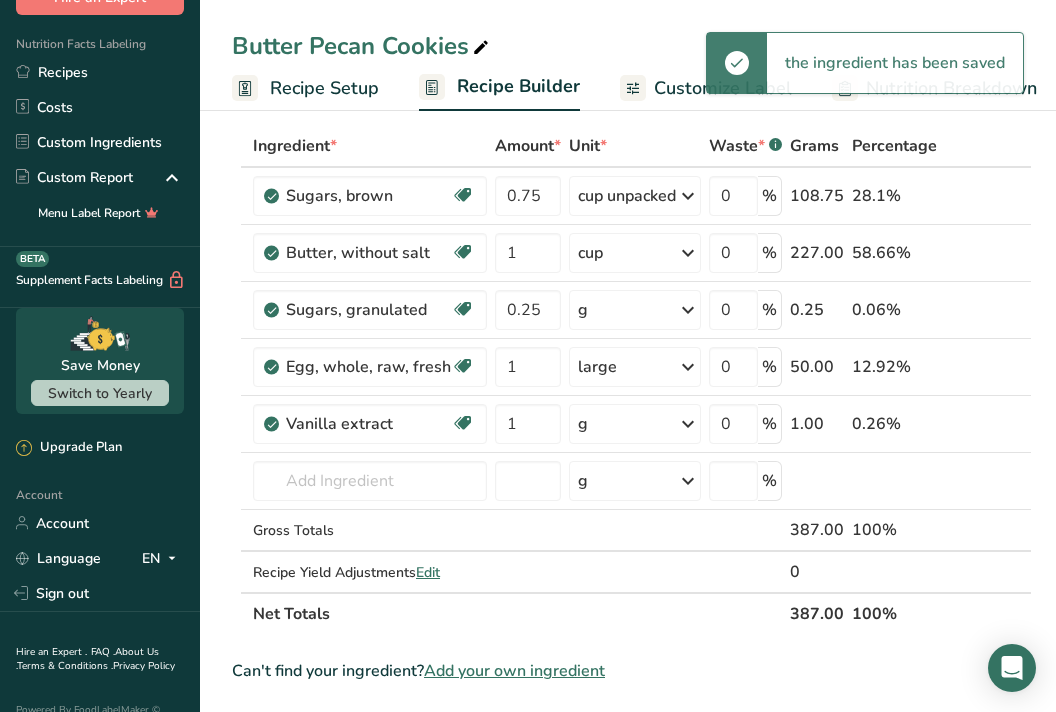 click on "g" at bounding box center (635, 424) 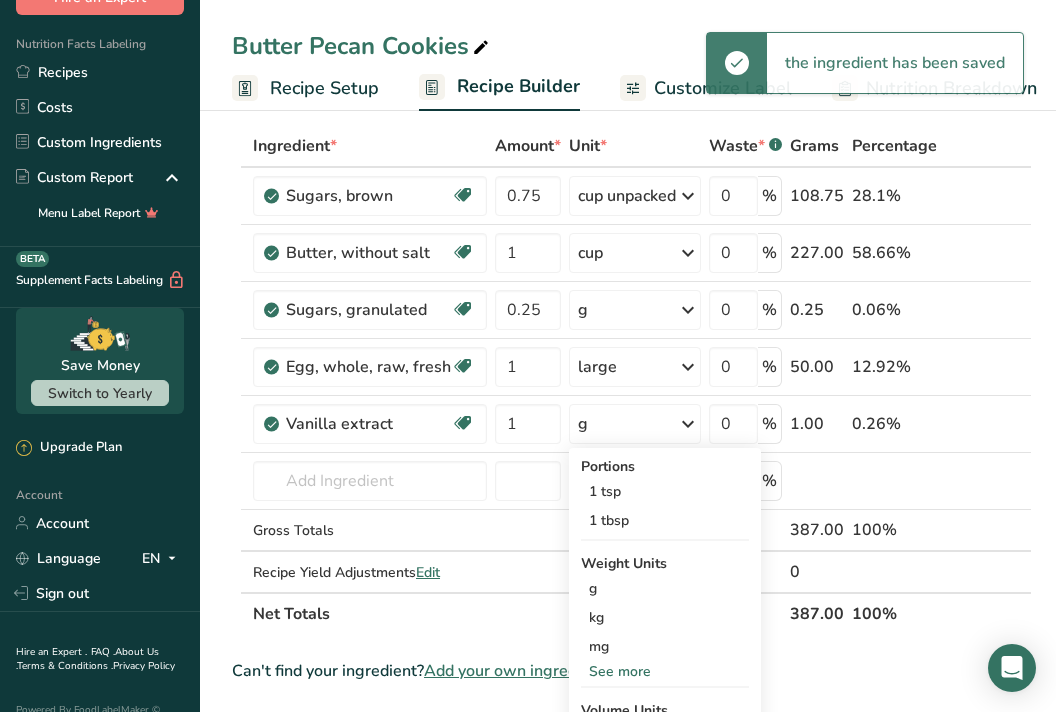 click on "1 tsp" at bounding box center [665, 491] 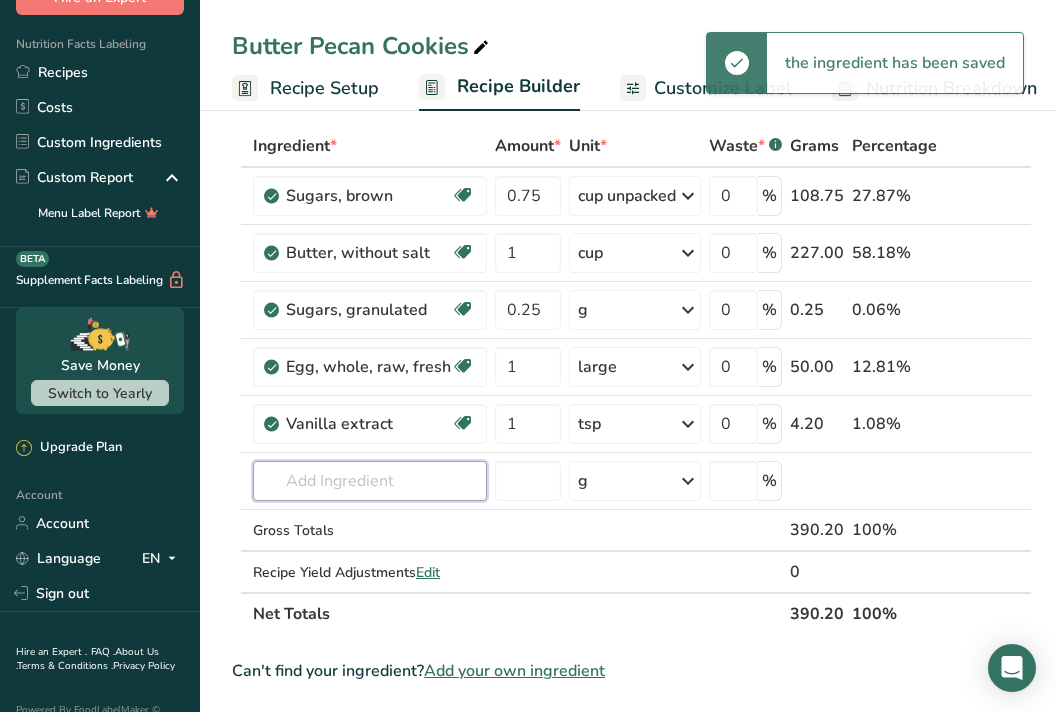click at bounding box center (370, 481) 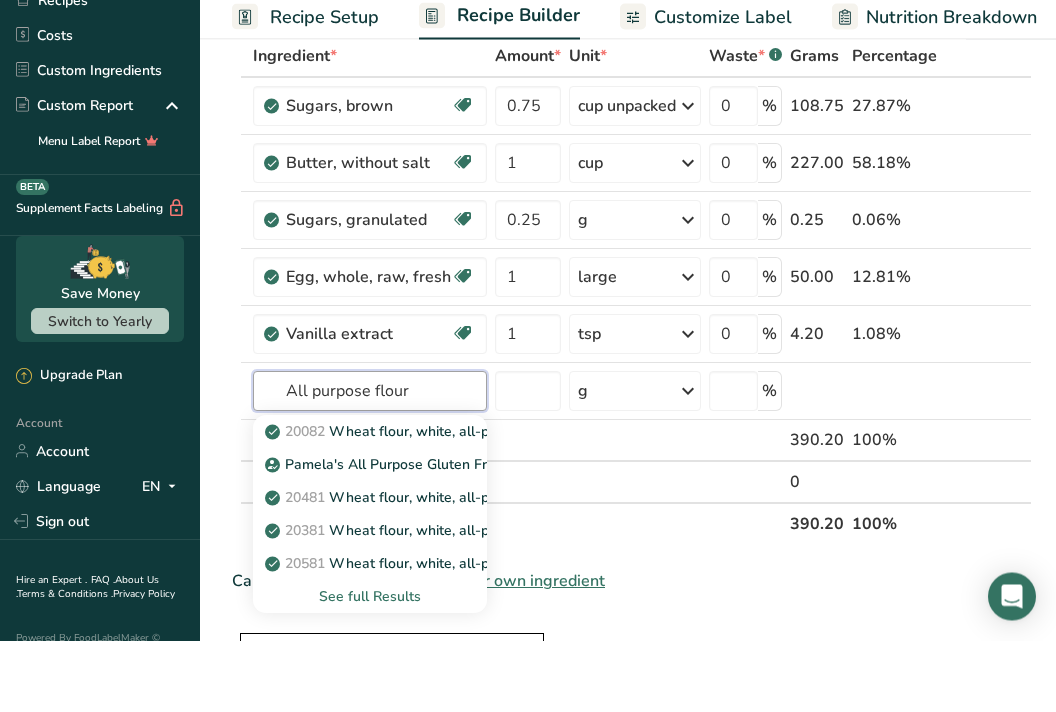 scroll, scrollTop: 110, scrollLeft: 0, axis: vertical 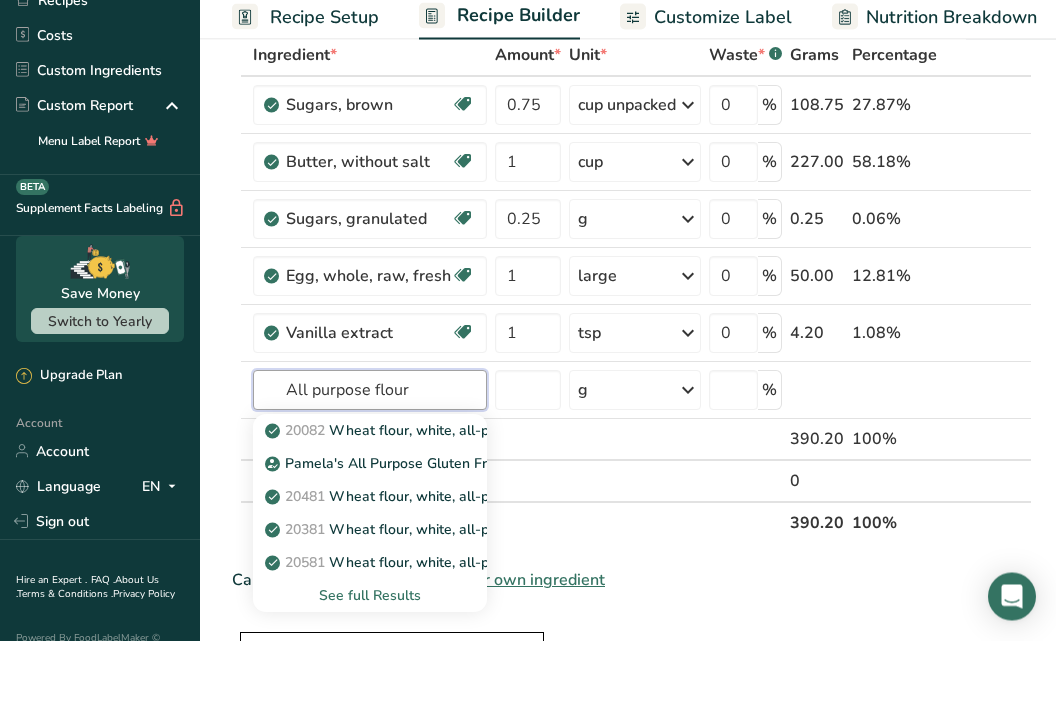 type on "All purpose flour" 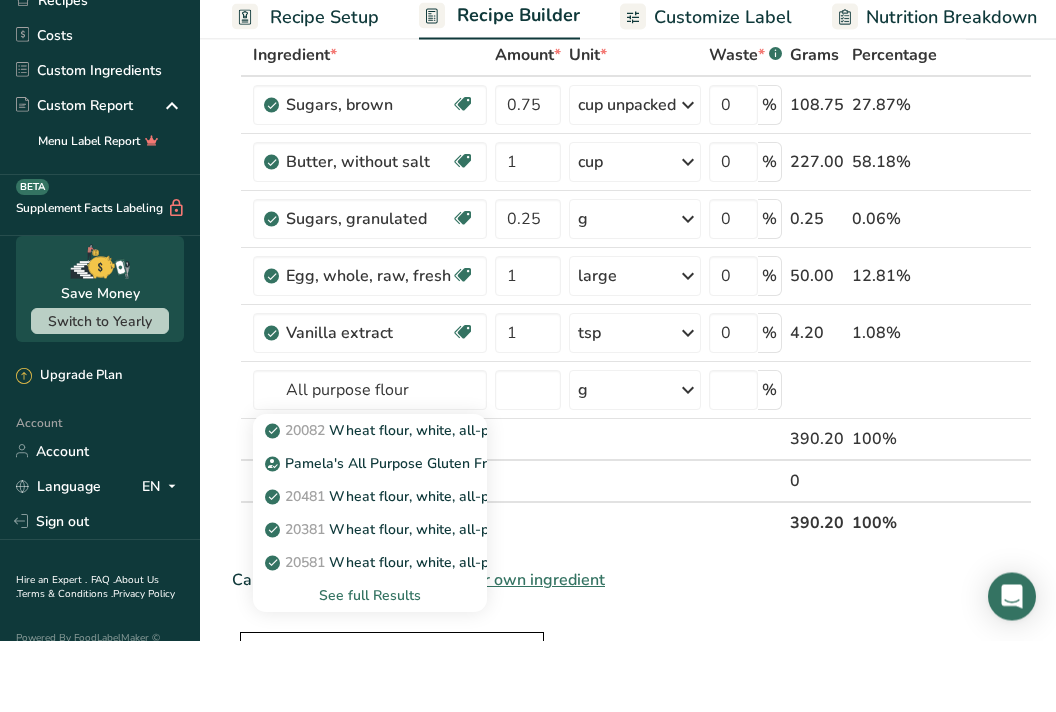click on "See full Results" at bounding box center (370, 667) 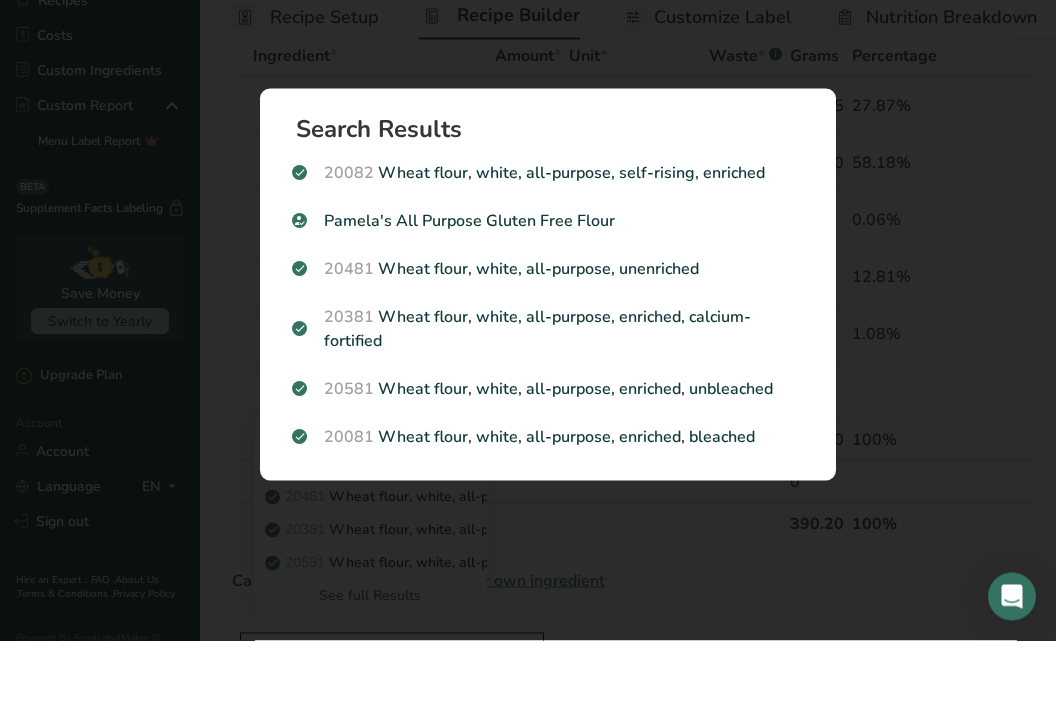 scroll, scrollTop: 182, scrollLeft: 0, axis: vertical 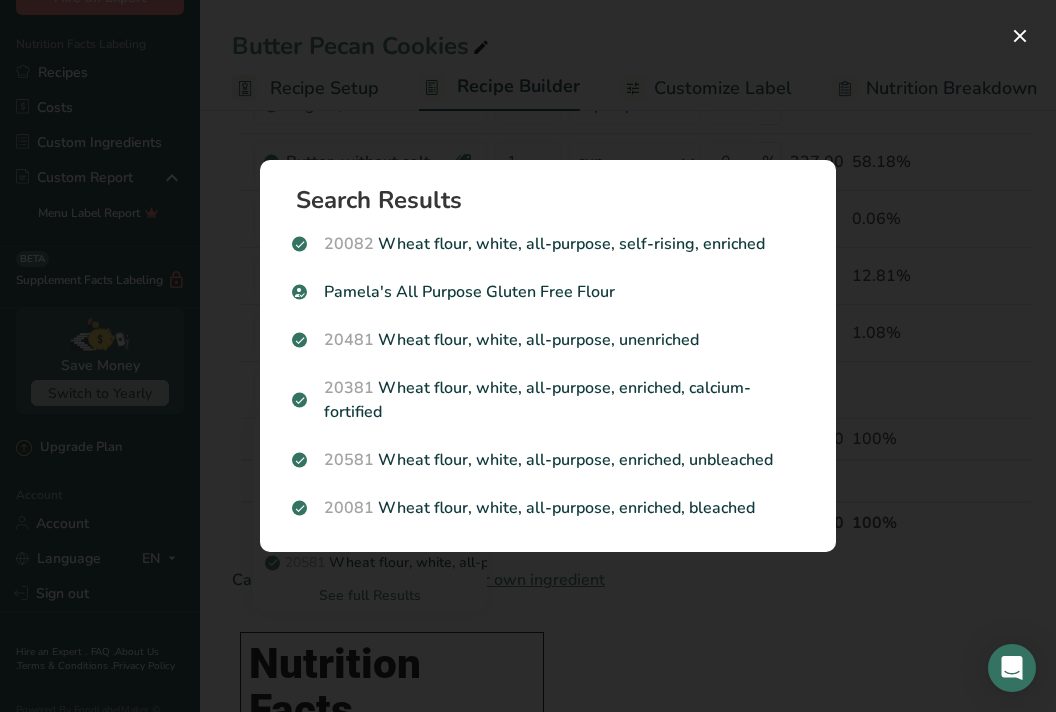 click on "20082
Wheat flour, white, all-purpose, self-rising, enriched" at bounding box center (548, 244) 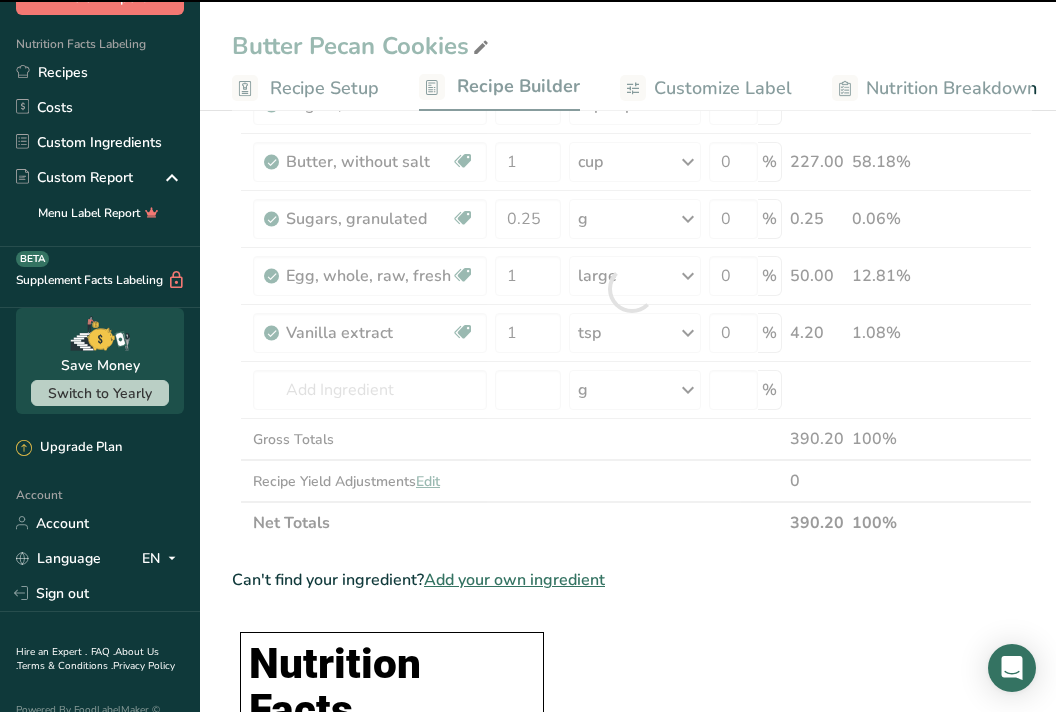 type on "0" 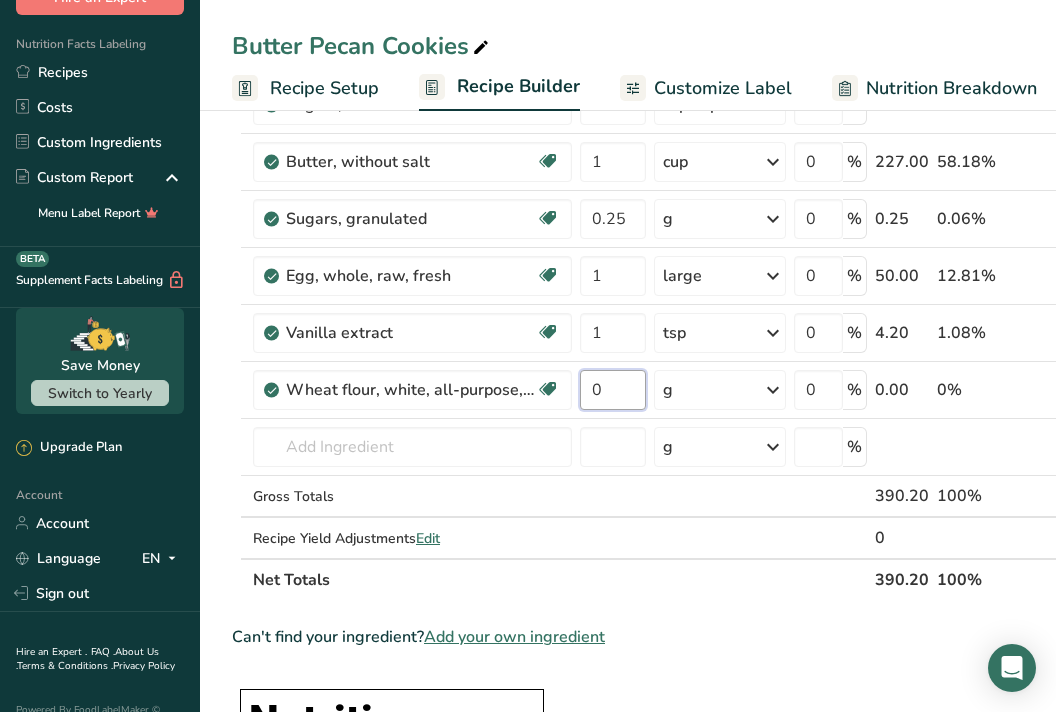 click on "0" at bounding box center [613, 390] 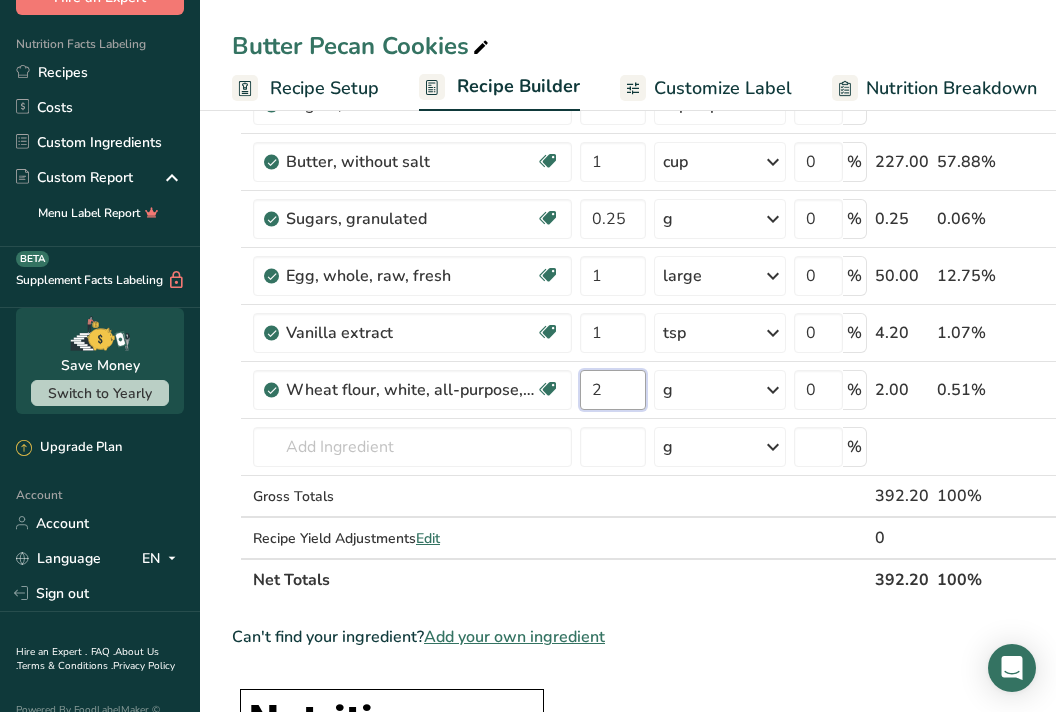 type on "2" 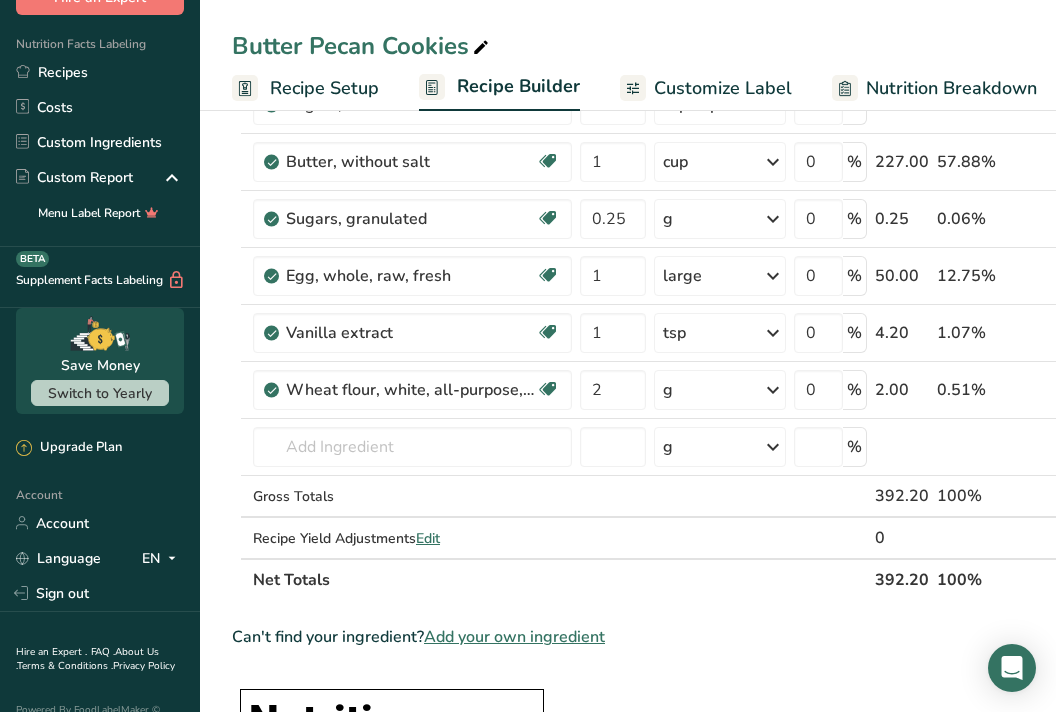 click on "Ingredient *
Amount *
Unit *
Waste *   .a-a{fill:#347362;}.b-a{fill:#fff;}          Grams
Percentage
Sugars, brown
Dairy free
Gluten free
Vegan
Vegetarian
Soy free
0.75
cup unpacked
Portions
1 tsp unpacked
1 cup packed
1 cup unpacked
See more
Weight Units
g
kg
mg
See more
Volume Units
l
Volume units require a density conversion. If you know your ingredient's density enter it below. Otherwise, click on "RIA" our AI Regulatory bot - she will be able to help you
lb/ft3
g/cm3
Confirm
mL" at bounding box center (674, 317) 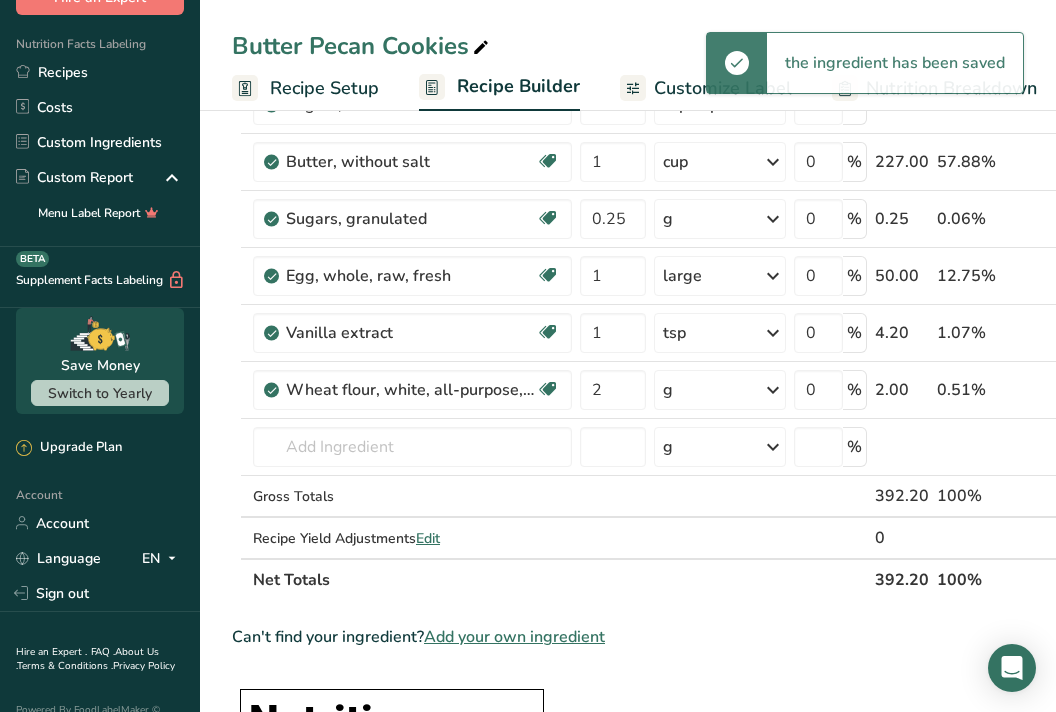 click on "g" at bounding box center (720, 390) 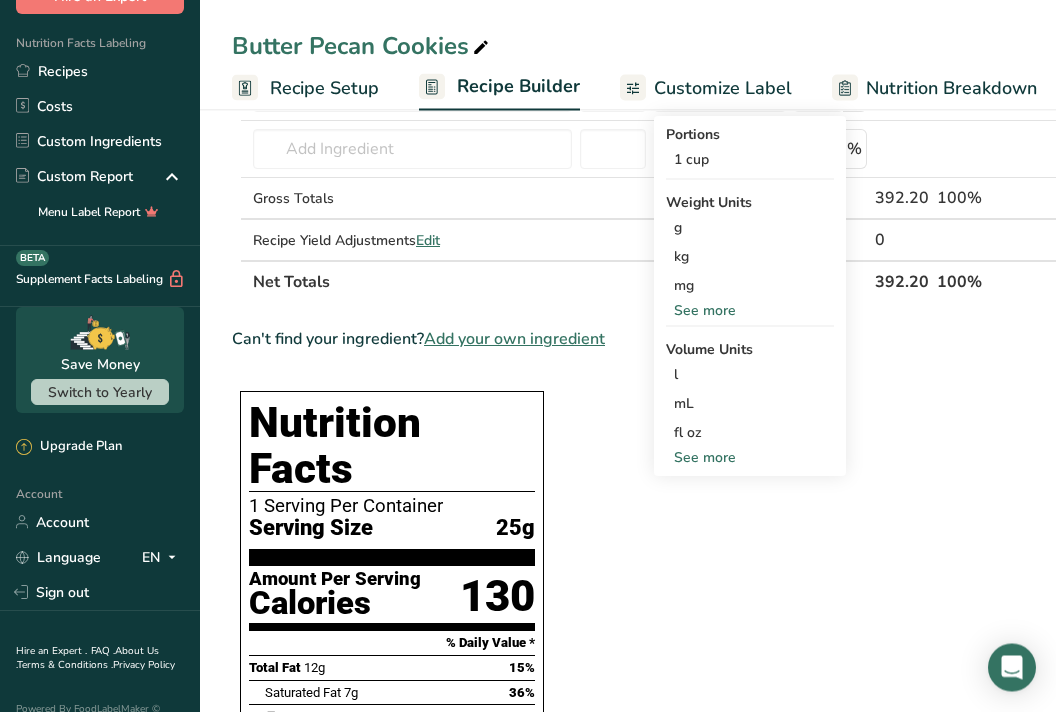 scroll, scrollTop: 485, scrollLeft: 0, axis: vertical 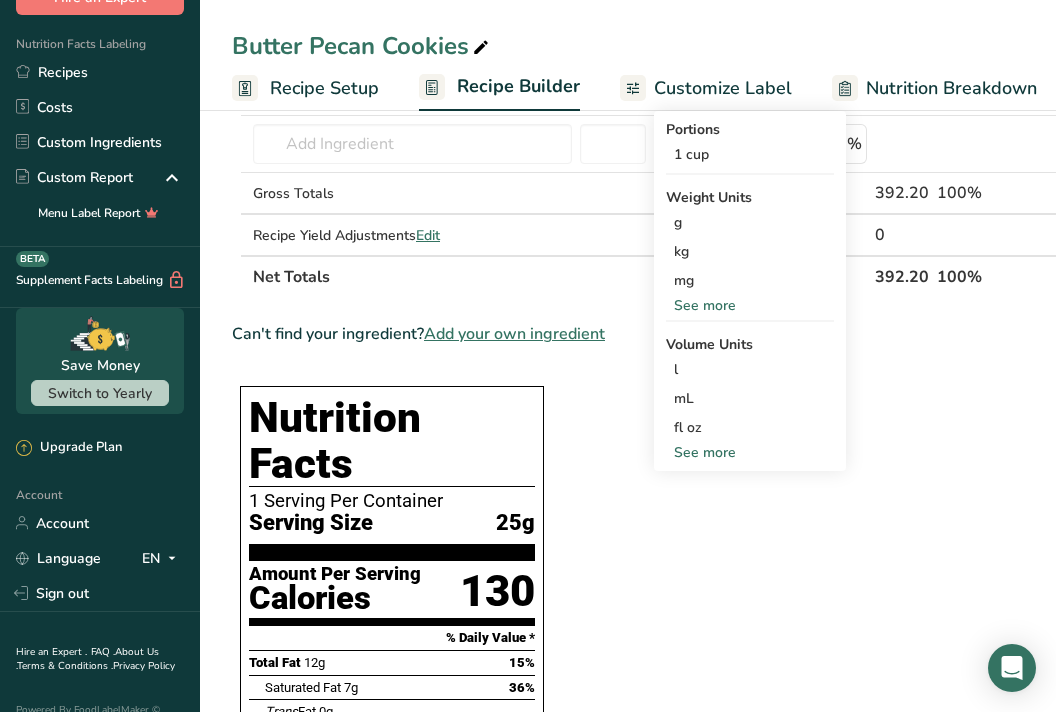 click on "See more" at bounding box center (750, 452) 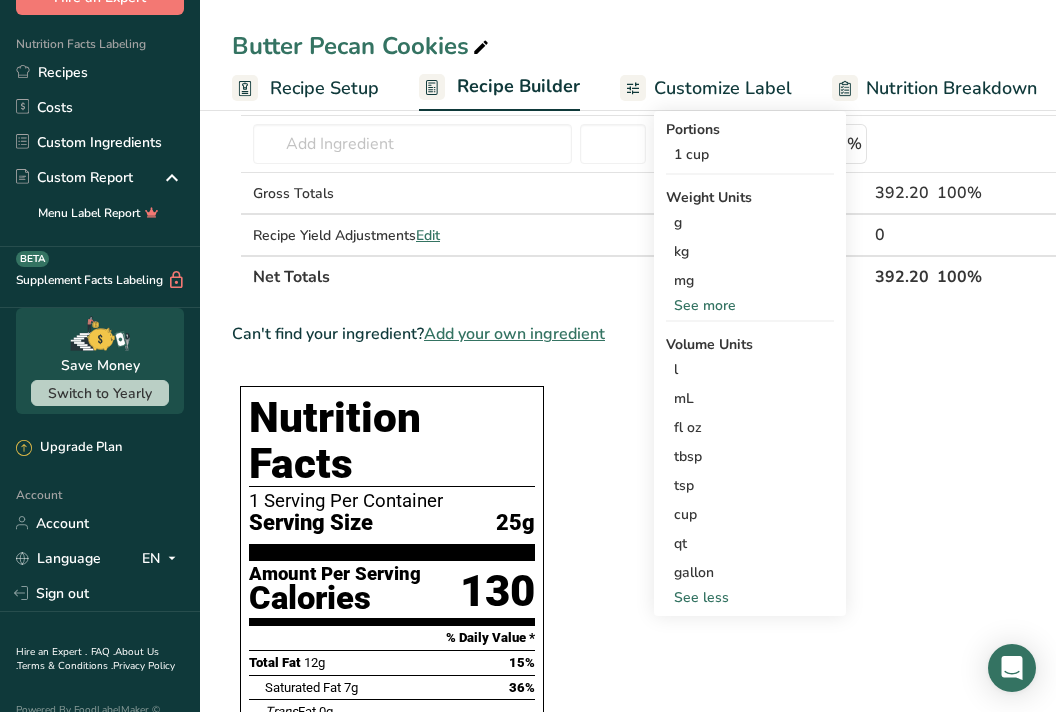 click on "cup" at bounding box center (750, 514) 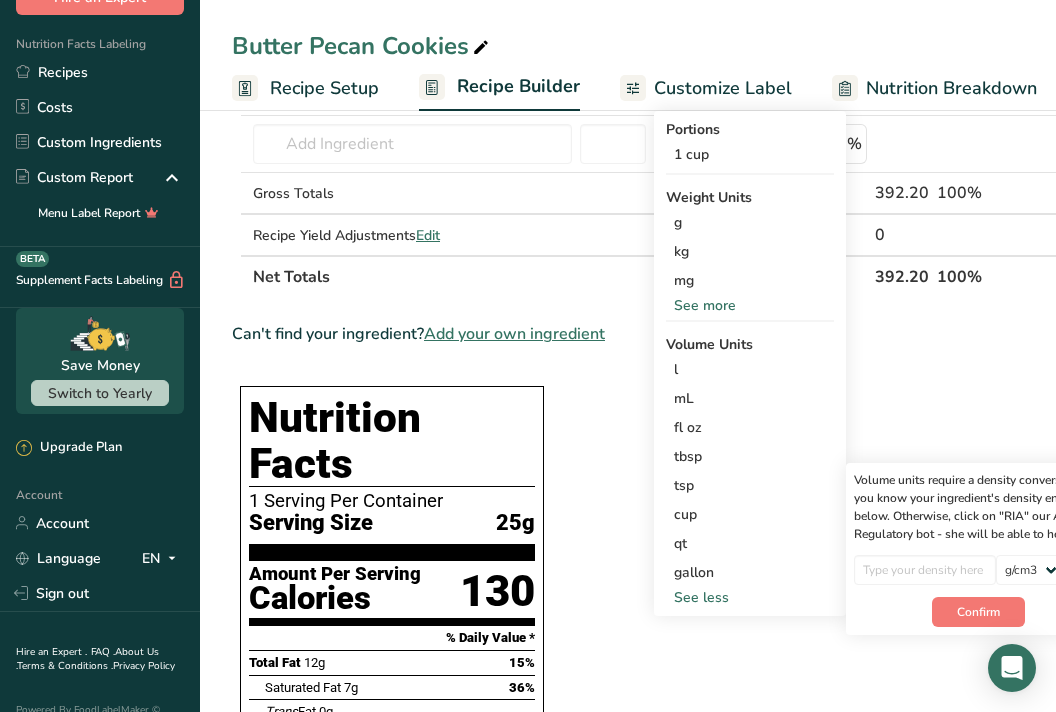 click on "cup" at bounding box center (750, 514) 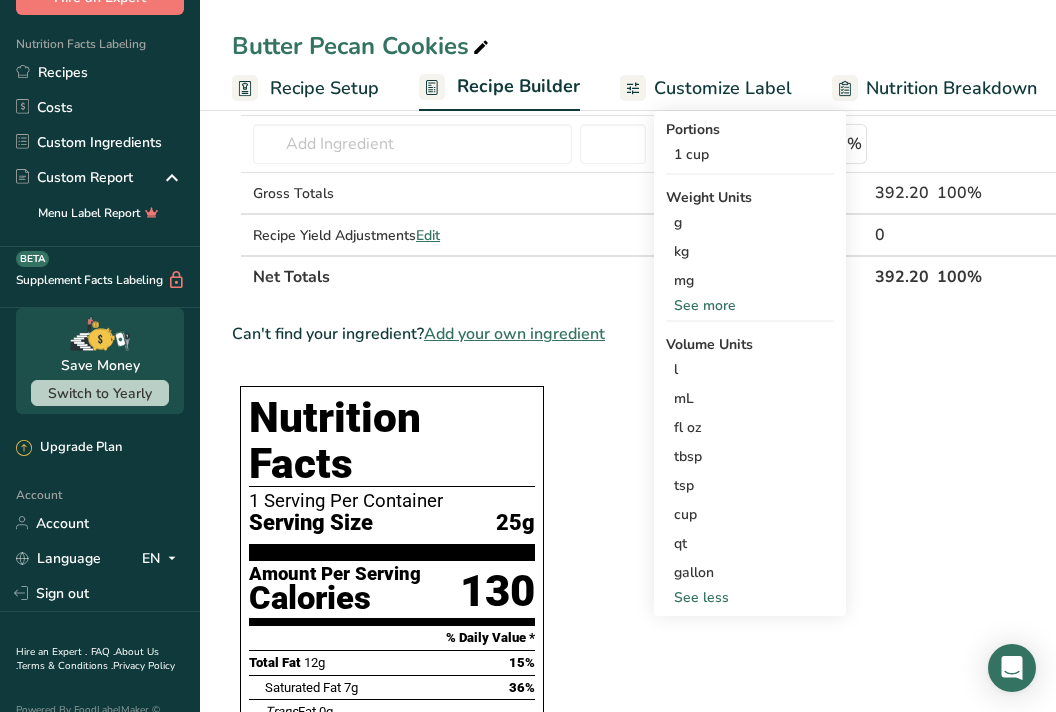 click on "cup" at bounding box center (750, 514) 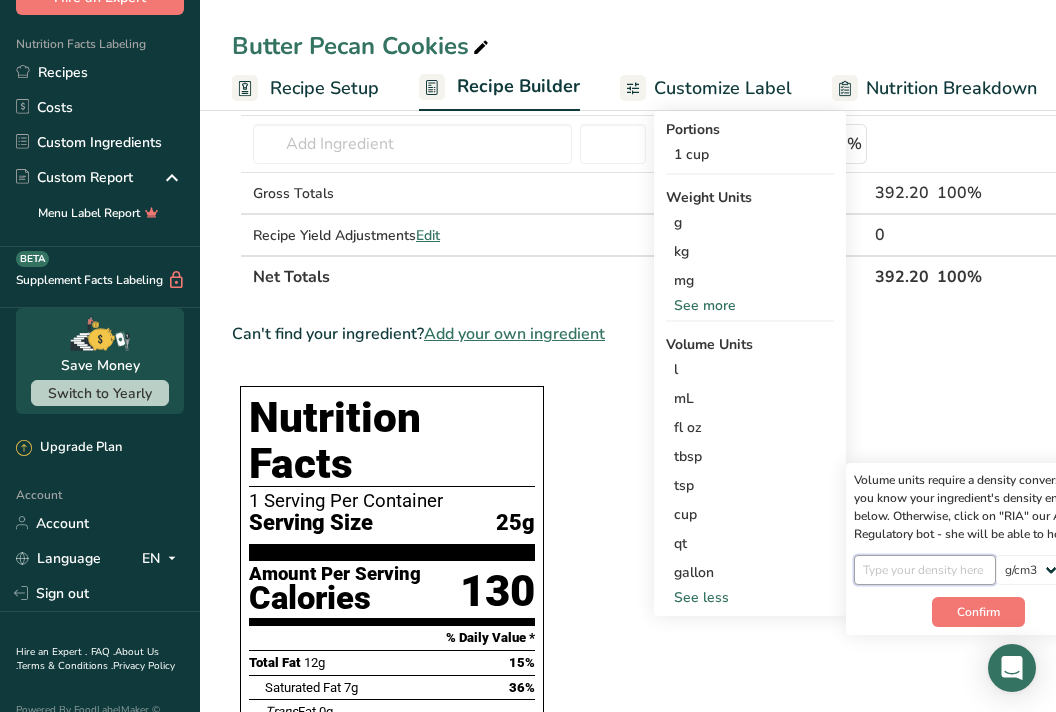 click at bounding box center (925, 570) 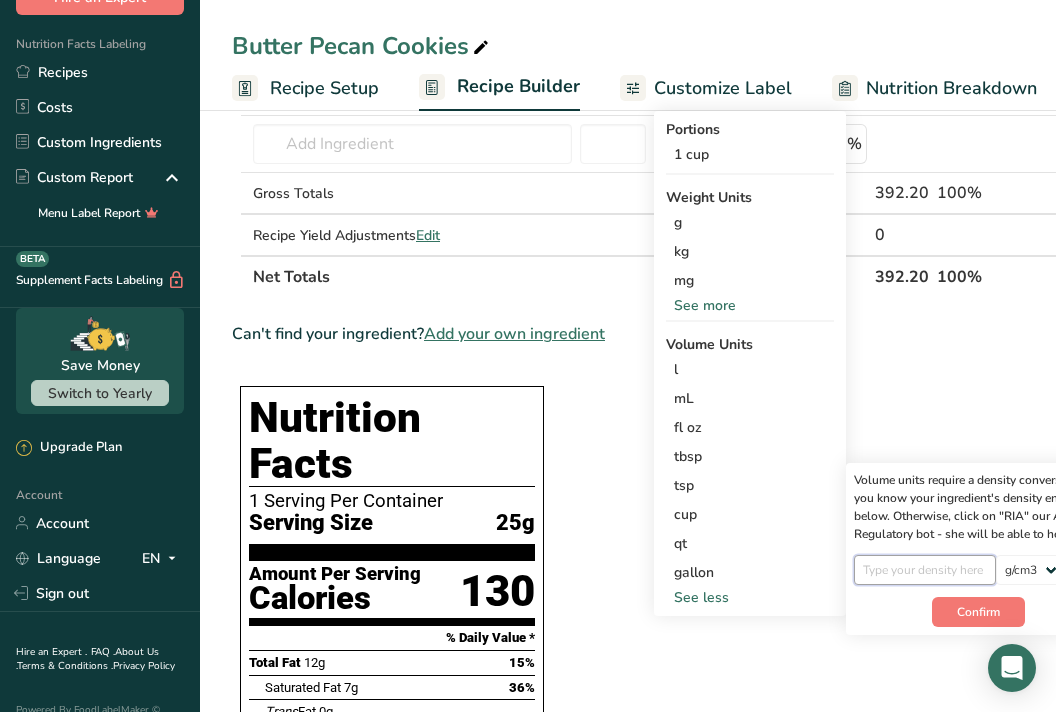 type on "2" 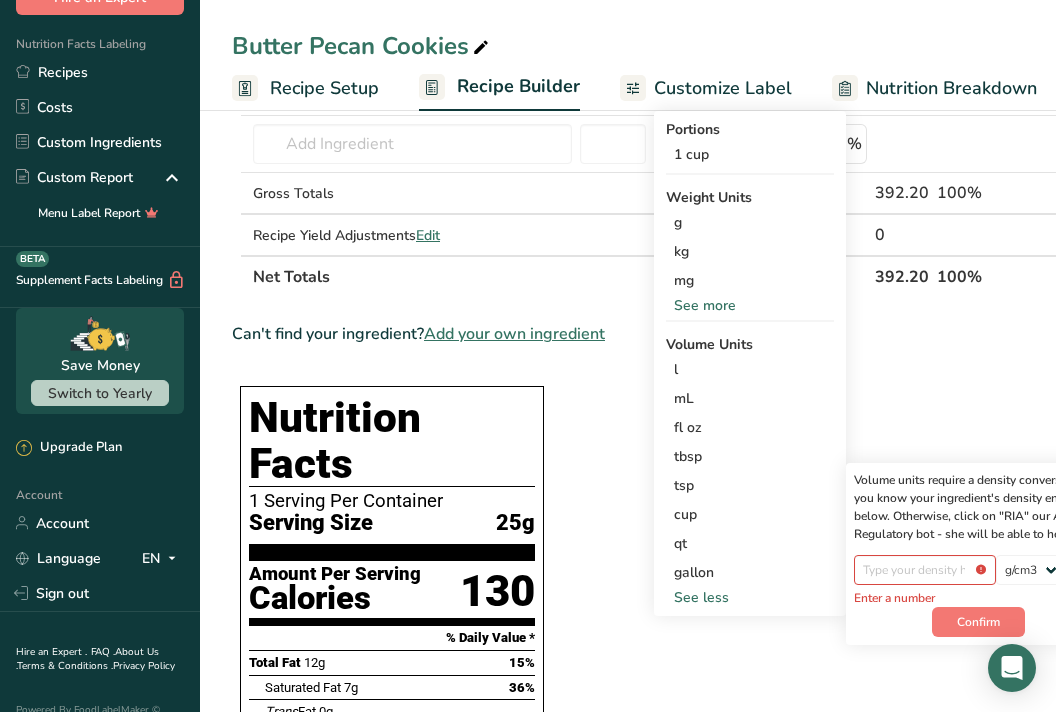 click on "Confirm" at bounding box center (978, 622) 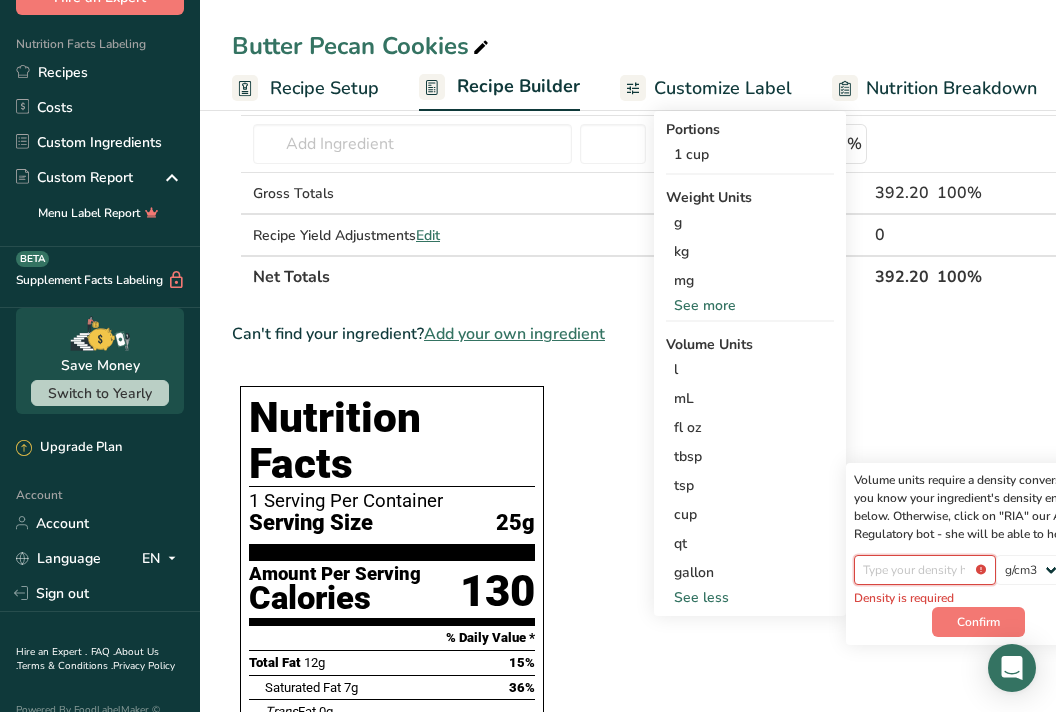 click at bounding box center [925, 570] 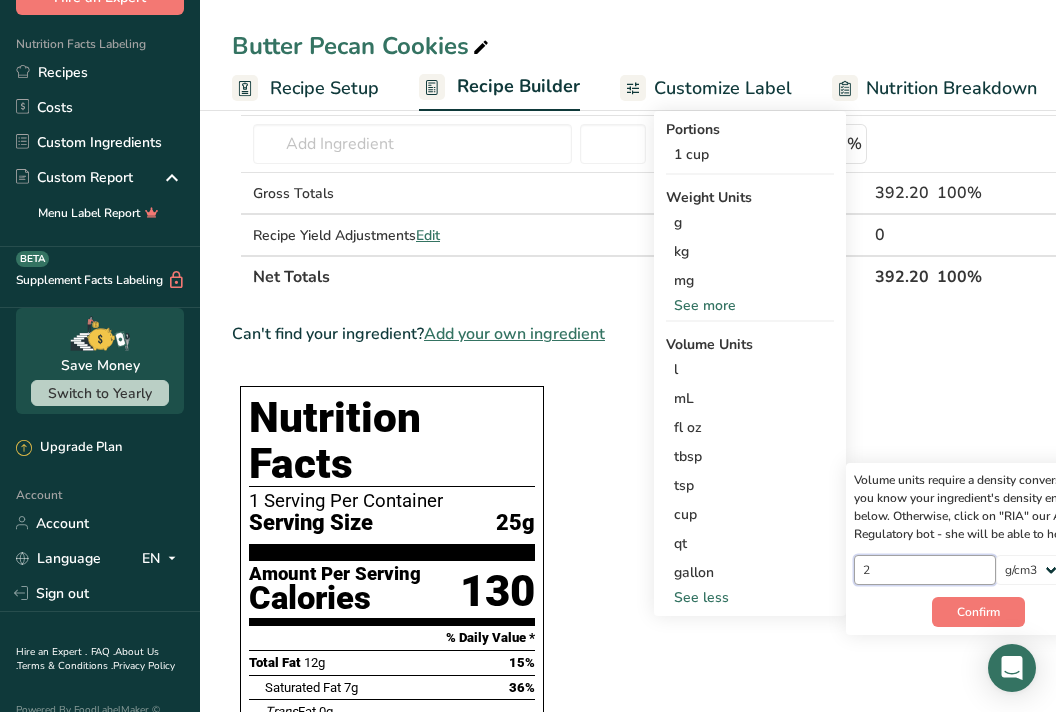 type on "2" 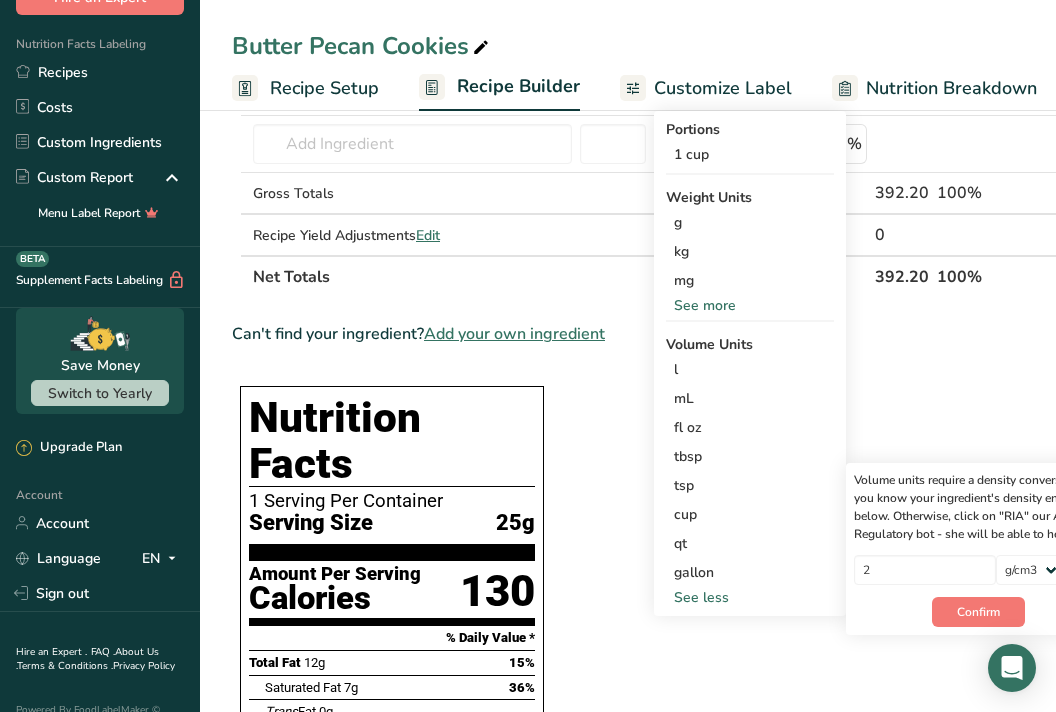 click on "Confirm" at bounding box center [978, 612] 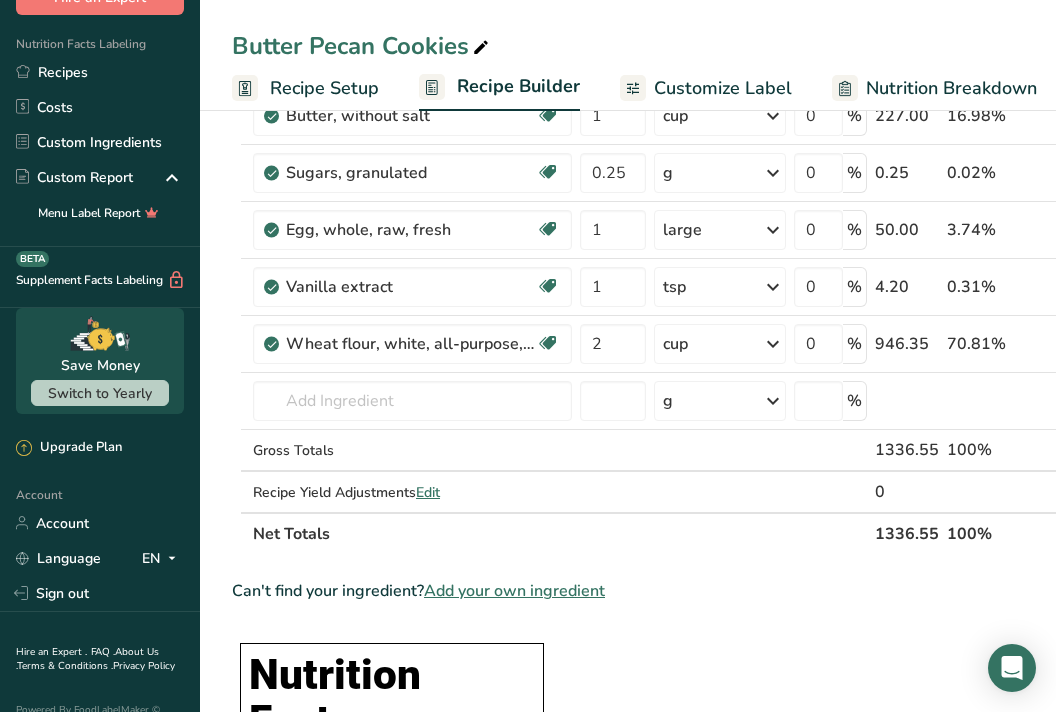 scroll, scrollTop: 226, scrollLeft: 0, axis: vertical 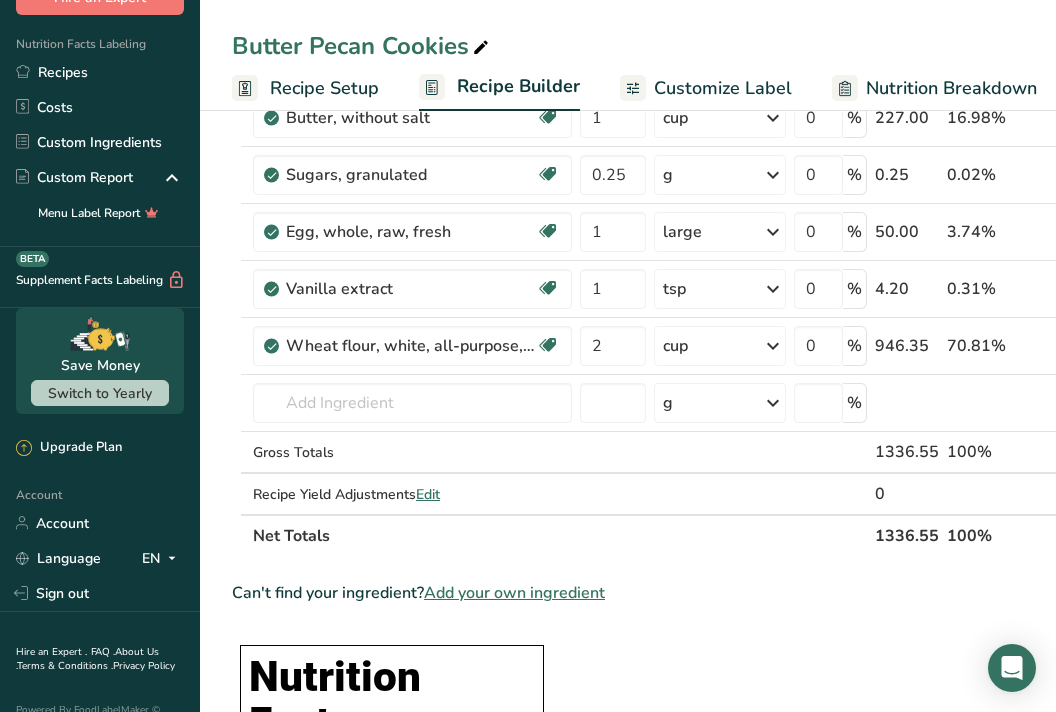 click at bounding box center [773, 175] 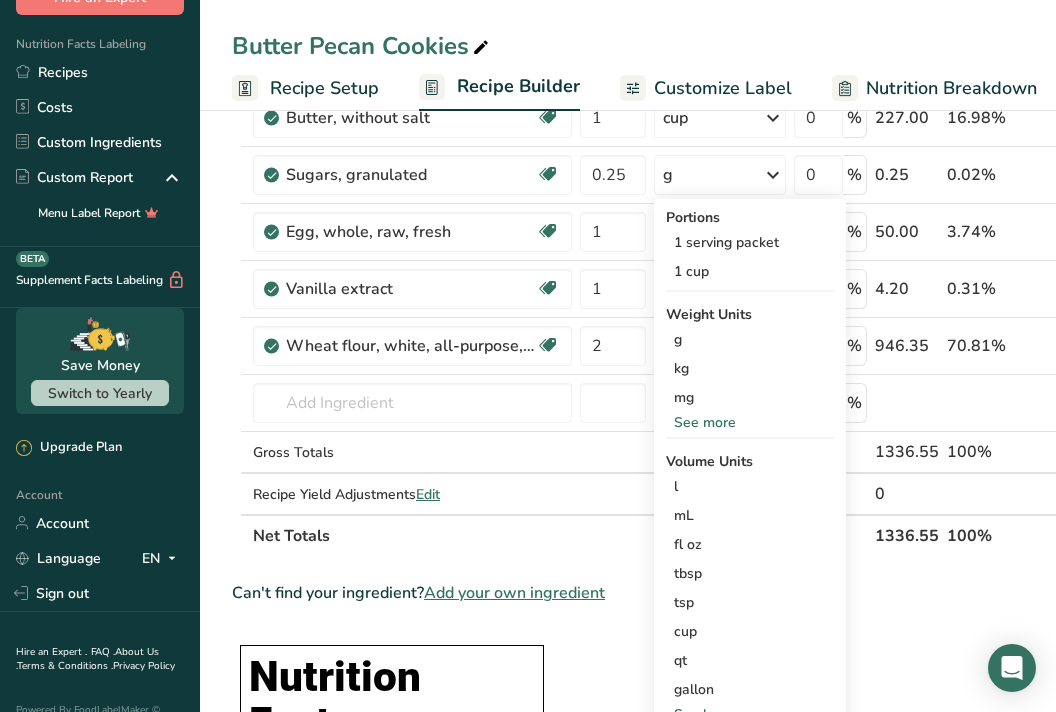 click on "cup" at bounding box center [750, 631] 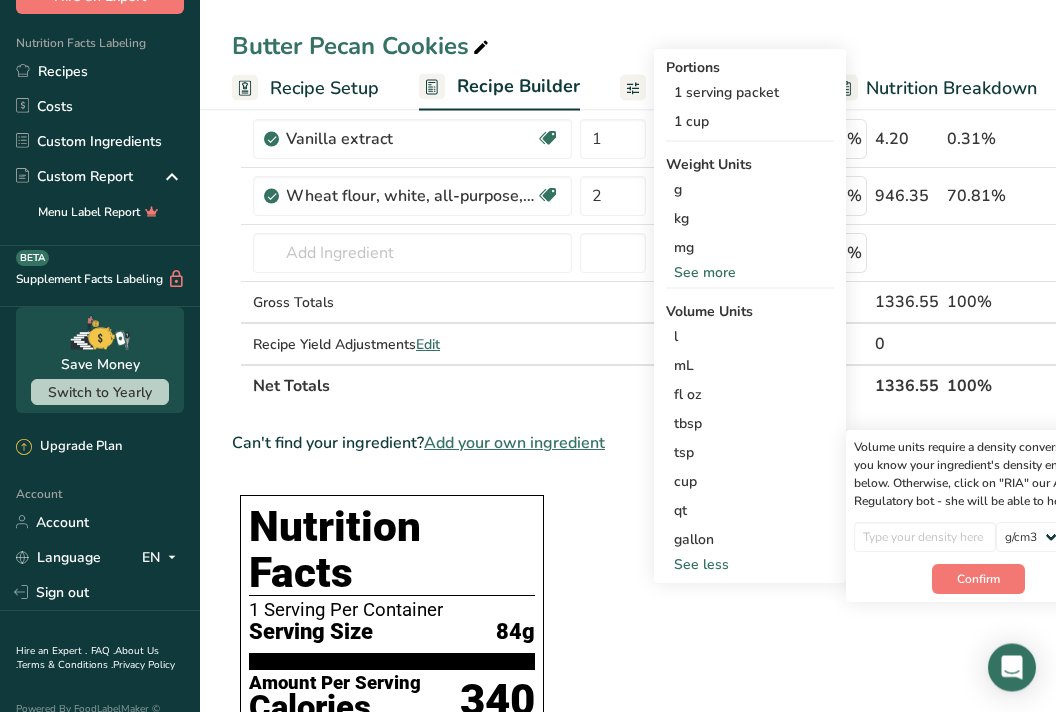 scroll, scrollTop: 376, scrollLeft: 0, axis: vertical 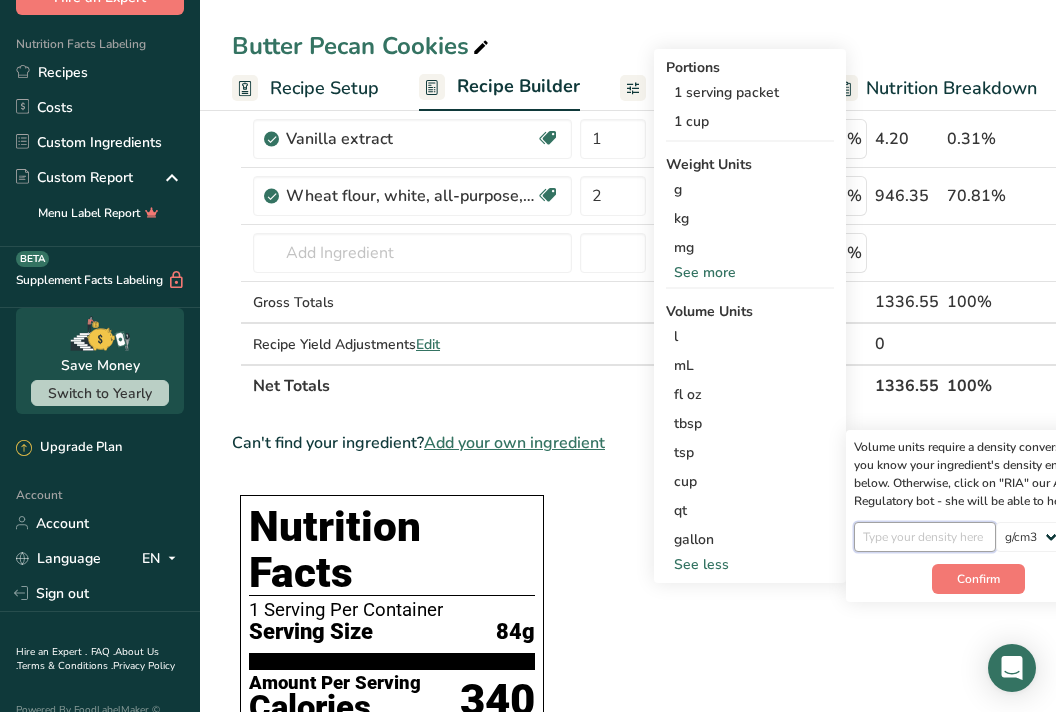 click at bounding box center (925, 537) 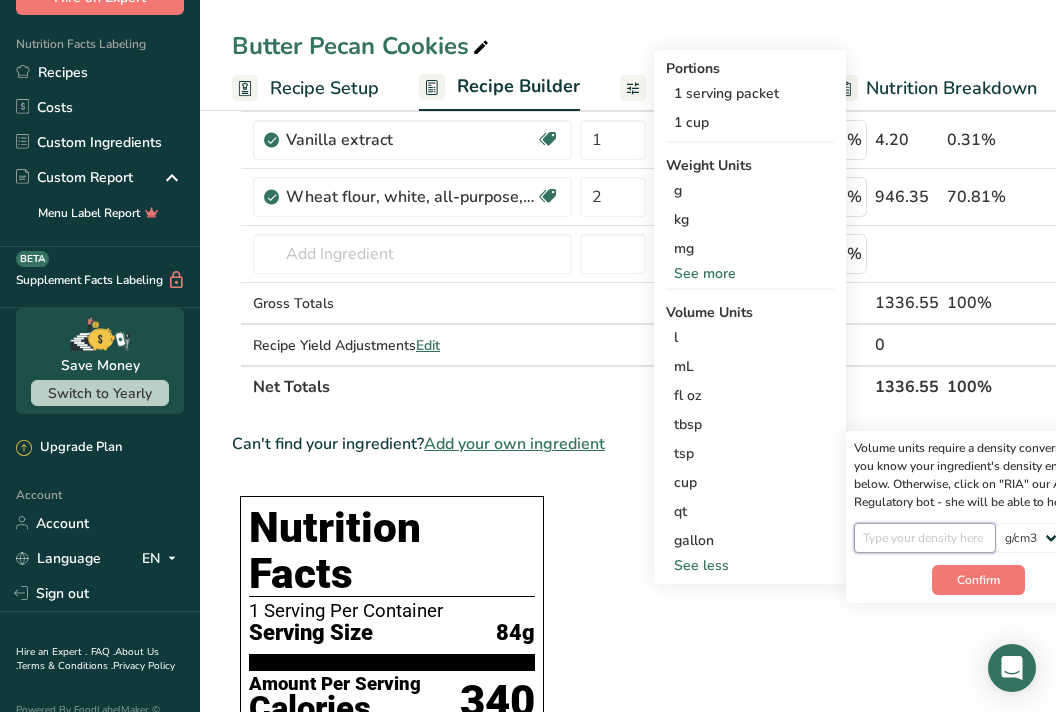 type on "3" 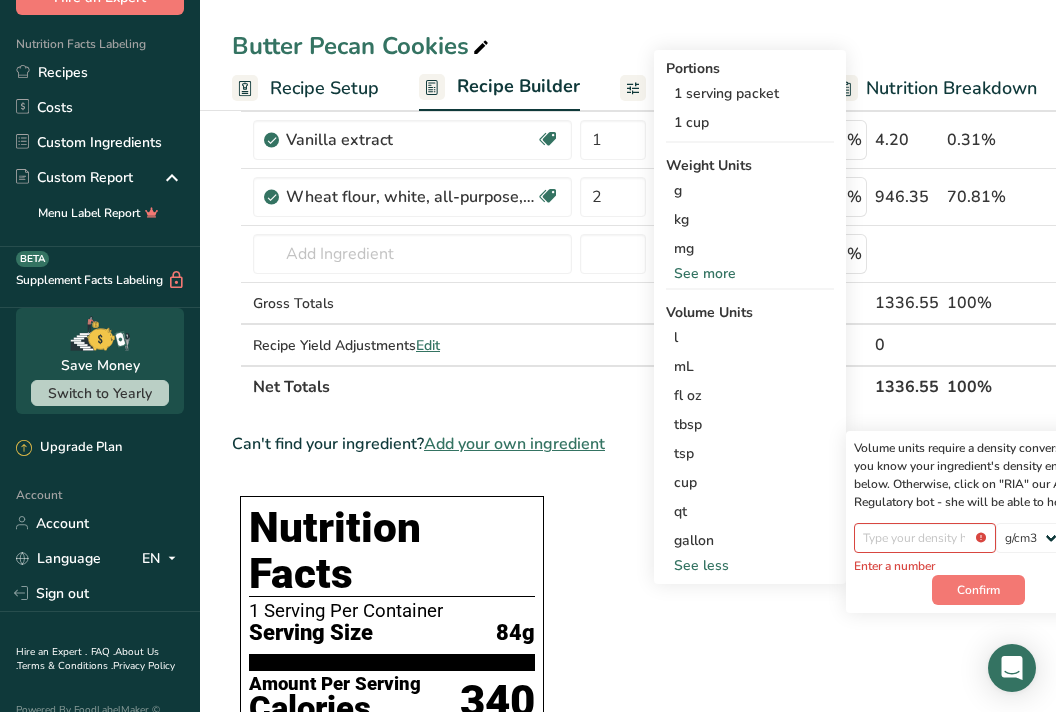 click on "Confirm" at bounding box center (978, 590) 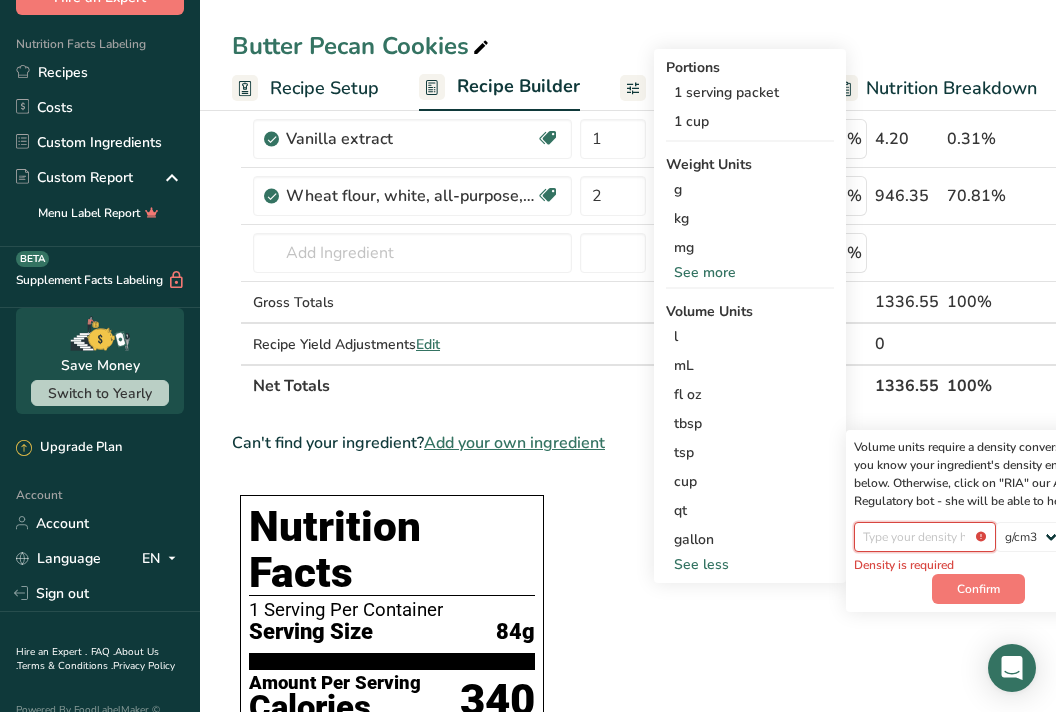 click at bounding box center [925, 537] 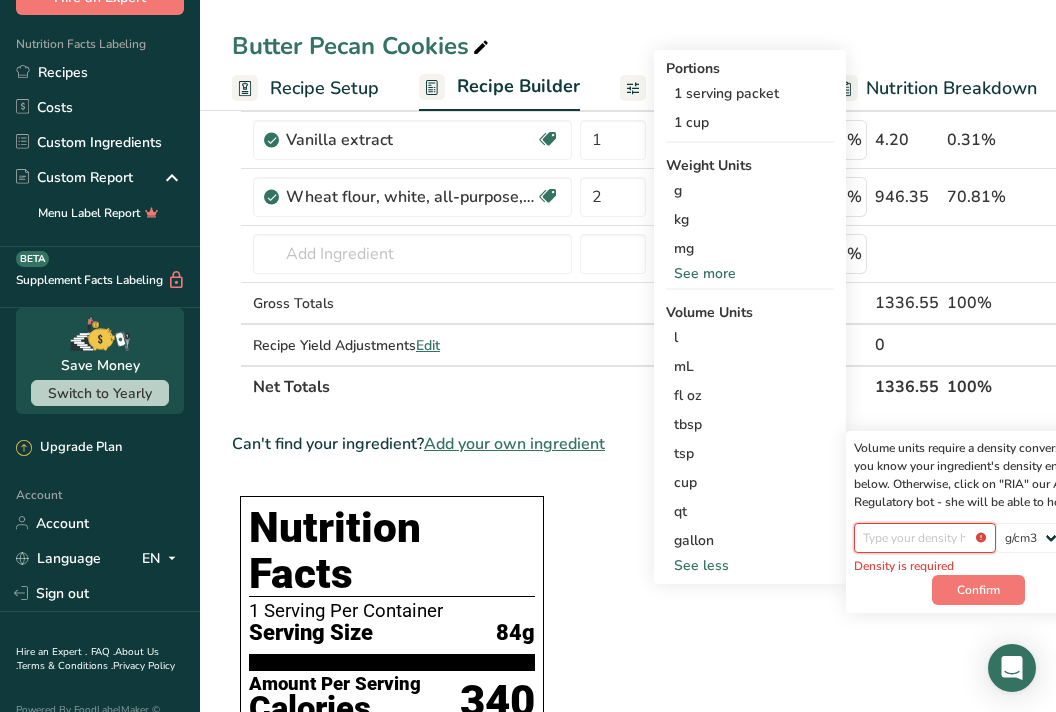 type on "3" 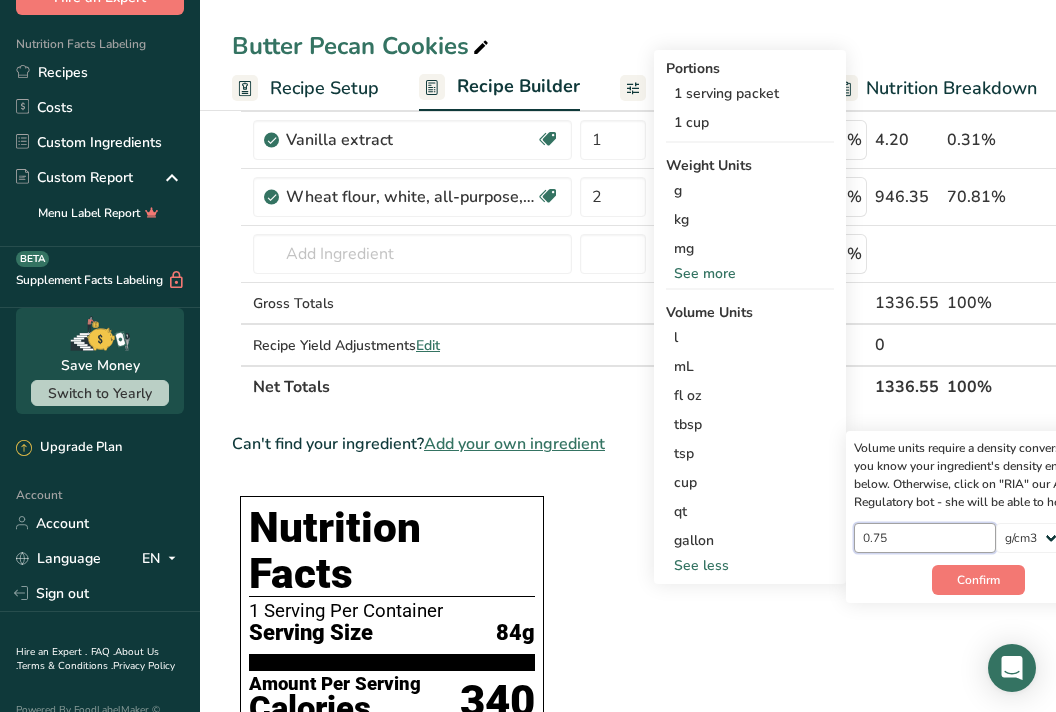 type on "0.75" 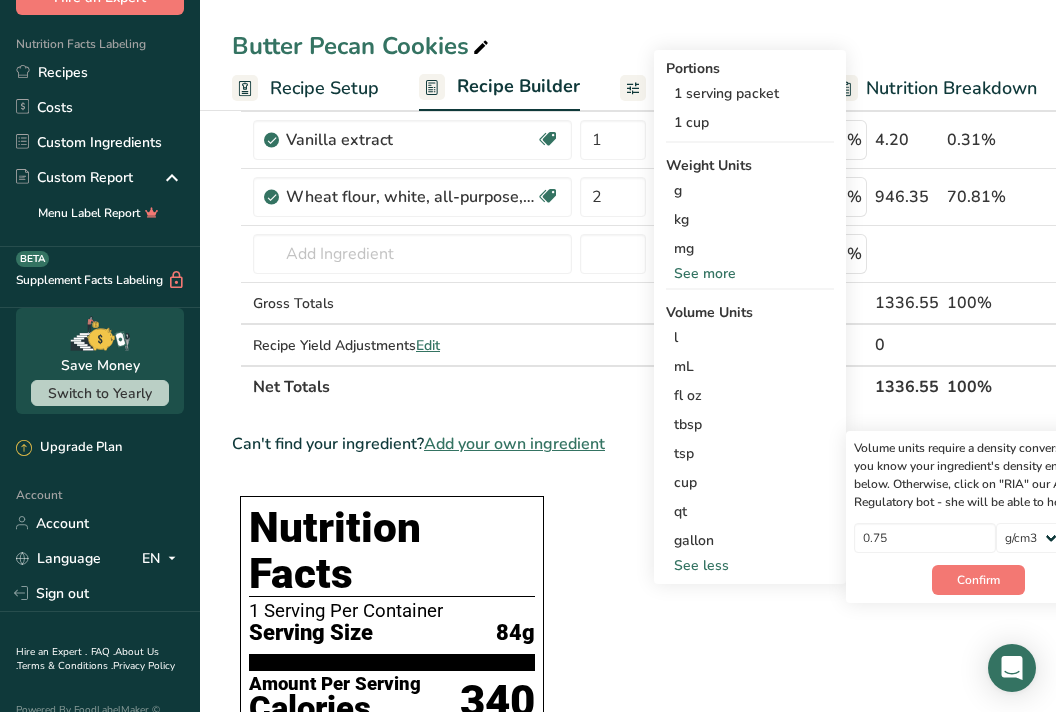click on "Confirm" at bounding box center [978, 580] 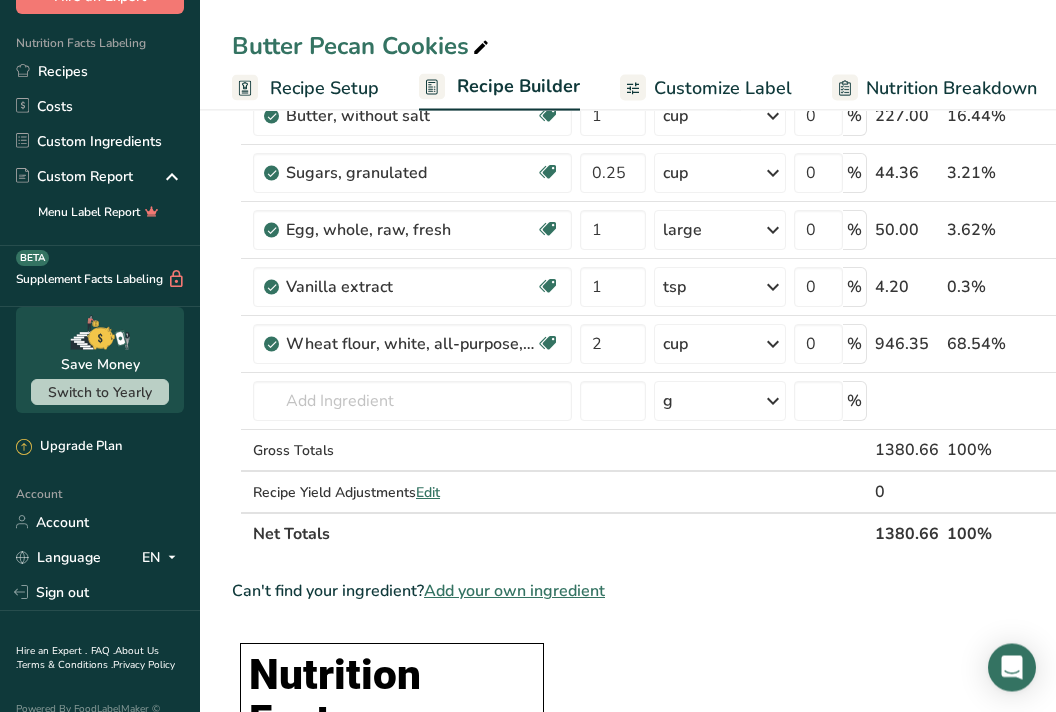 scroll, scrollTop: 230, scrollLeft: 0, axis: vertical 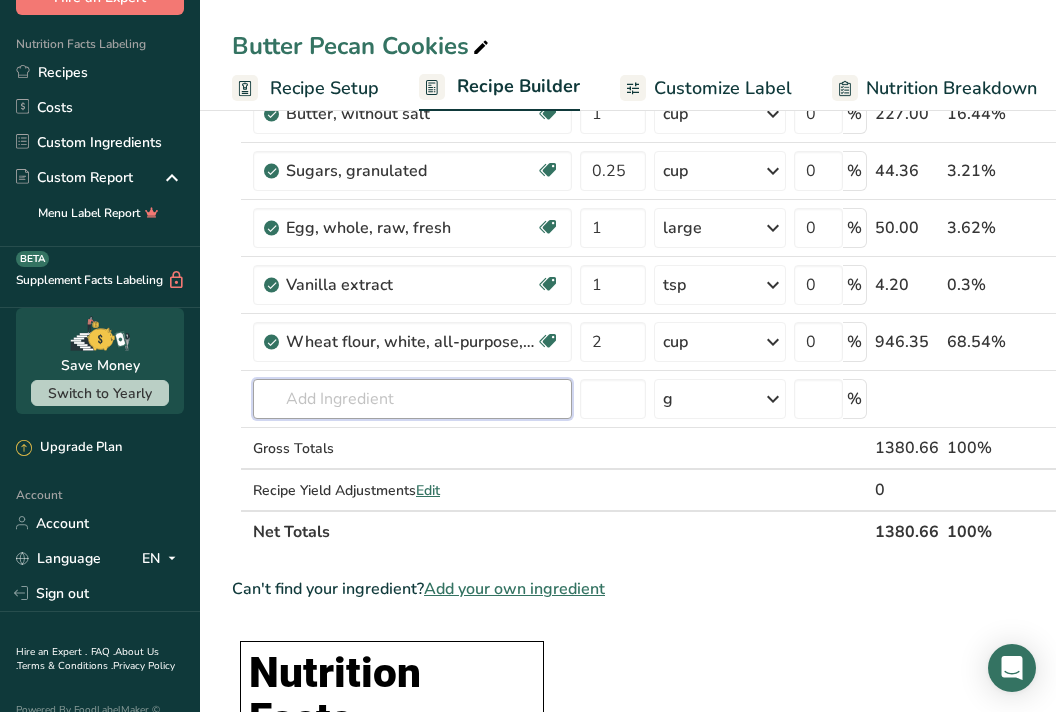 click at bounding box center (412, 399) 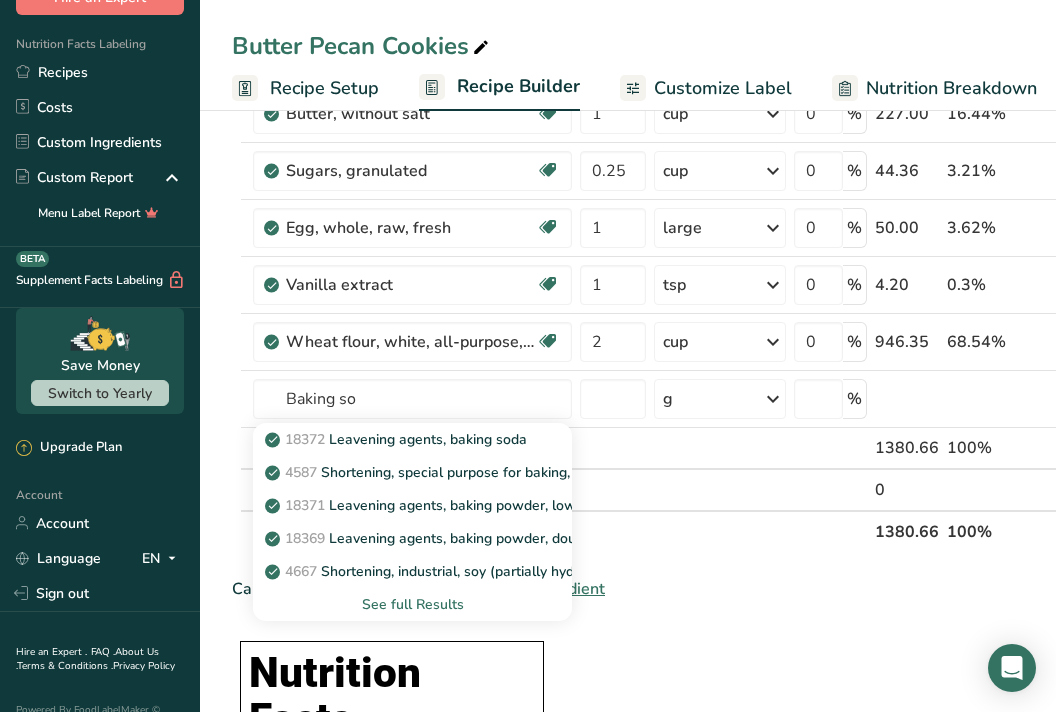 click on "18372
Leavening agents, baking soda" at bounding box center (398, 439) 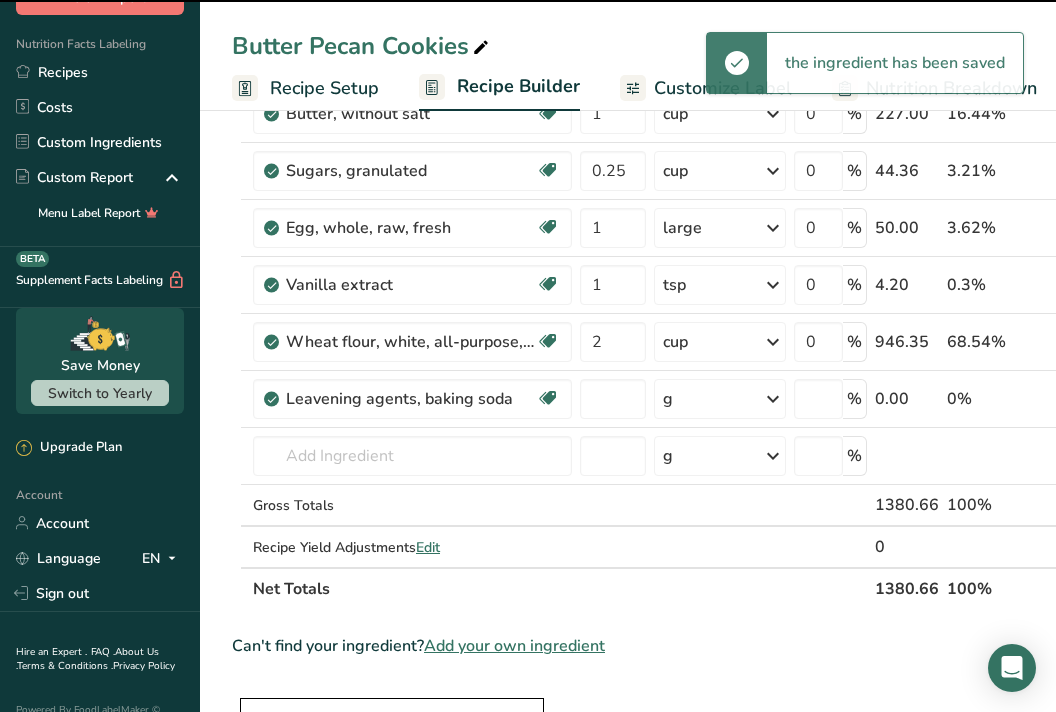 type on "0" 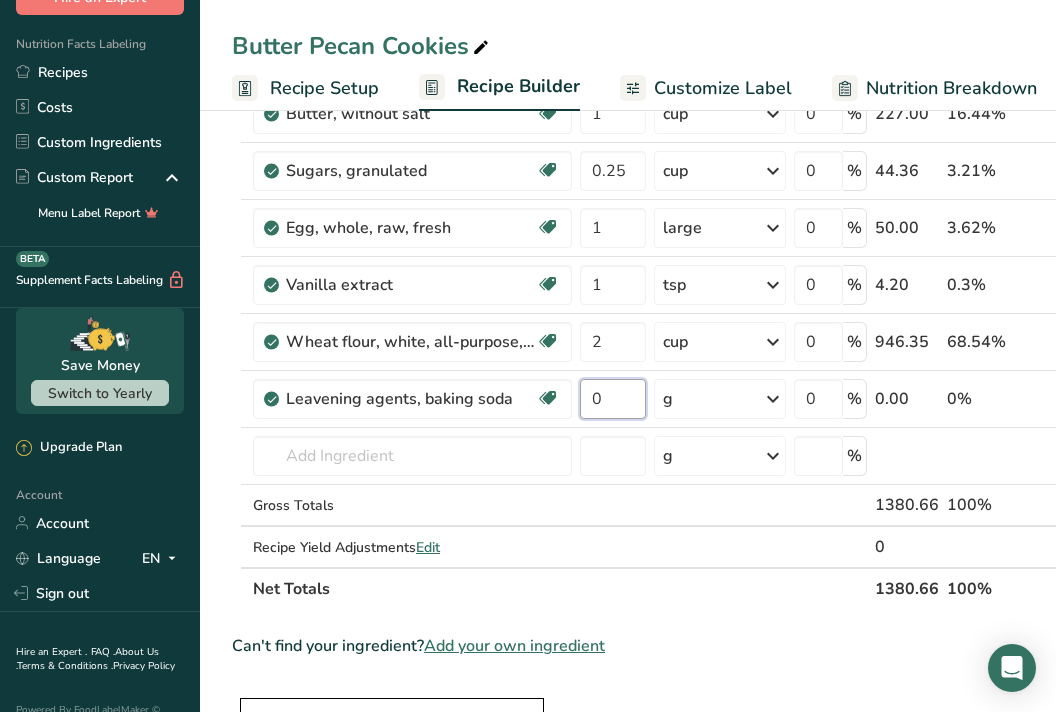 click on "0" at bounding box center [613, 399] 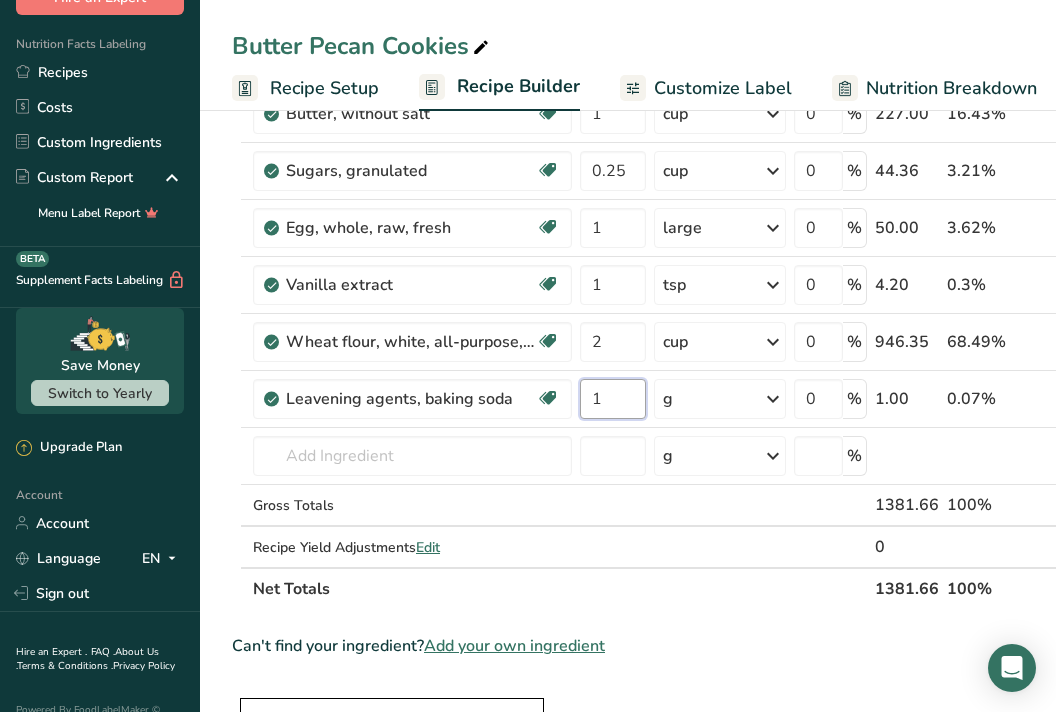 type on "1" 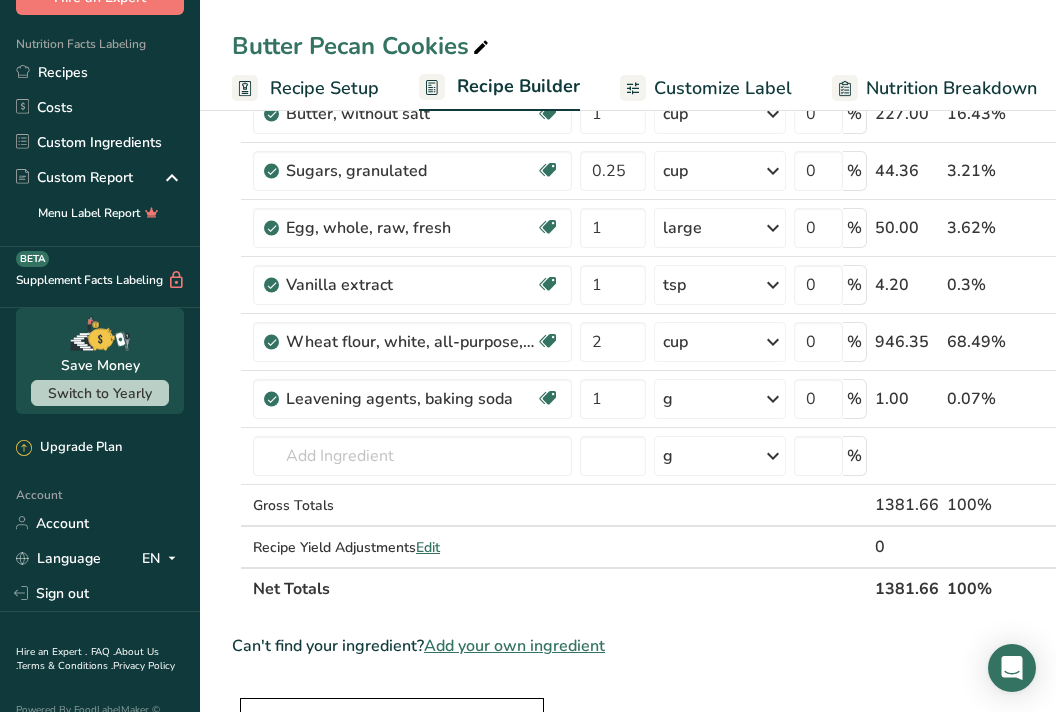 click on "Ingredient *
Amount *
Unit *
Waste *   .a-a{fill:#347362;}.b-a{fill:#fff;}          Grams
Percentage
Sugars, brown
Dairy free
Gluten free
Vegan
Vegetarian
Soy free
0.75
cup unpacked
Portions
1 tsp unpacked
1 cup packed
1 cup unpacked
See more
Weight Units
g
kg
mg
See more
Volume Units
l
Volume units require a density conversion. If you know your ingredient's density enter it below. Otherwise, click on "RIA" our AI Regulatory bot - she will be able to help you
lb/ft3
g/cm3
Confirm
mL" at bounding box center [679, 298] 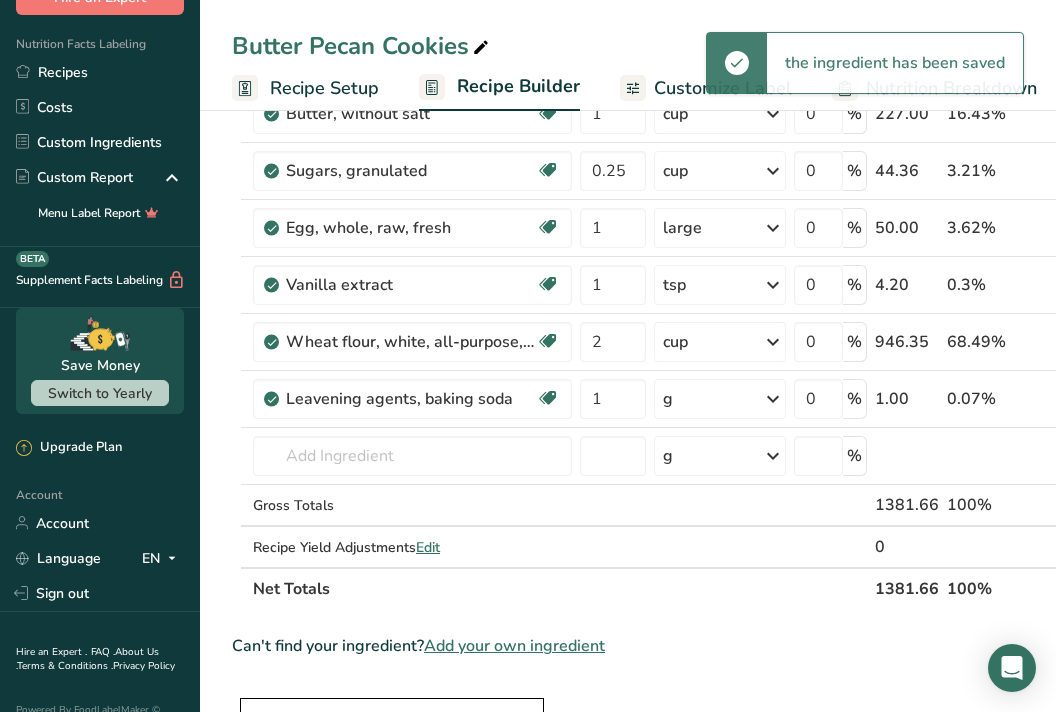 click at bounding box center (773, 399) 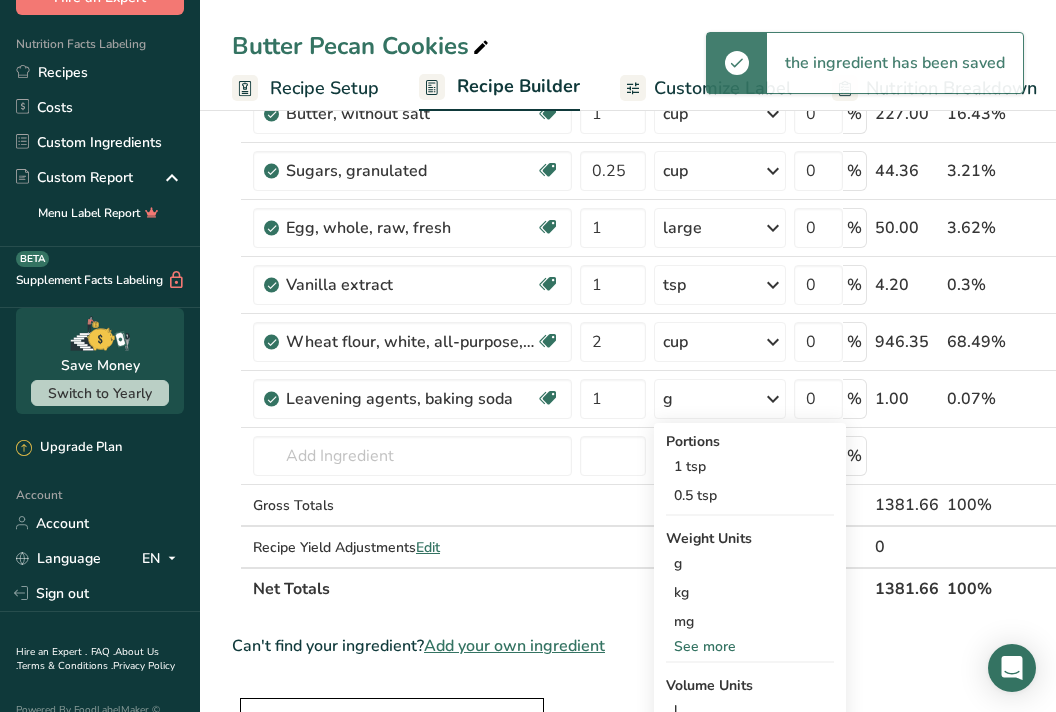click on "1 tsp" at bounding box center (750, 466) 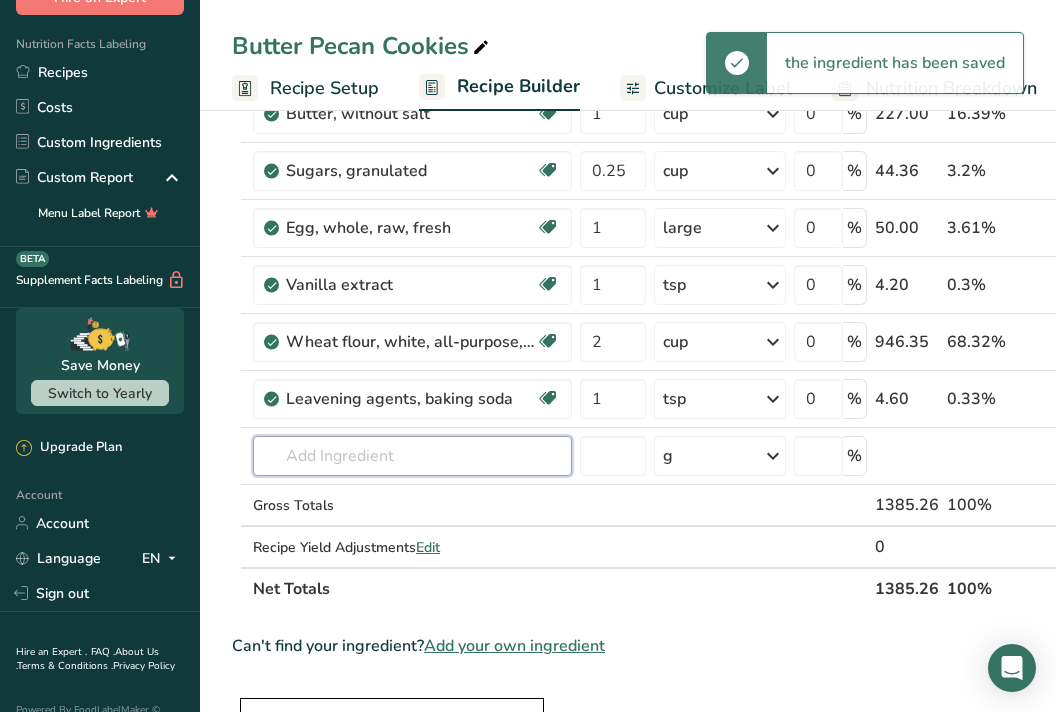 click at bounding box center (412, 456) 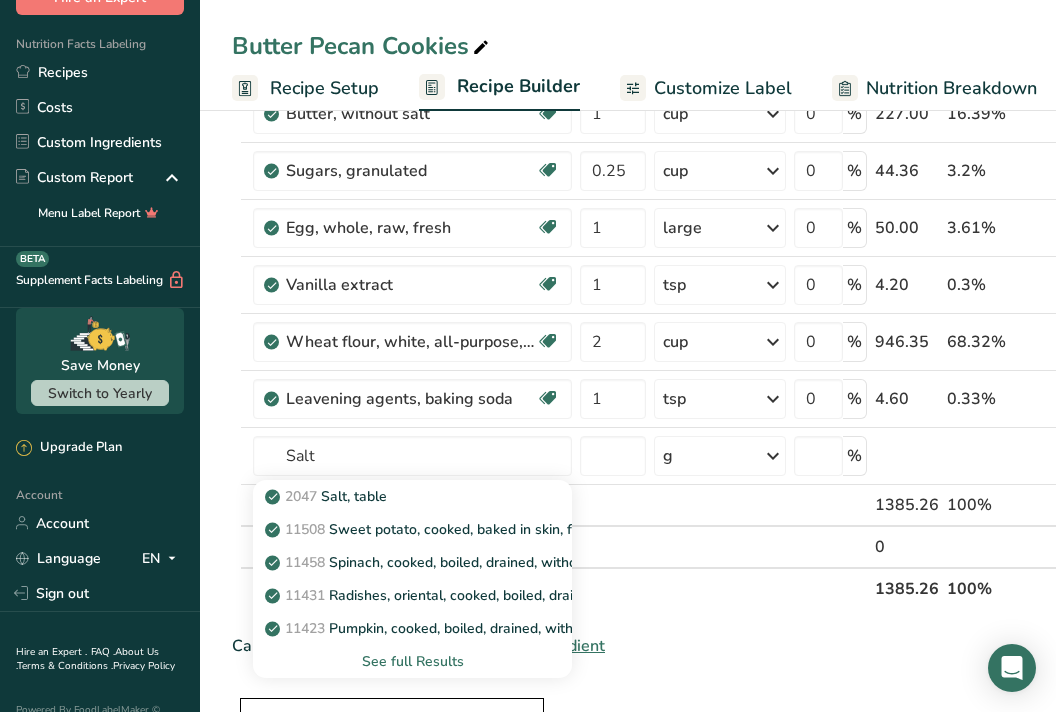 click on "2047
Salt, table" at bounding box center (328, 496) 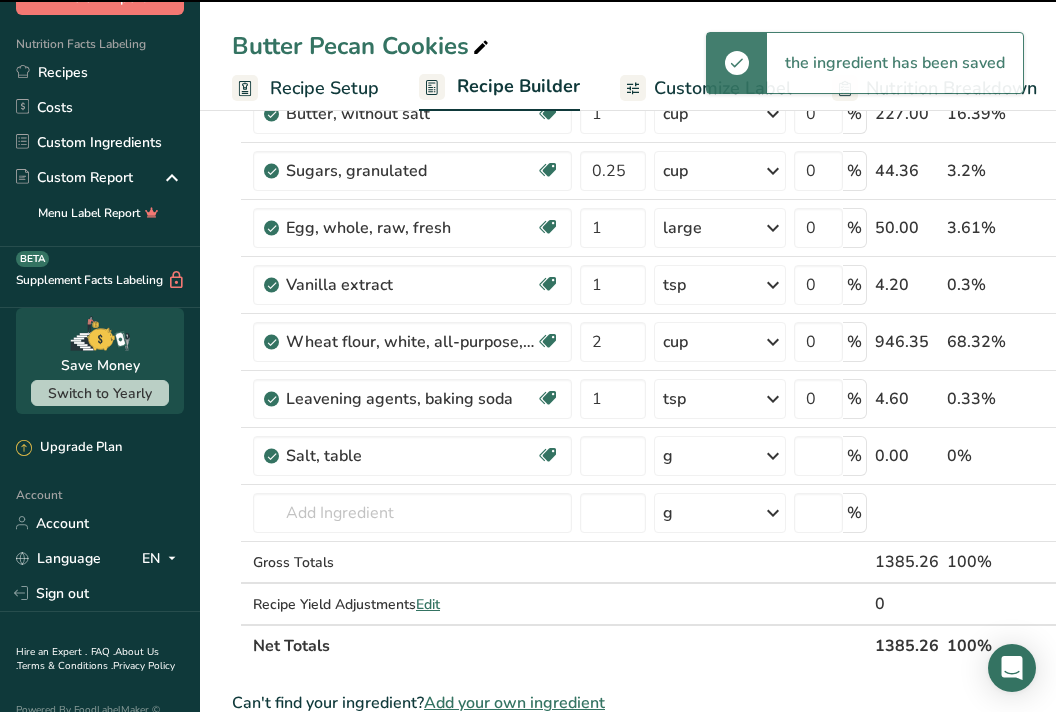 type on "0" 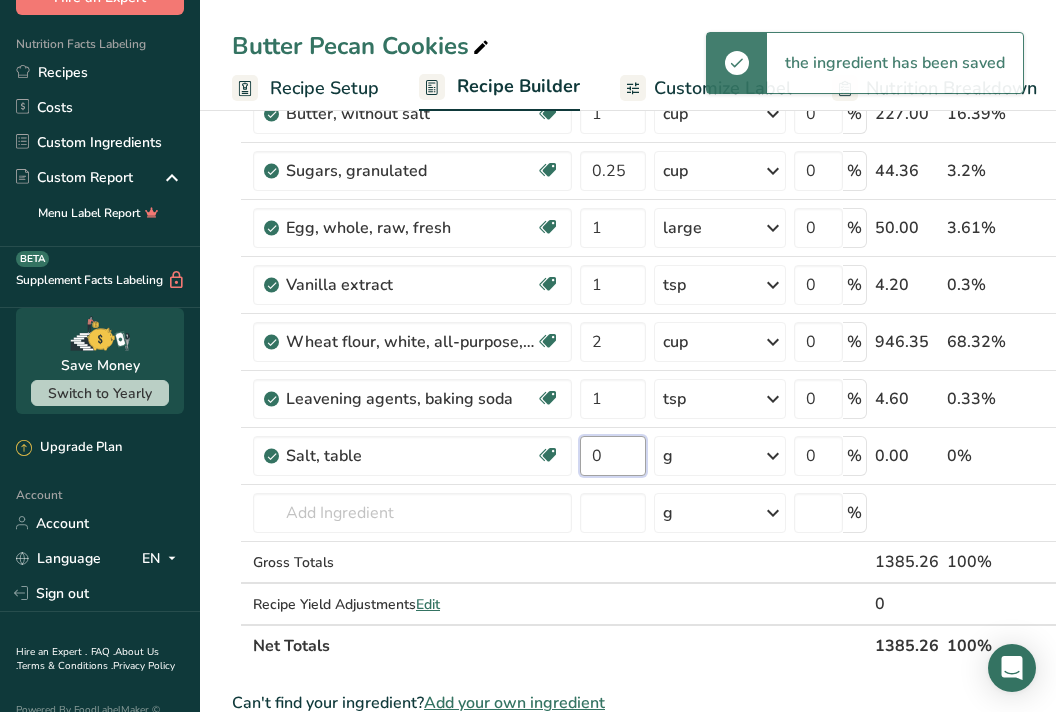 click on "0" at bounding box center (613, 456) 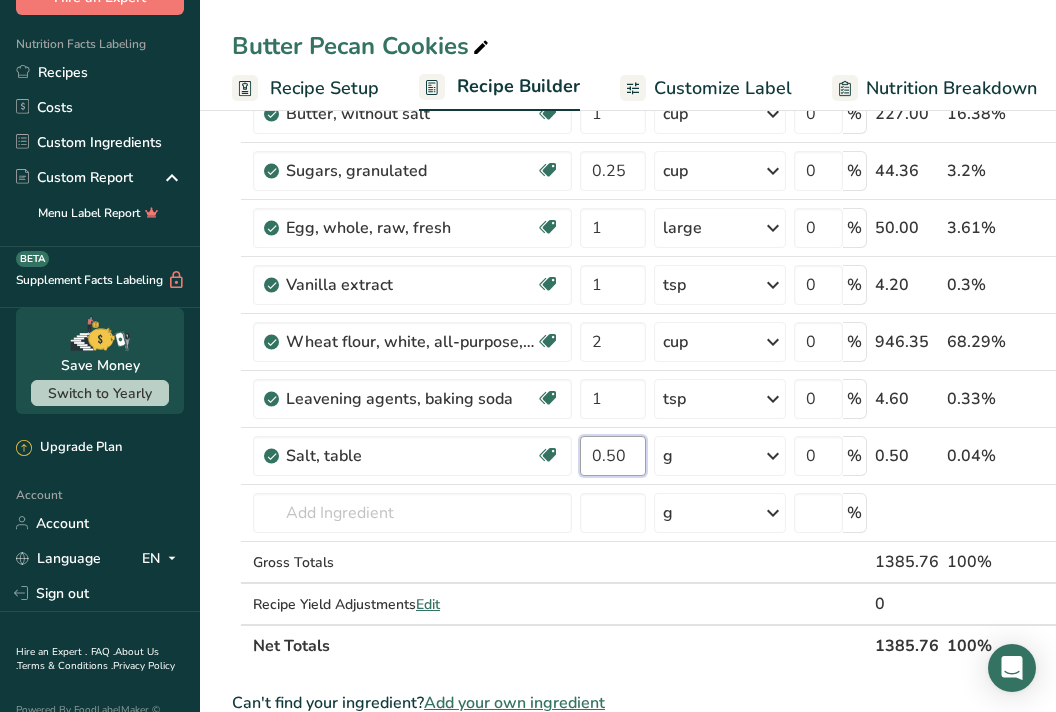 type on "0.50" 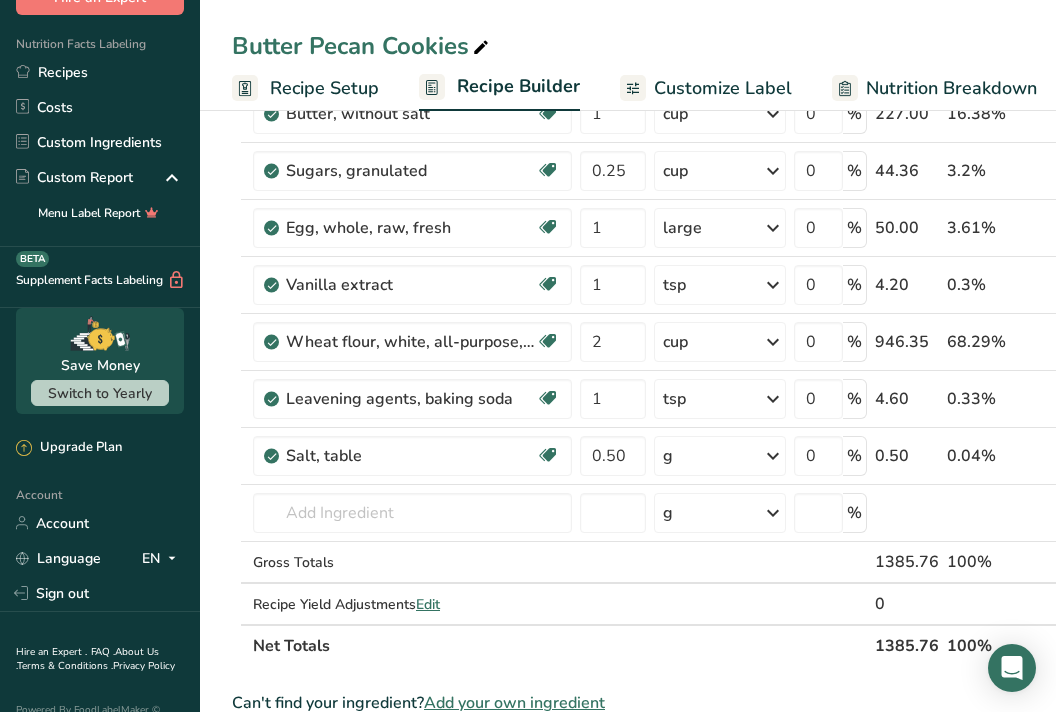 click on "Ingredient *
Amount *
Unit *
Waste *   .a-a{fill:#347362;}.b-a{fill:#fff;}          Grams
Percentage
Sugars, brown
Dairy free
Gluten free
Vegan
Vegetarian
Soy free
0.75
cup unpacked
Portions
1 tsp unpacked
1 cup packed
1 cup unpacked
See more
Weight Units
g
kg
mg
See more
Volume Units
l
Volume units require a density conversion. If you know your ingredient's density enter it below. Otherwise, click on "RIA" our AI Regulatory bot - she will be able to help you
lb/ft3
g/cm3
Confirm
mL" at bounding box center [679, 326] 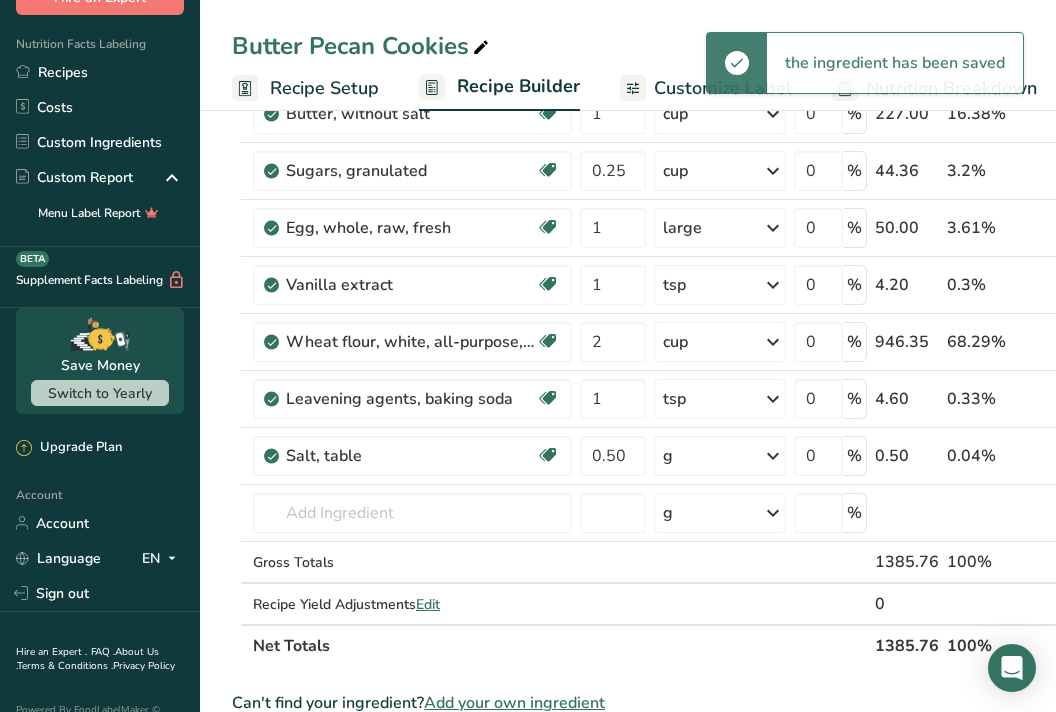 click on "g" at bounding box center (720, 456) 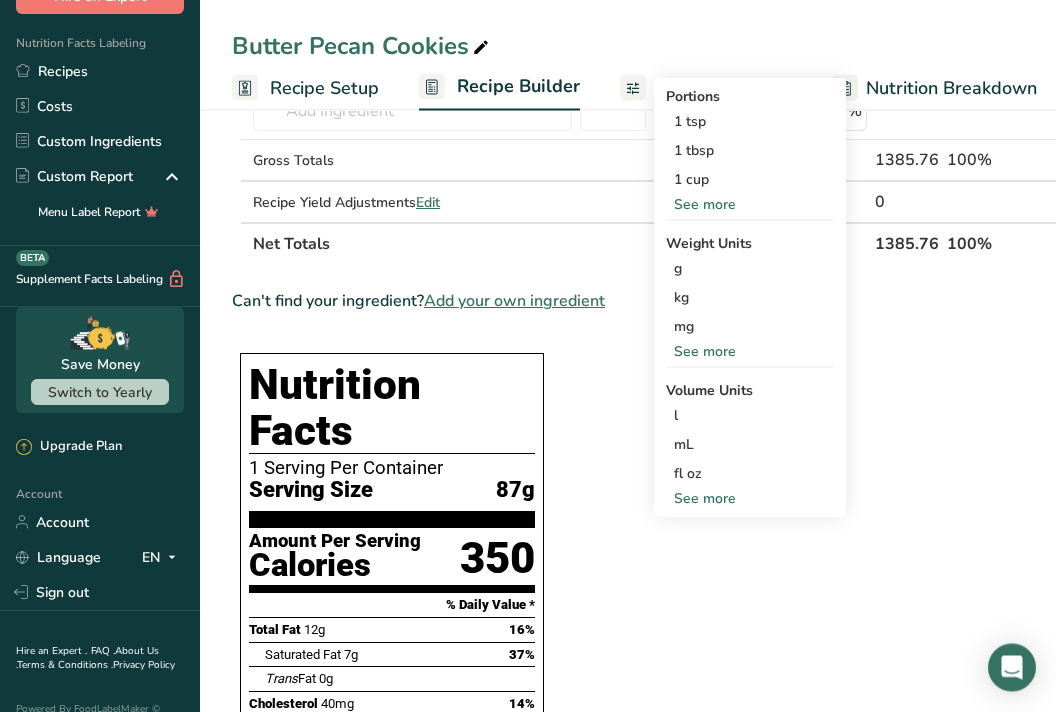 click on "See more" at bounding box center [750, 499] 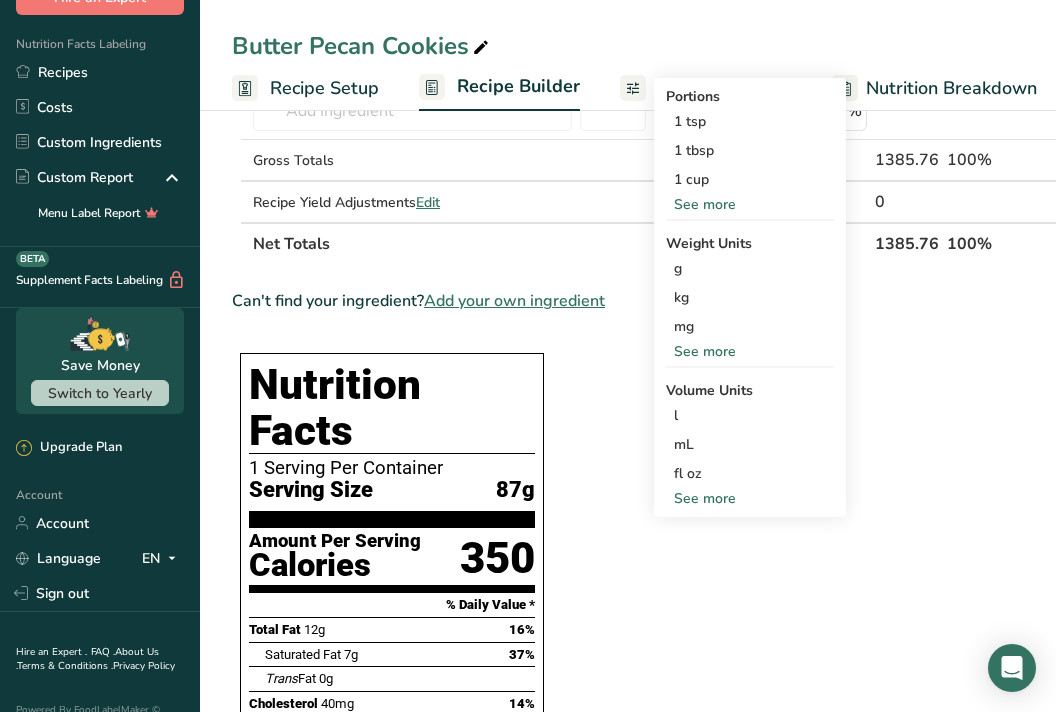 select on "22" 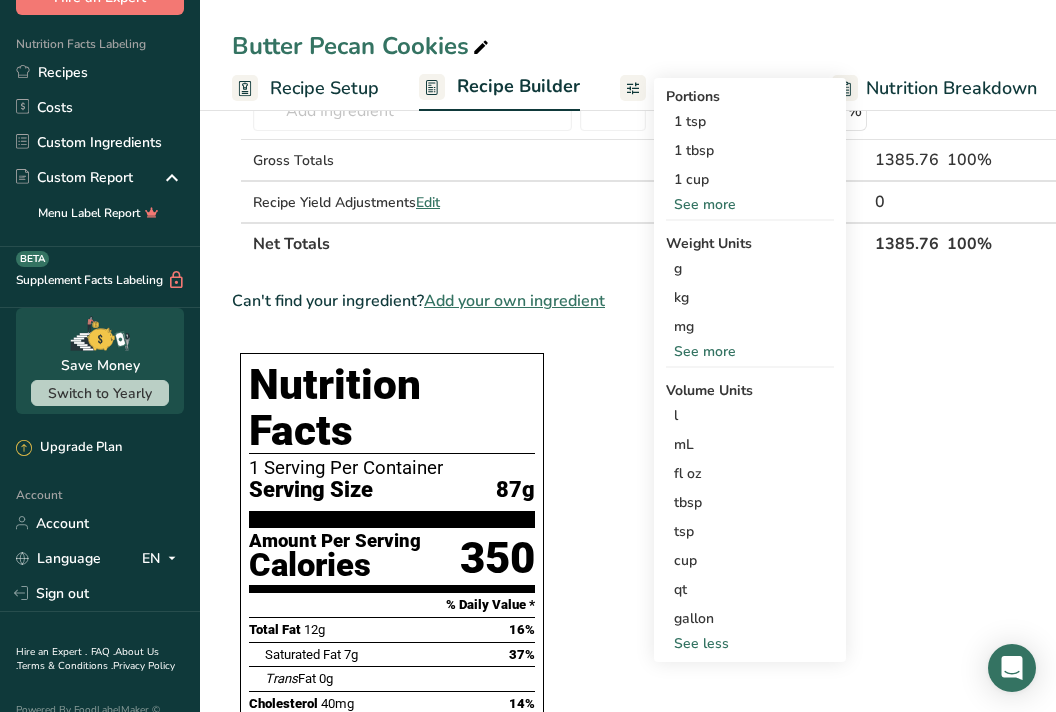 click on "tbsp" at bounding box center (750, 502) 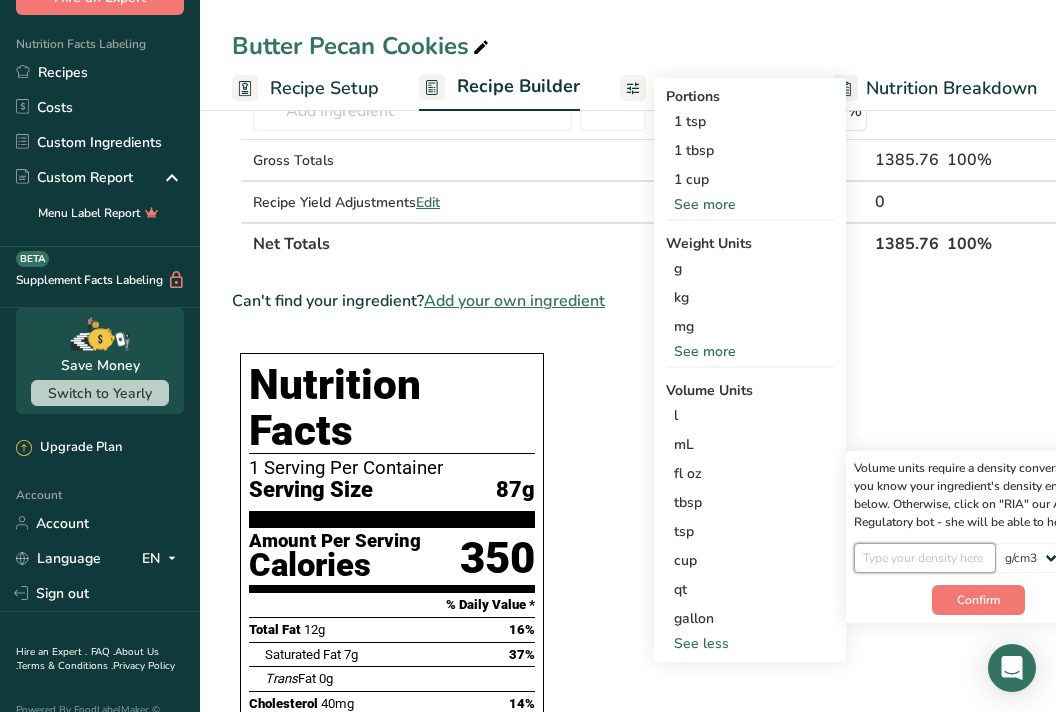 click at bounding box center (925, 558) 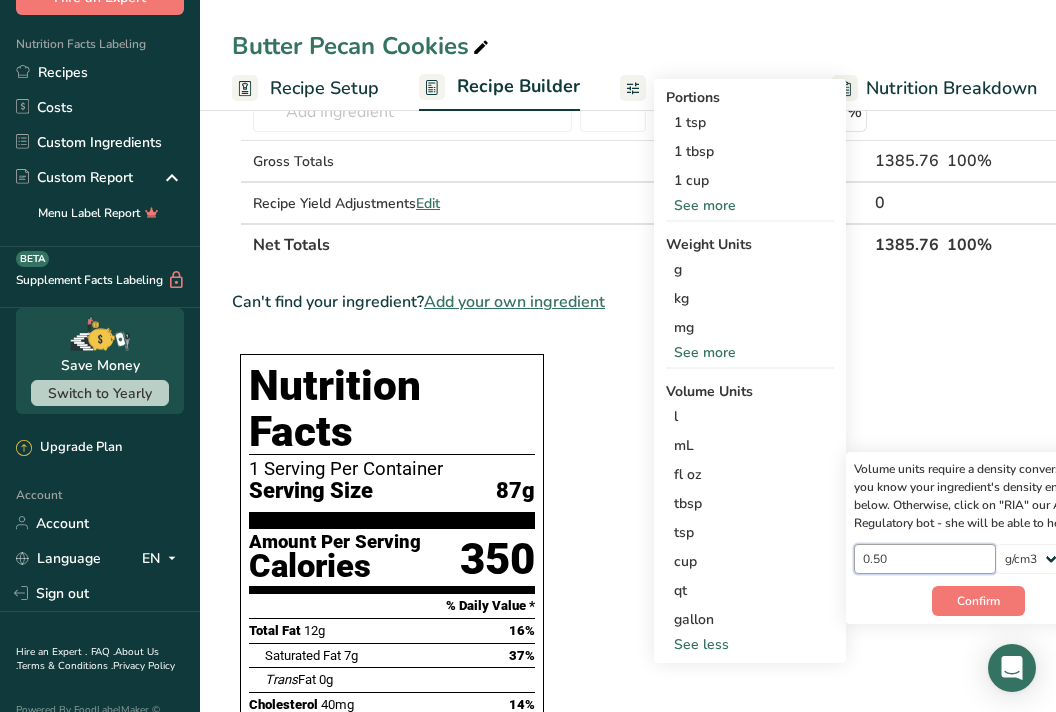 type on "0.50" 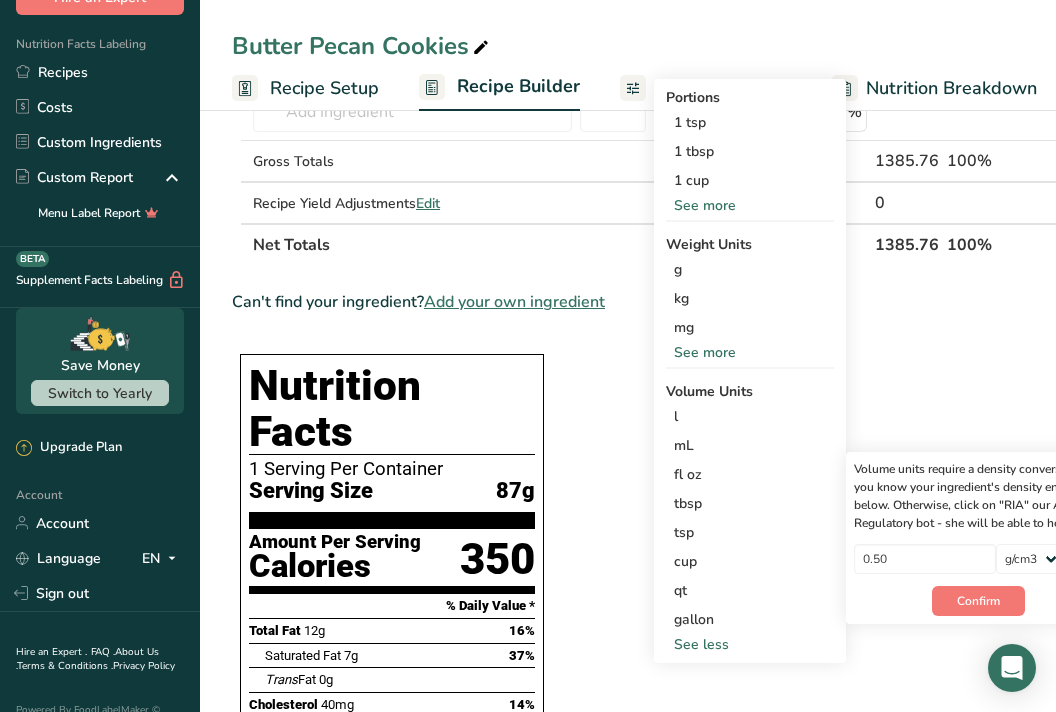 click on "Confirm" at bounding box center [978, 601] 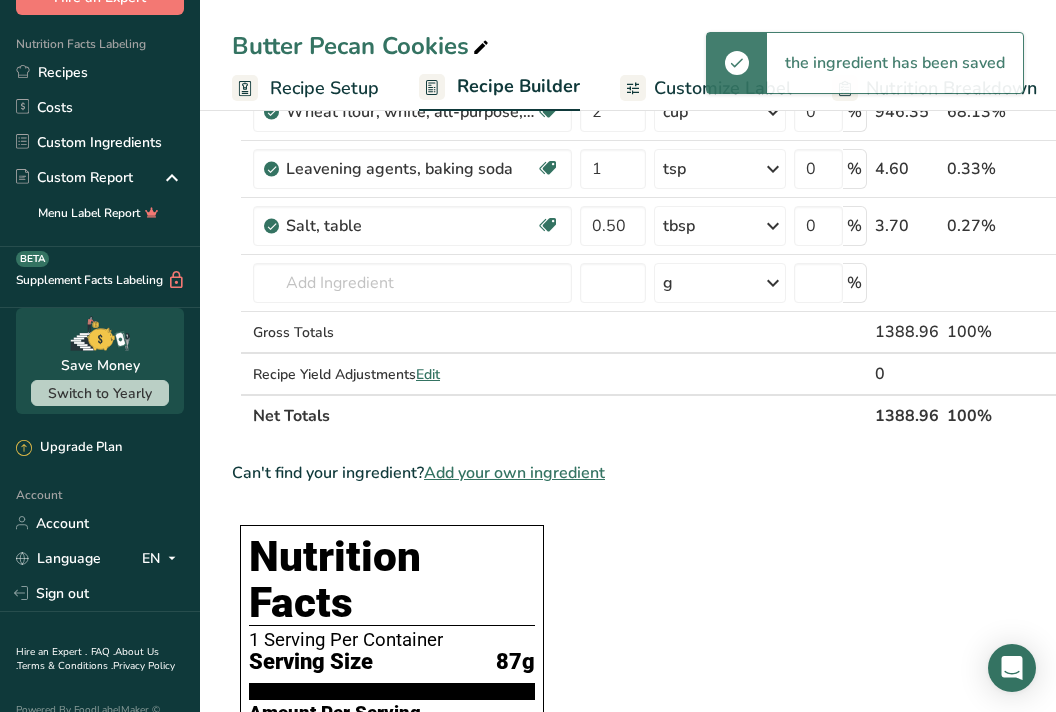 scroll, scrollTop: 461, scrollLeft: 0, axis: vertical 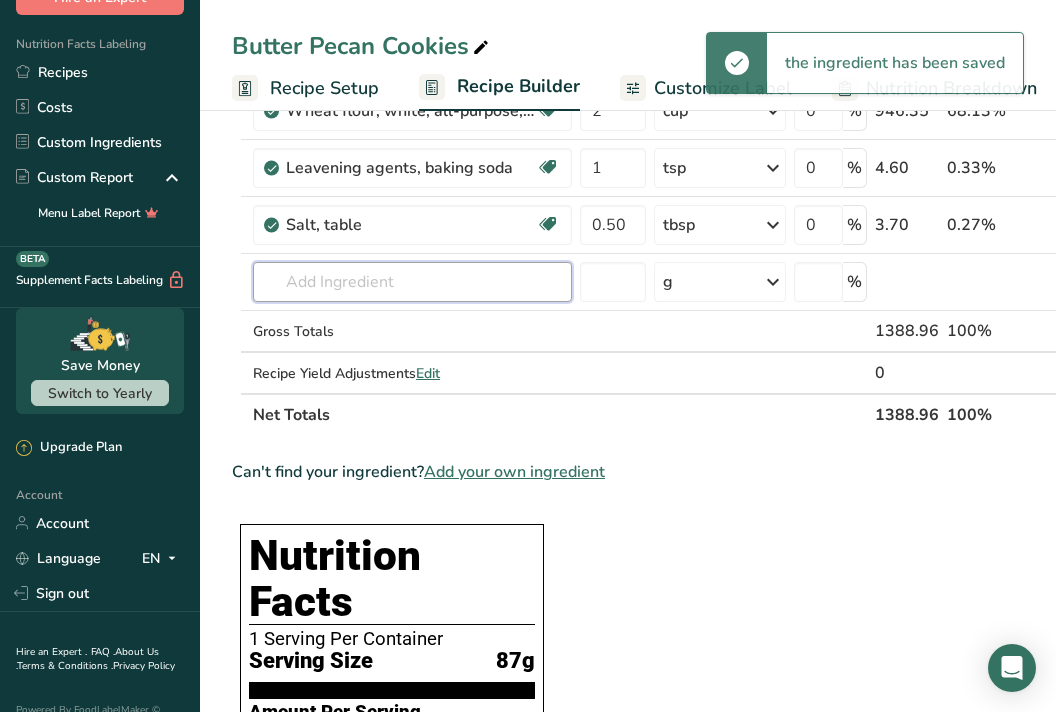 click at bounding box center [412, 282] 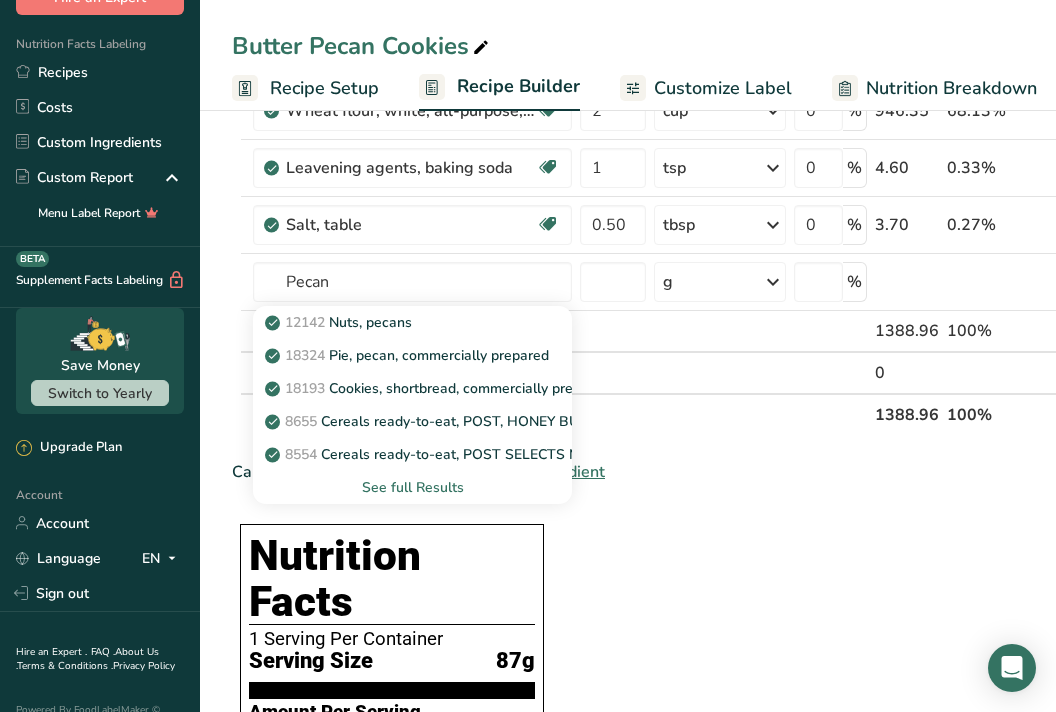 click on "12142
Nuts, pecans" at bounding box center (340, 322) 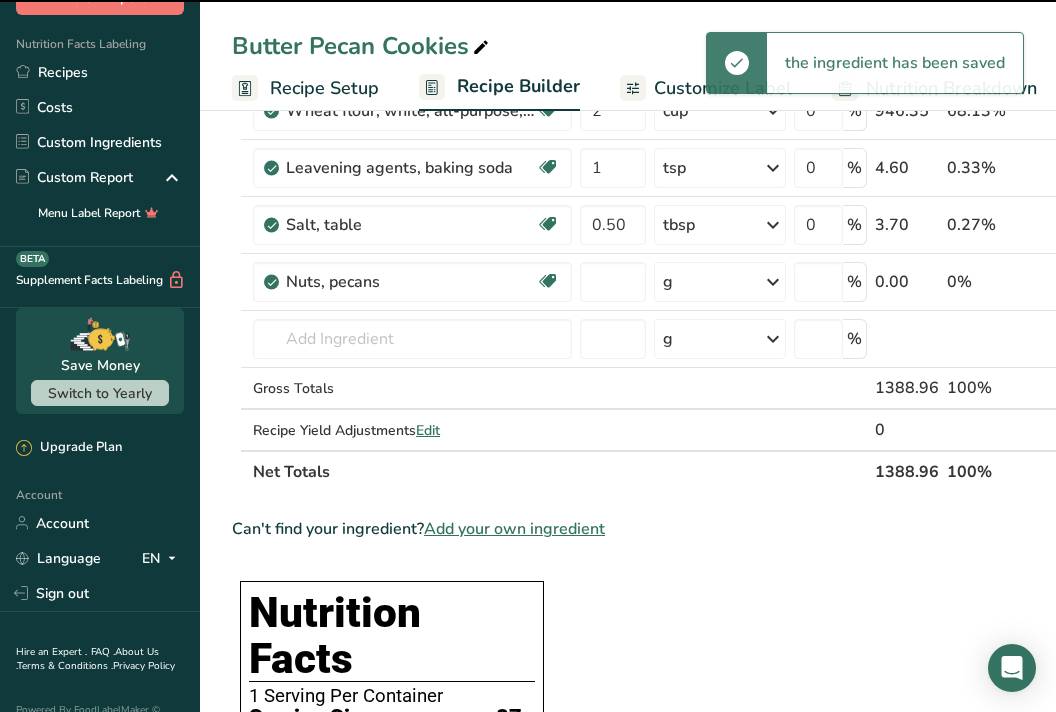type on "0" 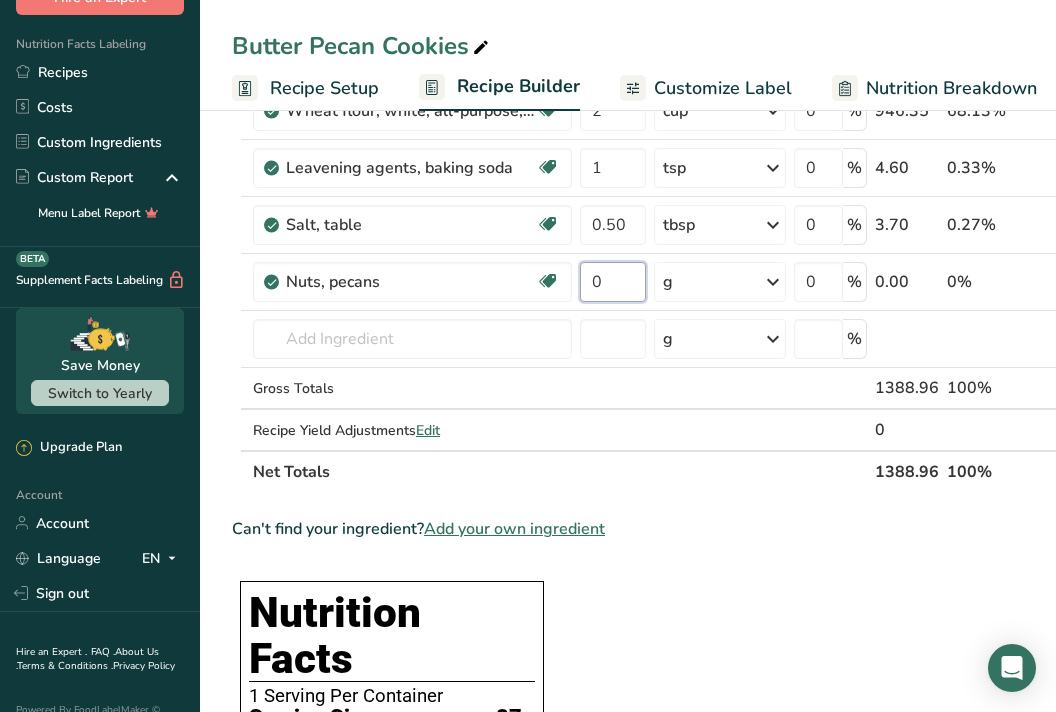 click on "0" at bounding box center [613, 282] 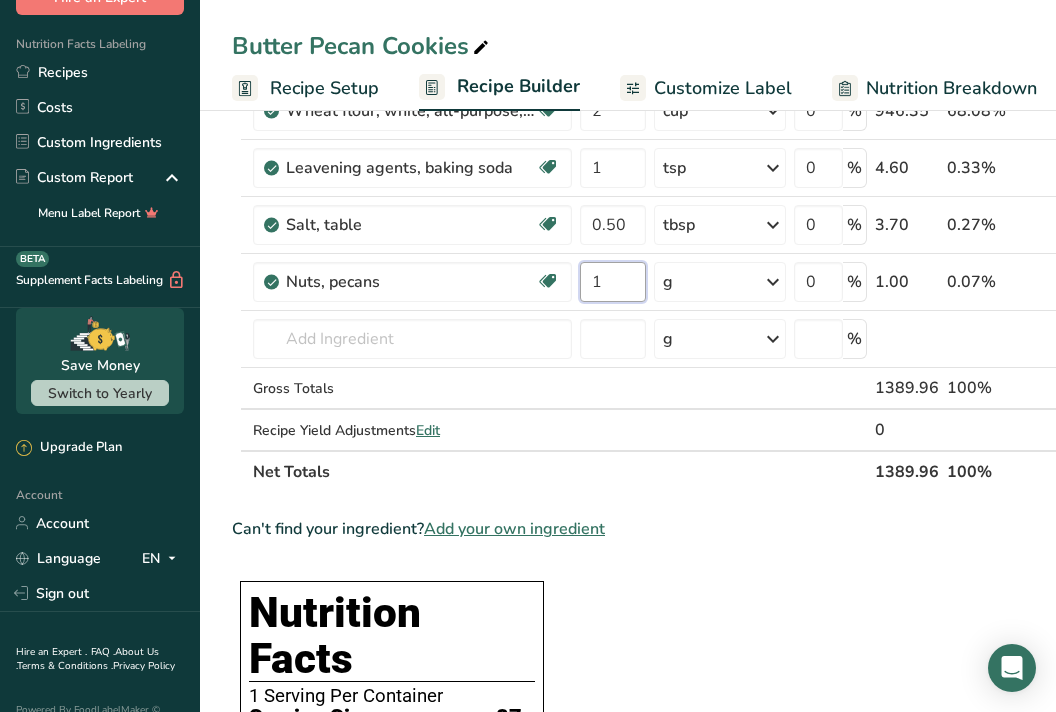 type on "1" 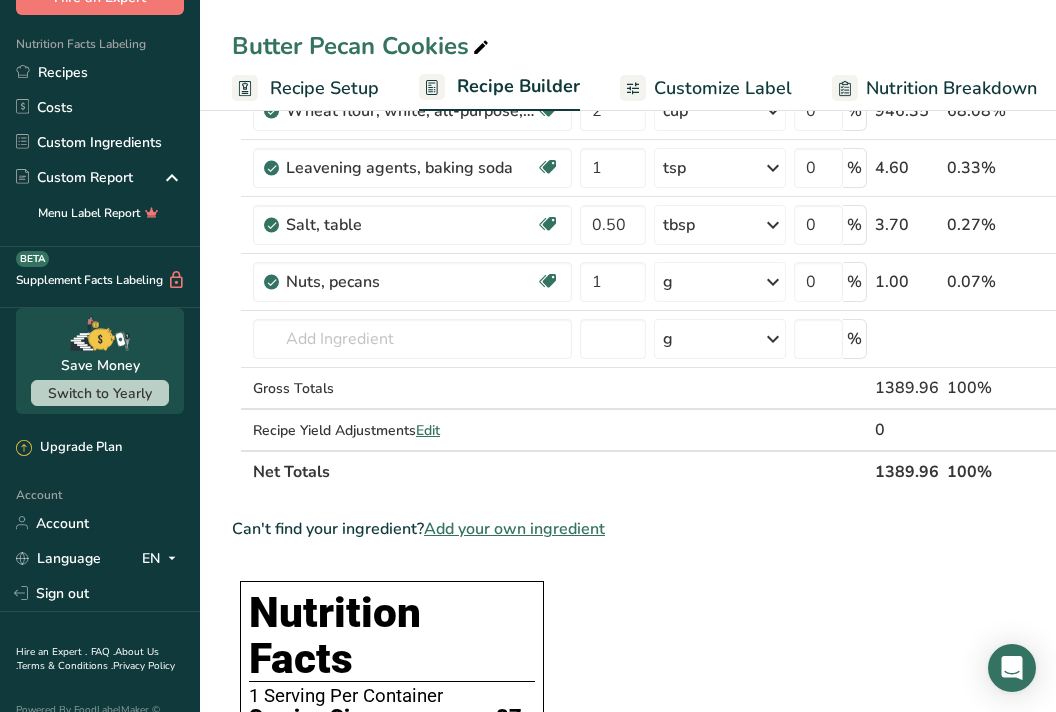 click on "Ingredient *
Amount *
Unit *
Waste *   .a-a{fill:#347362;}.b-a{fill:#fff;}          Grams
Percentage
Sugars, brown
Dairy free
Gluten free
Vegan
Vegetarian
Soy free
0.75
cup unpacked
Portions
1 tsp unpacked
1 cup packed
1 cup unpacked
See more
Weight Units
g
kg
mg
See more
Volume Units
l
Volume units require a density conversion. If you know your ingredient's density enter it below. Otherwise, click on "RIA" our AI Regulatory bot - she will be able to help you
lb/ft3
g/cm3
Confirm
mL" at bounding box center [679, 124] 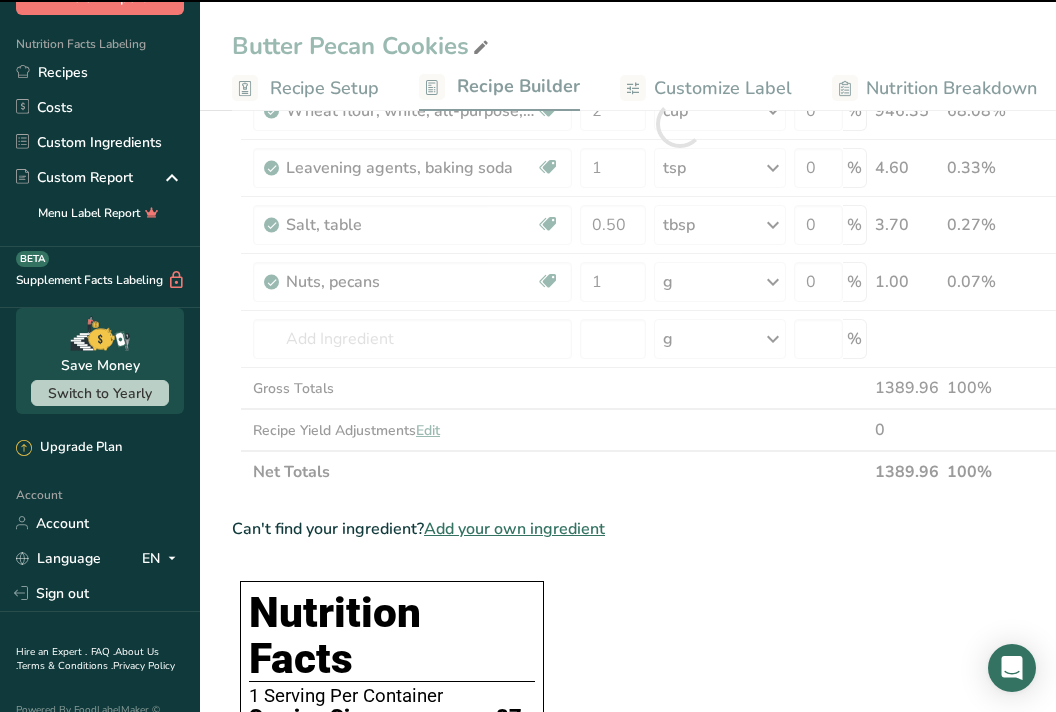 click at bounding box center (679, 124) 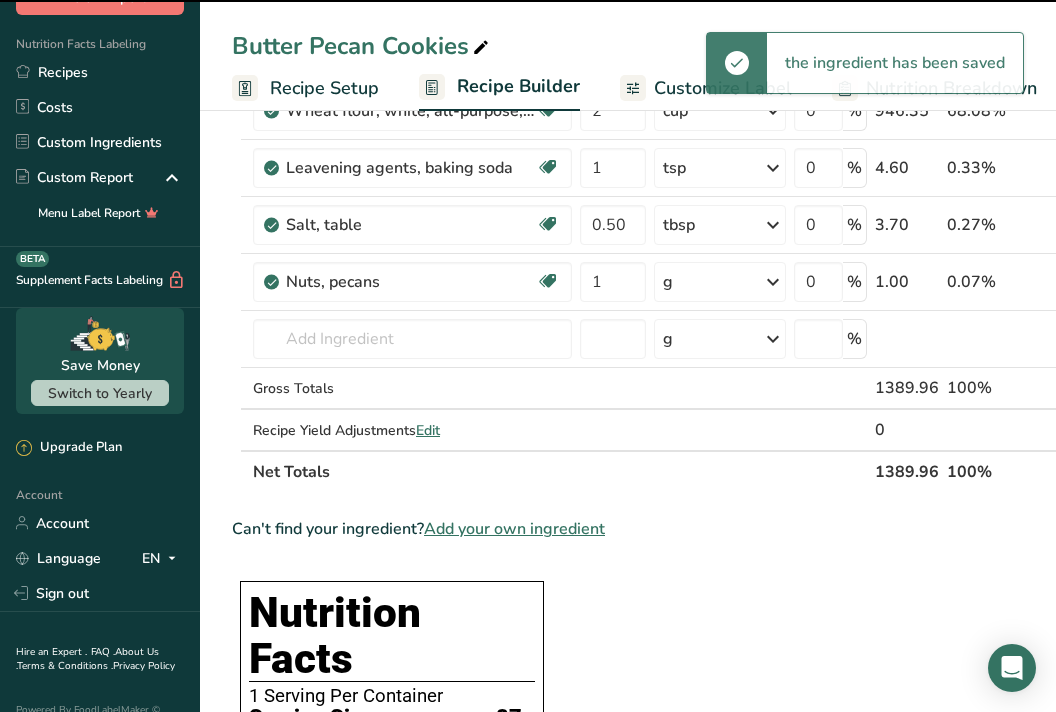 click on "g" at bounding box center (720, 282) 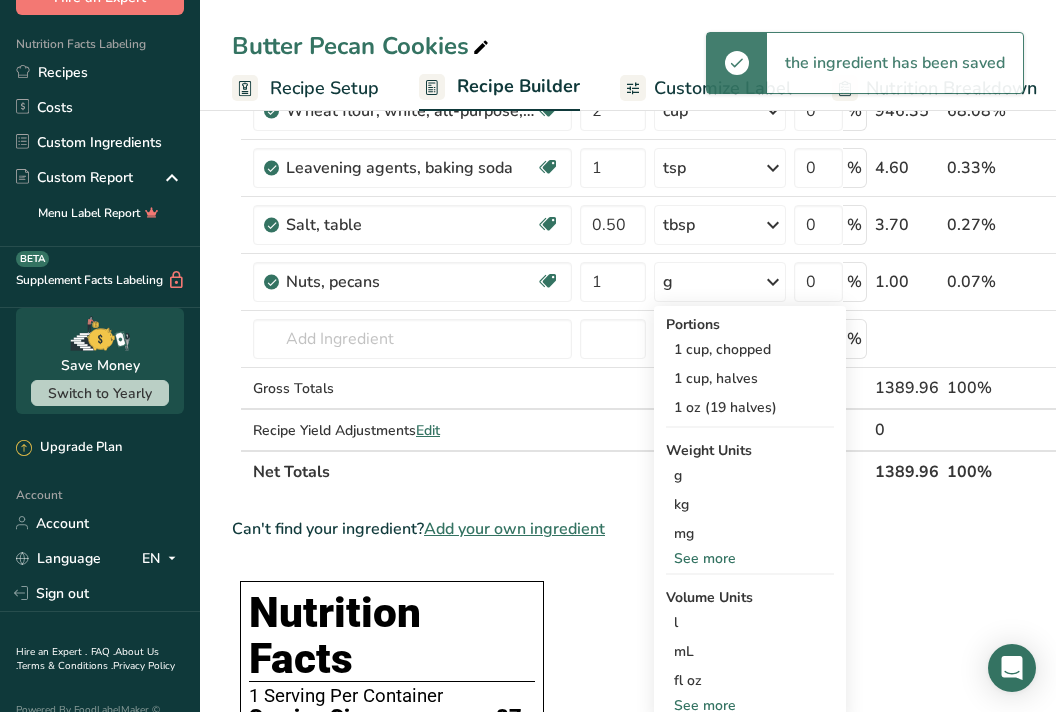 click on "1 cup, chopped" at bounding box center (750, 349) 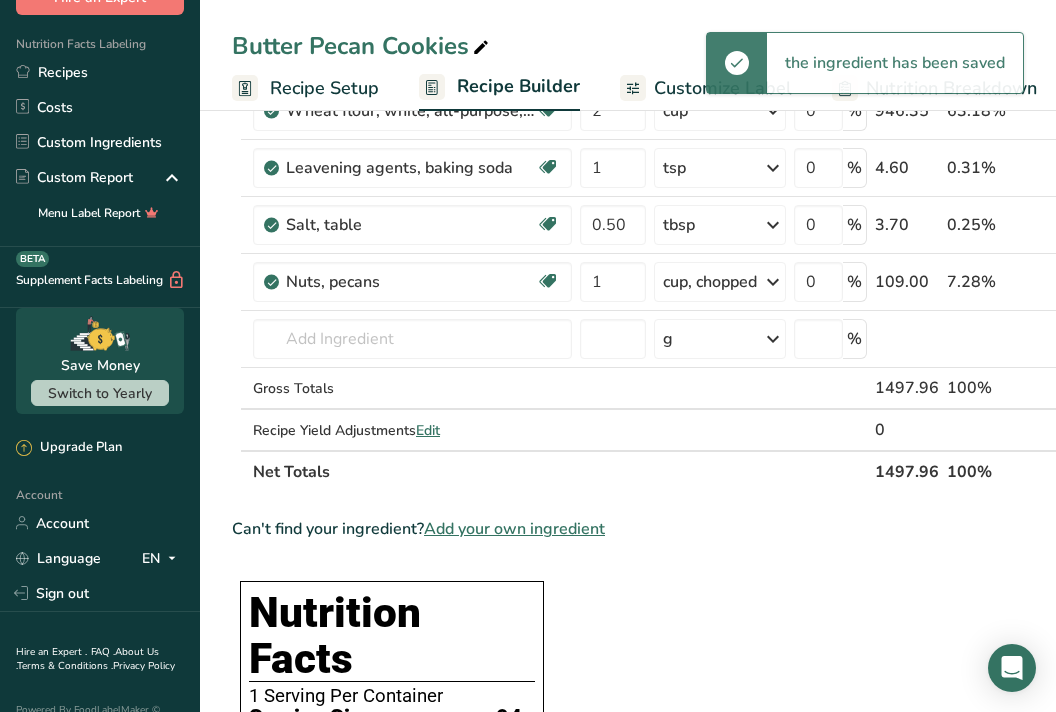click on "0" at bounding box center (907, 430) 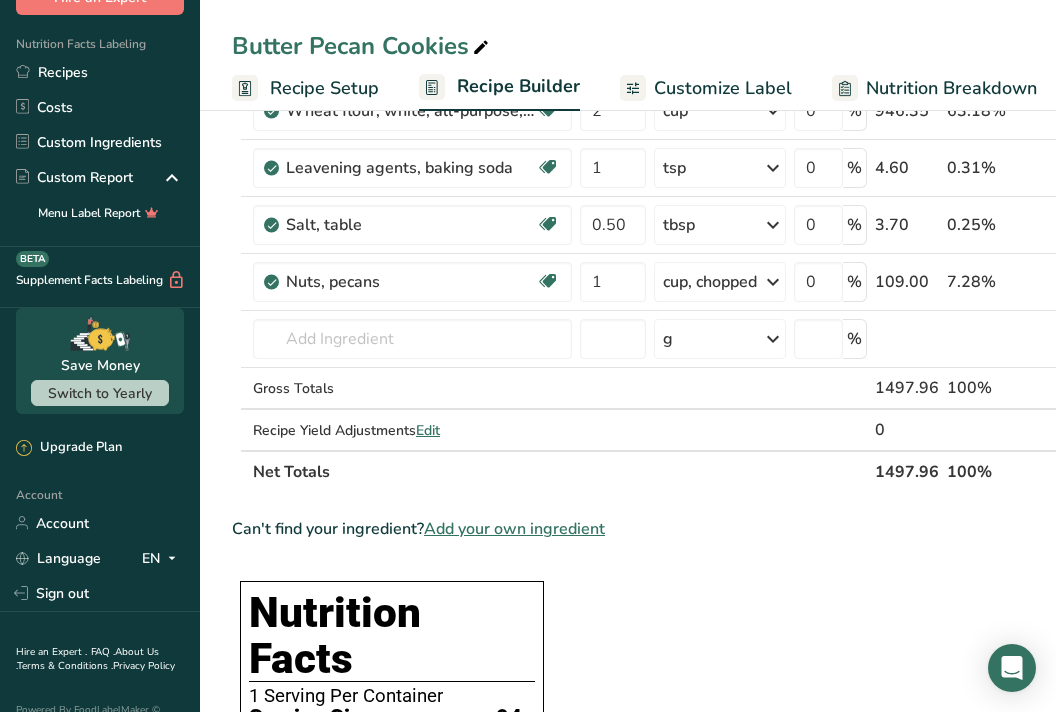 click at bounding box center [989, 430] 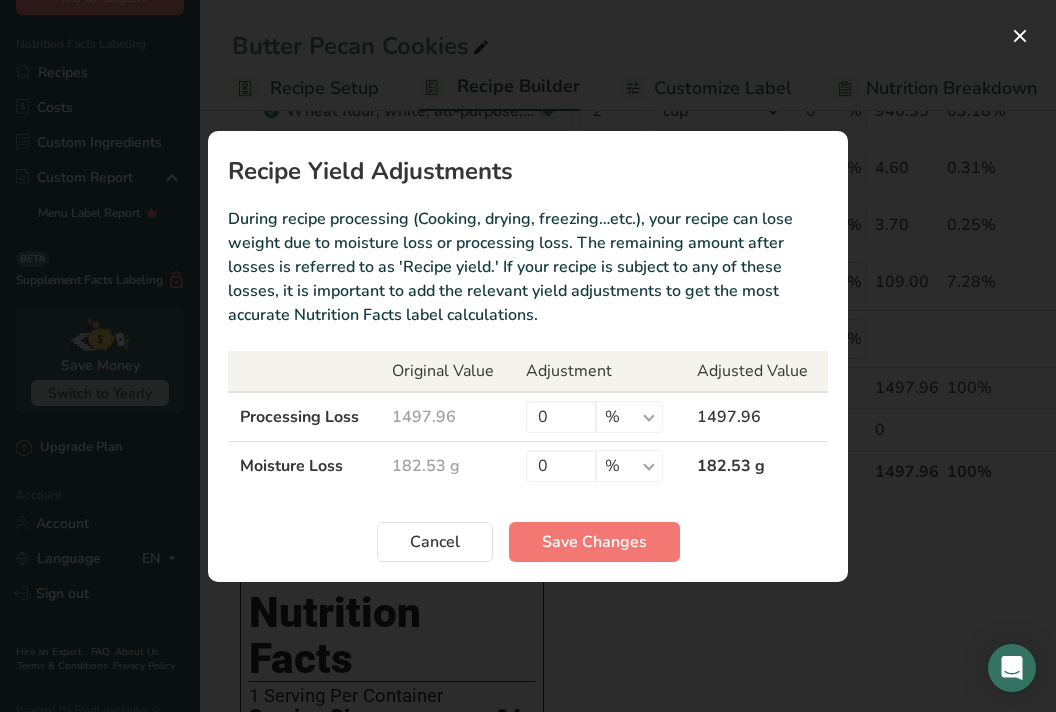 click on "Cancel" at bounding box center [435, 542] 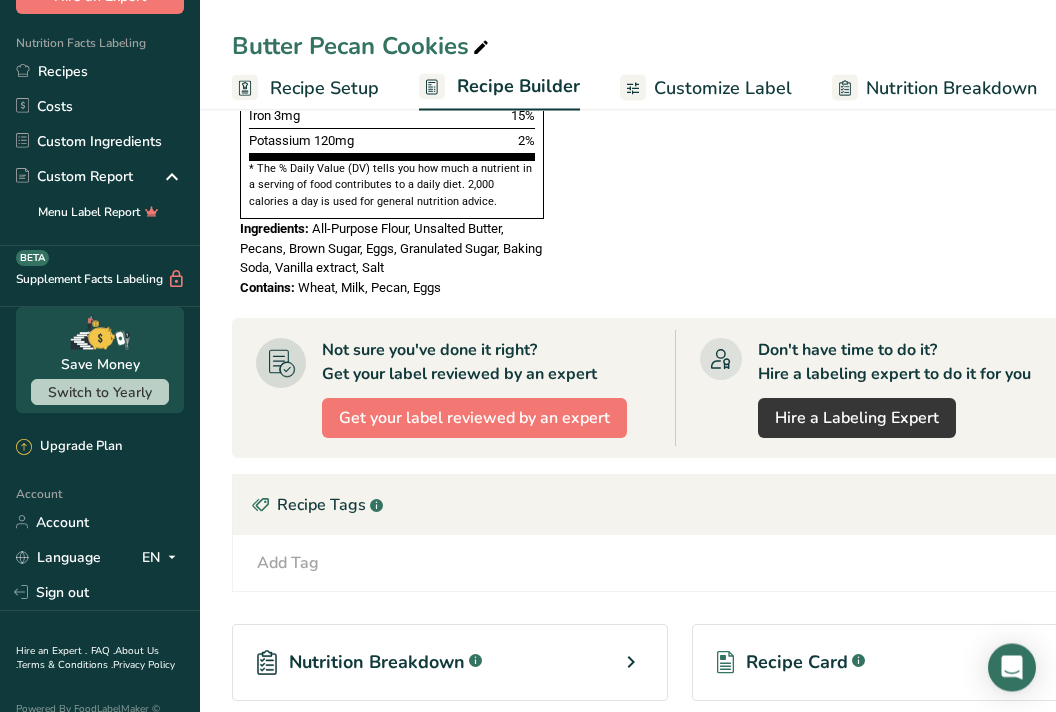scroll, scrollTop: 1609, scrollLeft: 0, axis: vertical 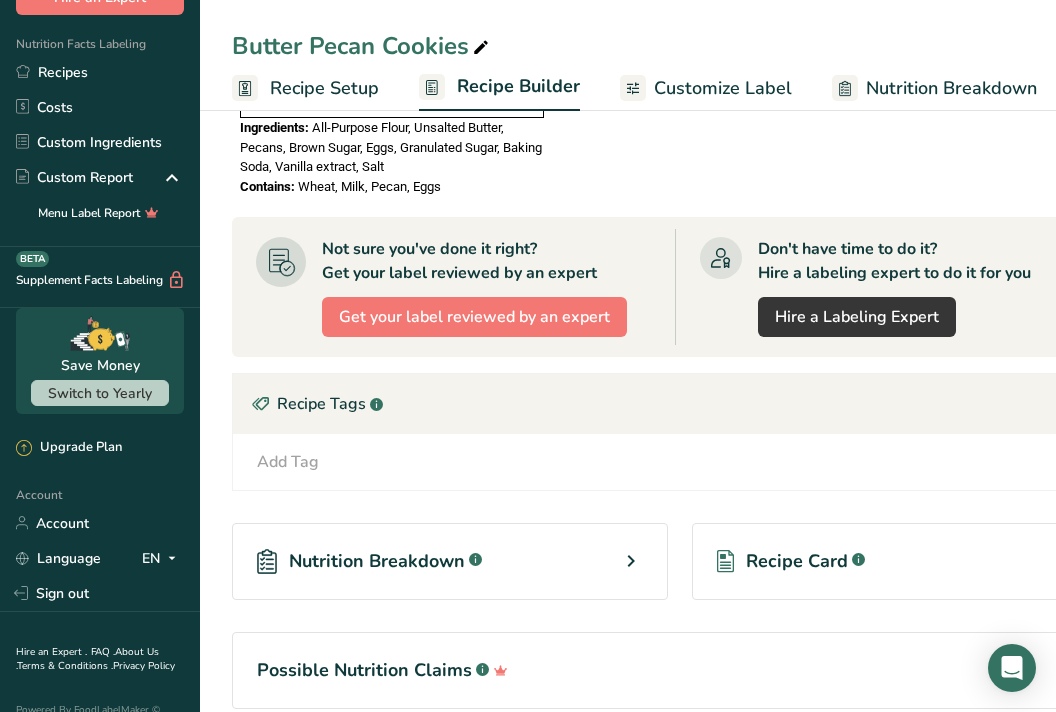 click on "Nutrition Breakdown
.a-a{fill:#347362;}.b-a{fill:#fff;}" at bounding box center (450, 561) 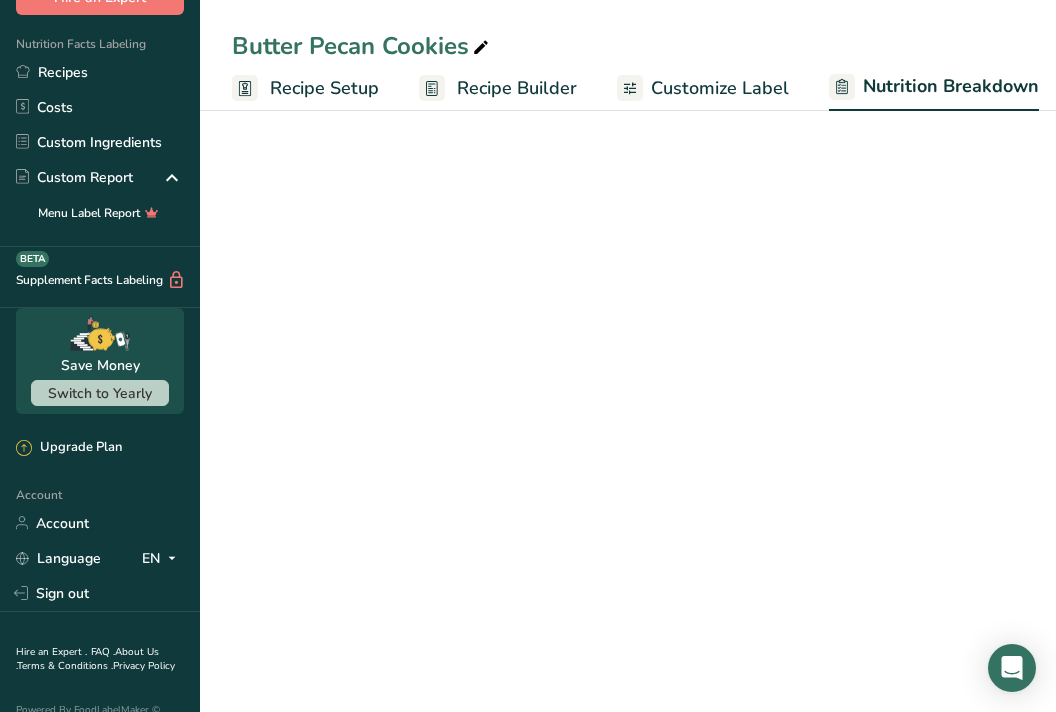 select on "Calories" 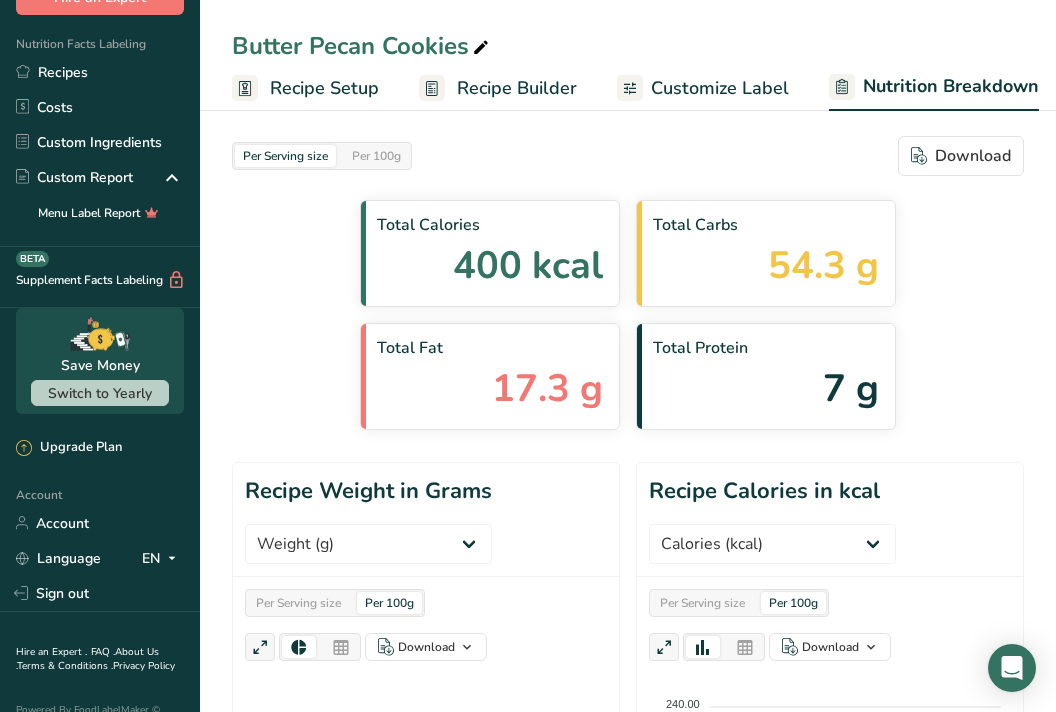click on "Recipe Setup" at bounding box center [324, 88] 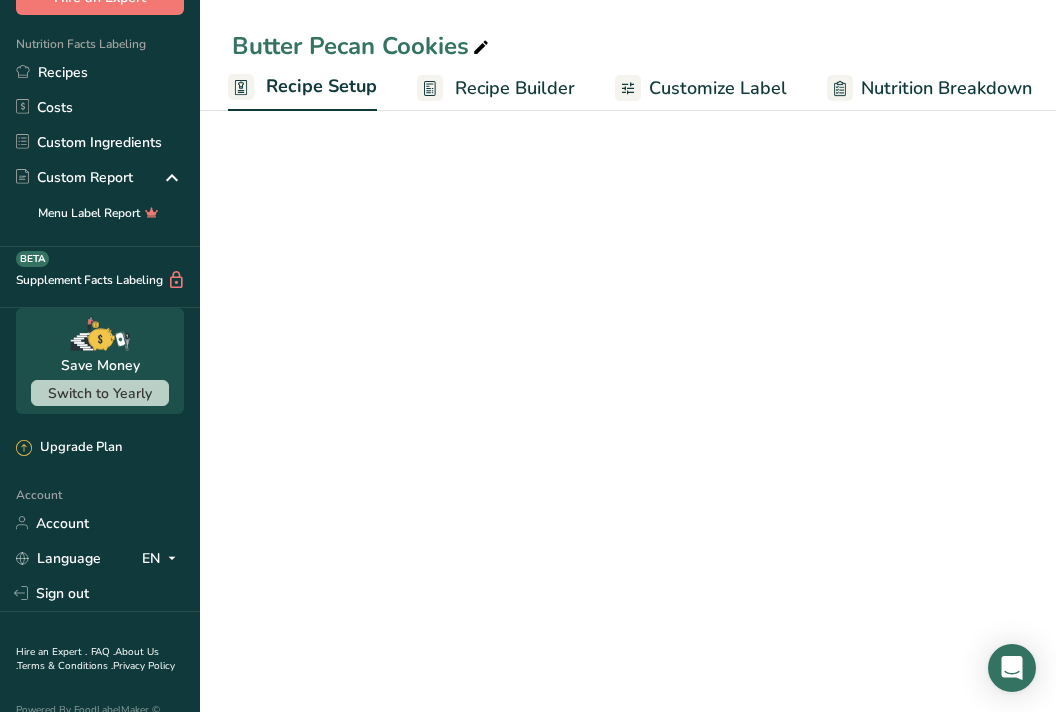 scroll, scrollTop: 0, scrollLeft: 7, axis: horizontal 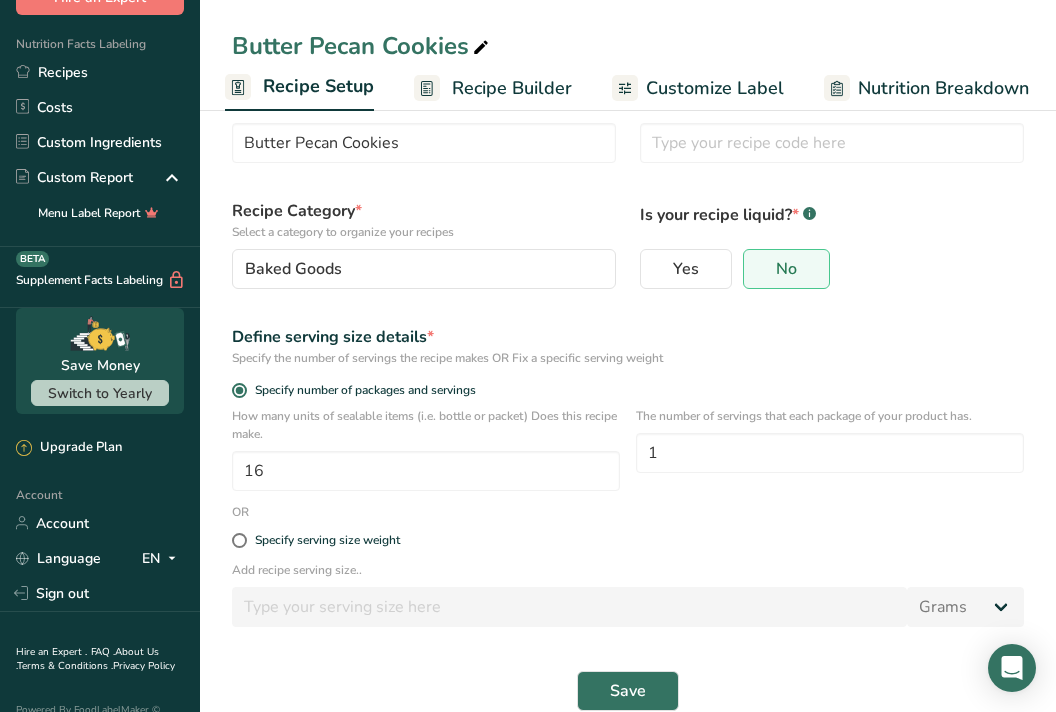 click on "Save" at bounding box center [628, 691] 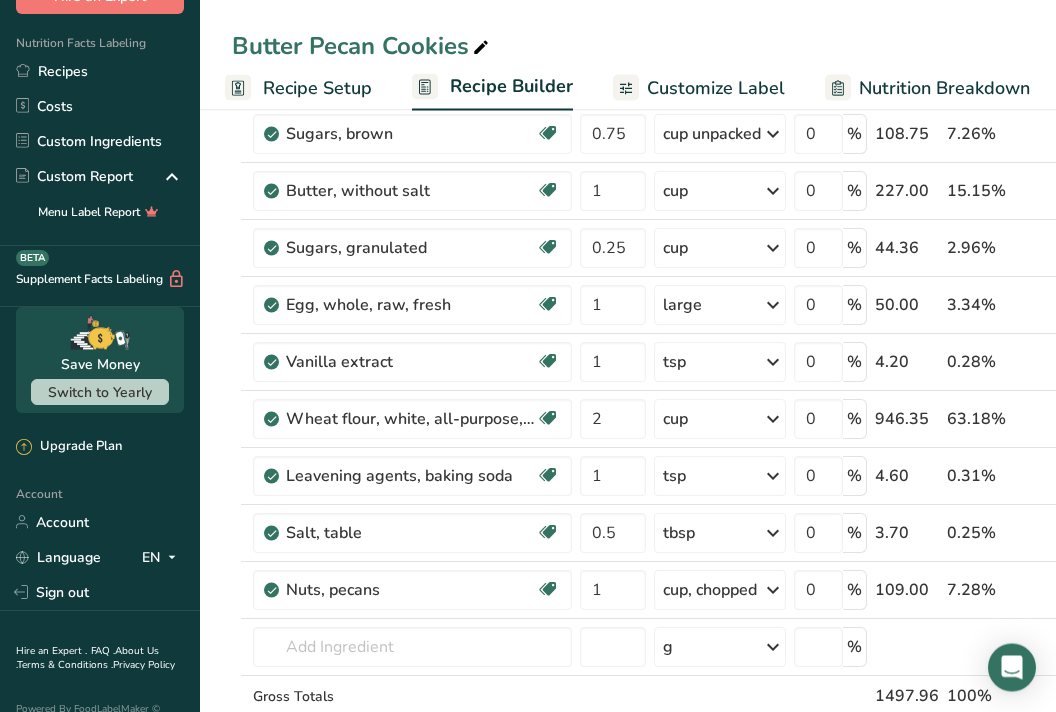 scroll, scrollTop: 0, scrollLeft: 0, axis: both 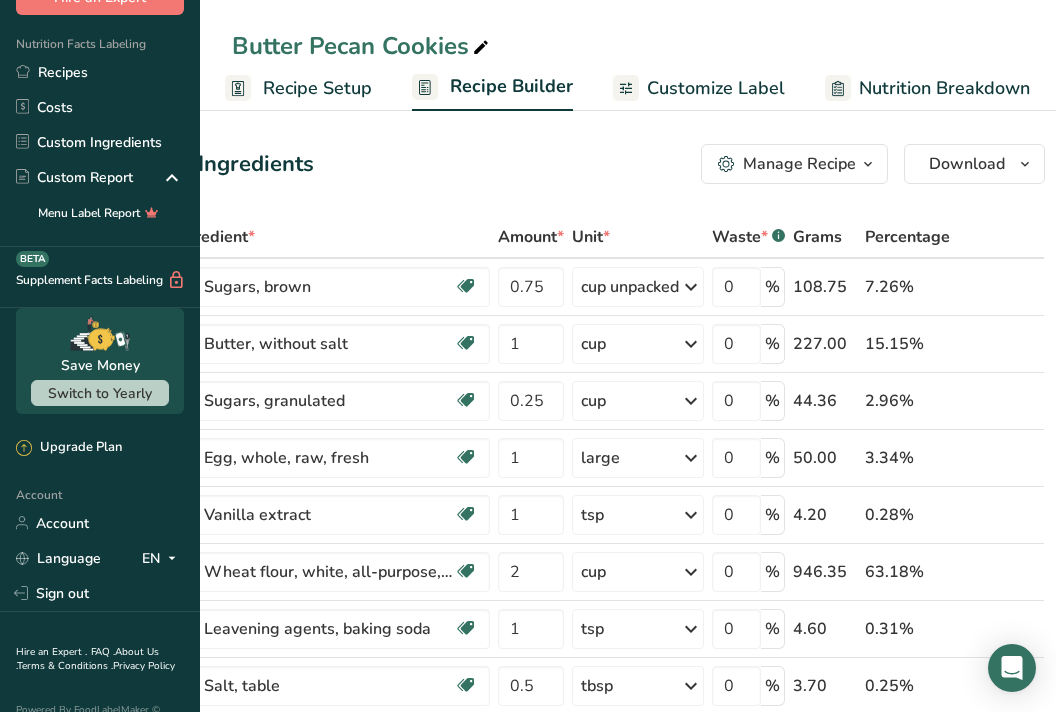 click on "Download" at bounding box center (974, 164) 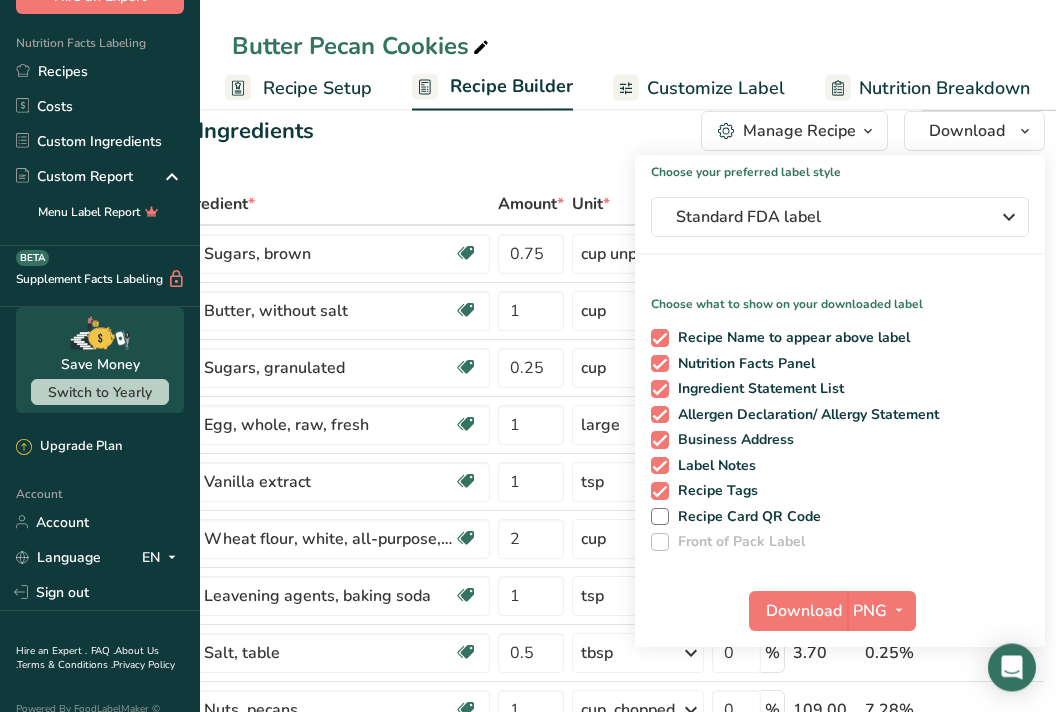 scroll, scrollTop: 33, scrollLeft: 0, axis: vertical 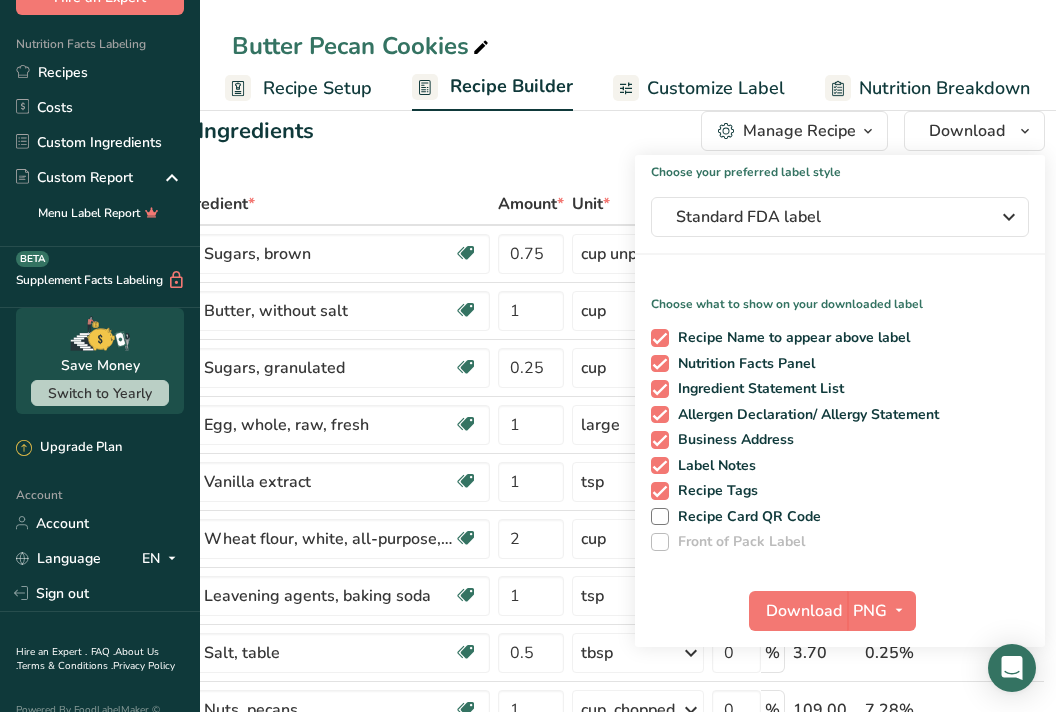 click on "PNG" at bounding box center [870, 611] 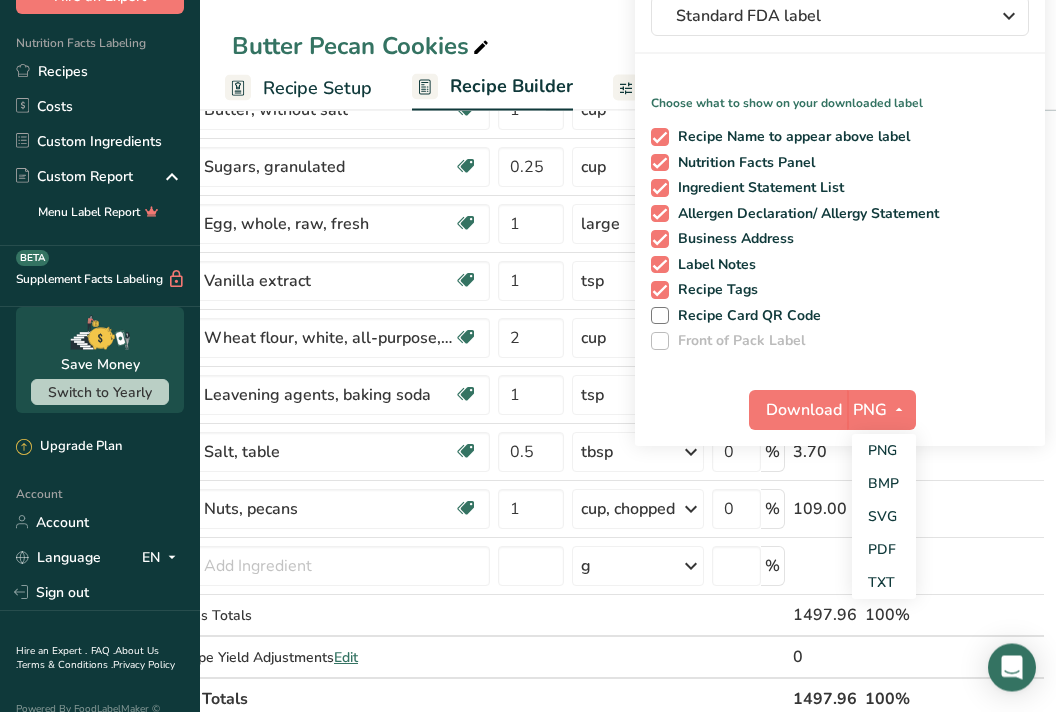 scroll, scrollTop: 239, scrollLeft: 0, axis: vertical 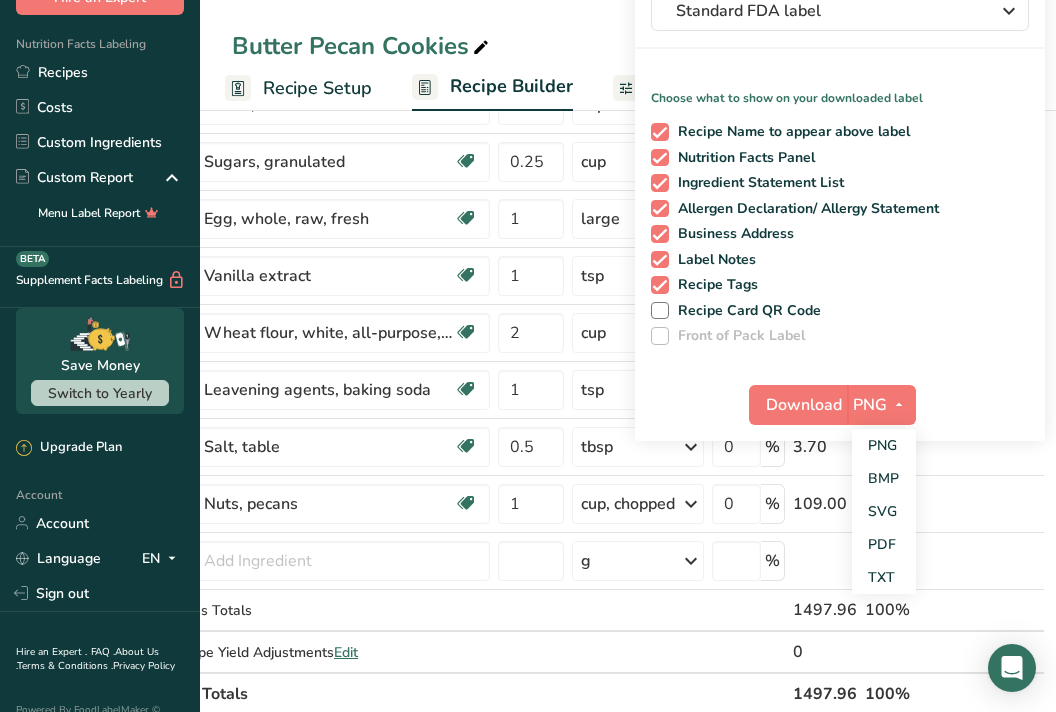 click on "PDF" at bounding box center (884, 544) 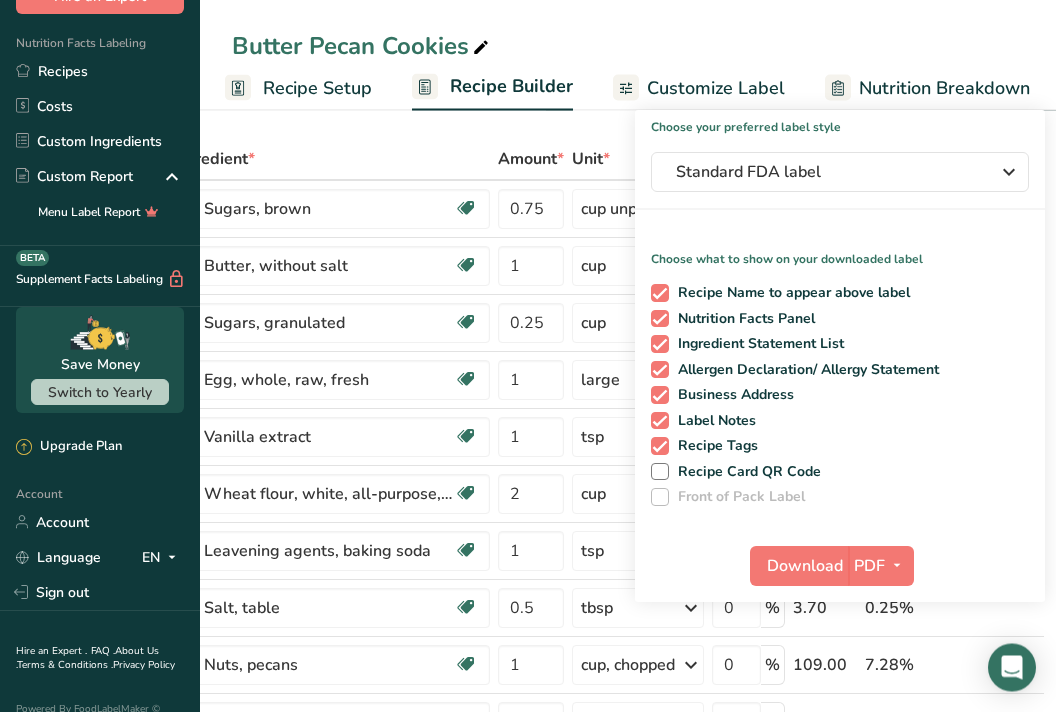 scroll, scrollTop: 78, scrollLeft: 0, axis: vertical 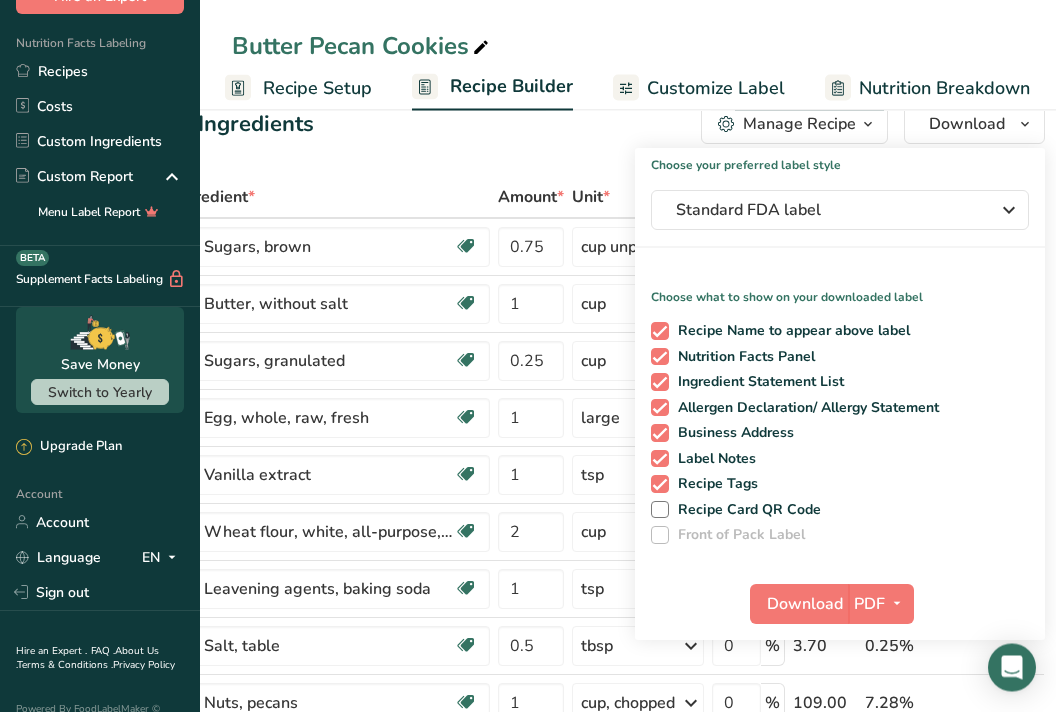 click at bounding box center (1009, 211) 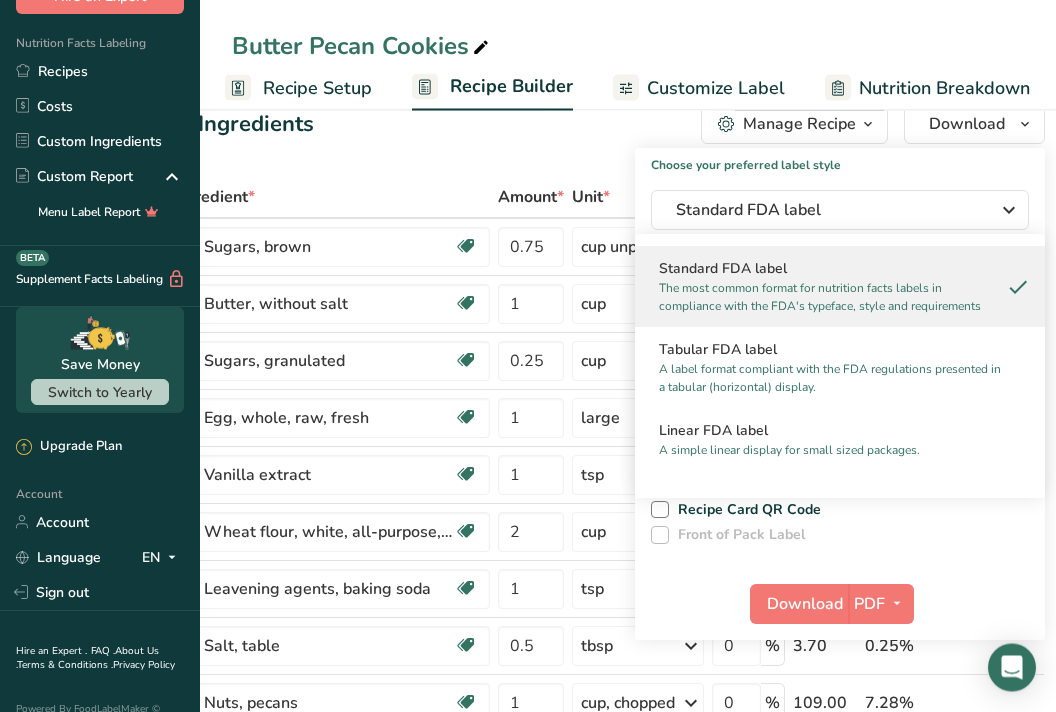 scroll, scrollTop: 40, scrollLeft: 0, axis: vertical 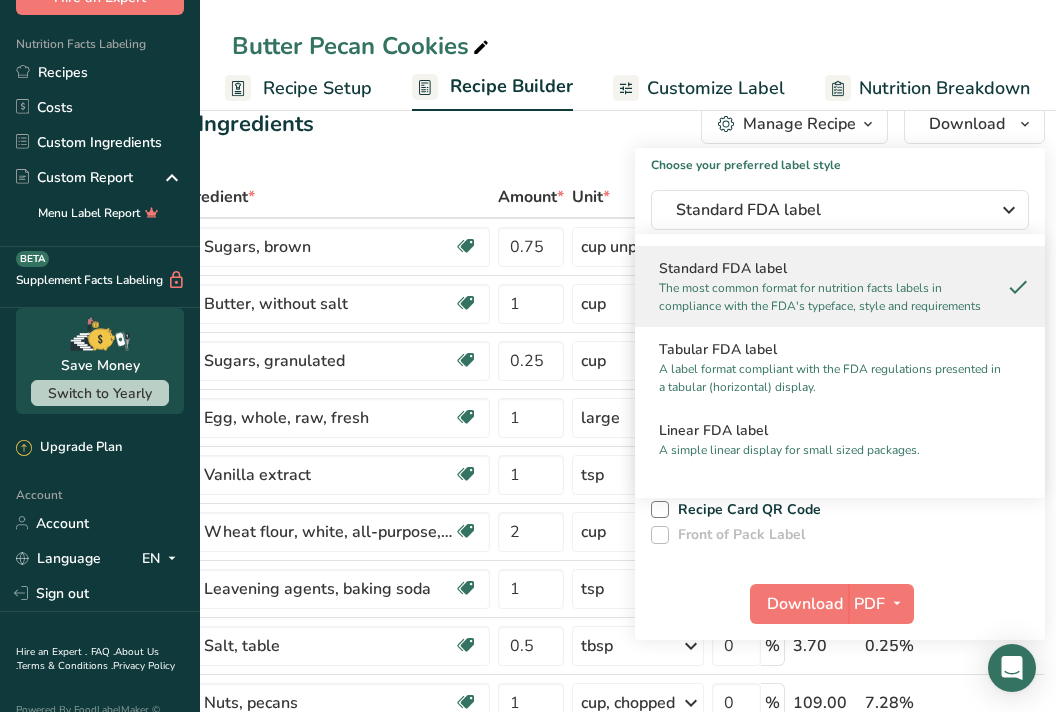 click on "Butter Pecan Cookies" at bounding box center (628, 46) 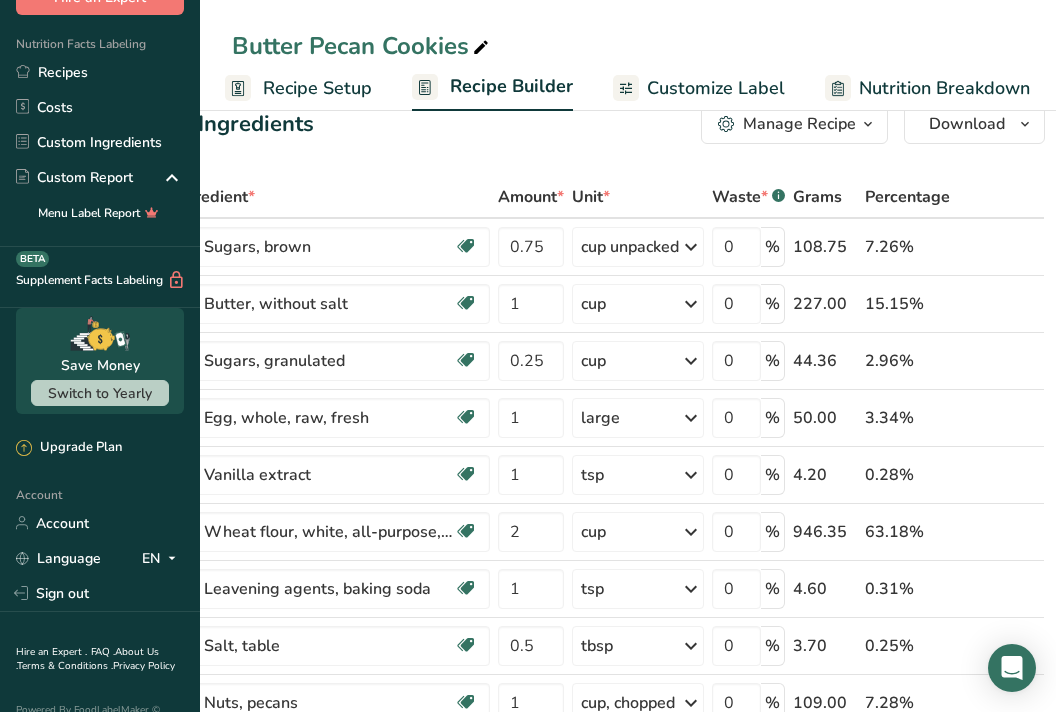 click at bounding box center [1025, 124] 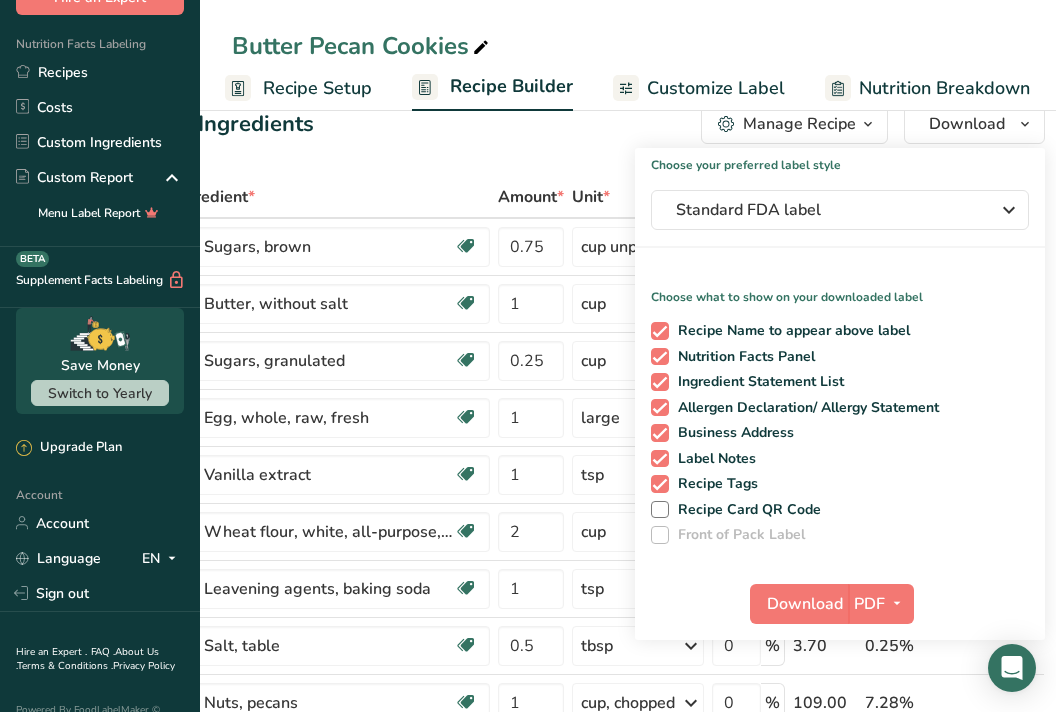 click on "Front of Pack Label" at bounding box center (737, 535) 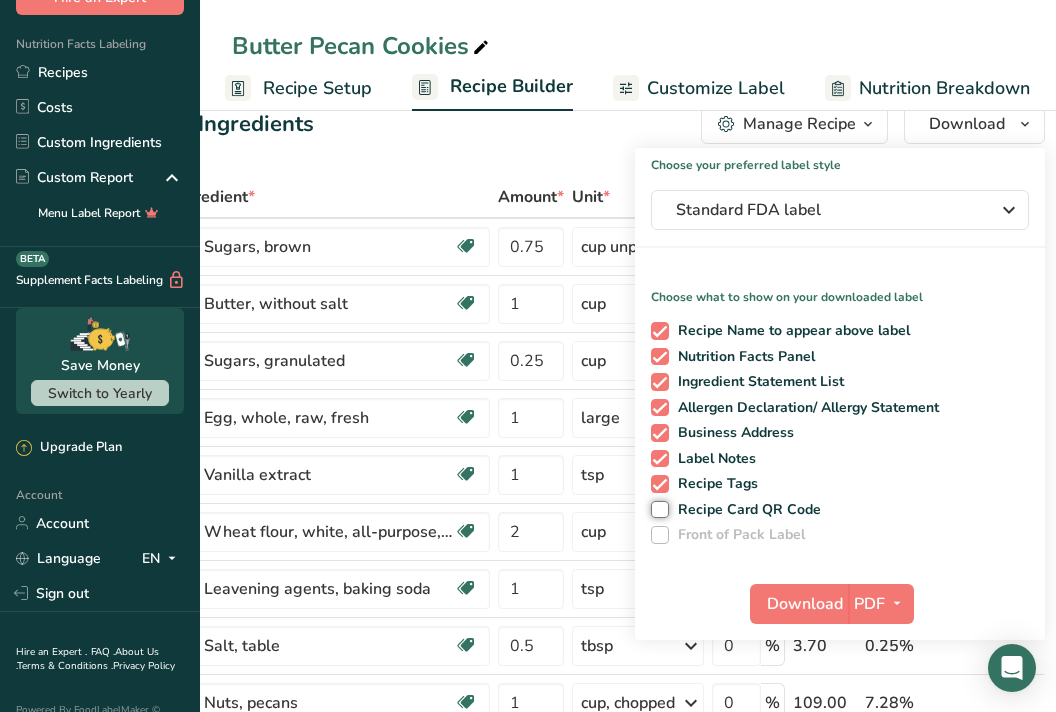 click on "Recipe Card QR Code" at bounding box center [657, 509] 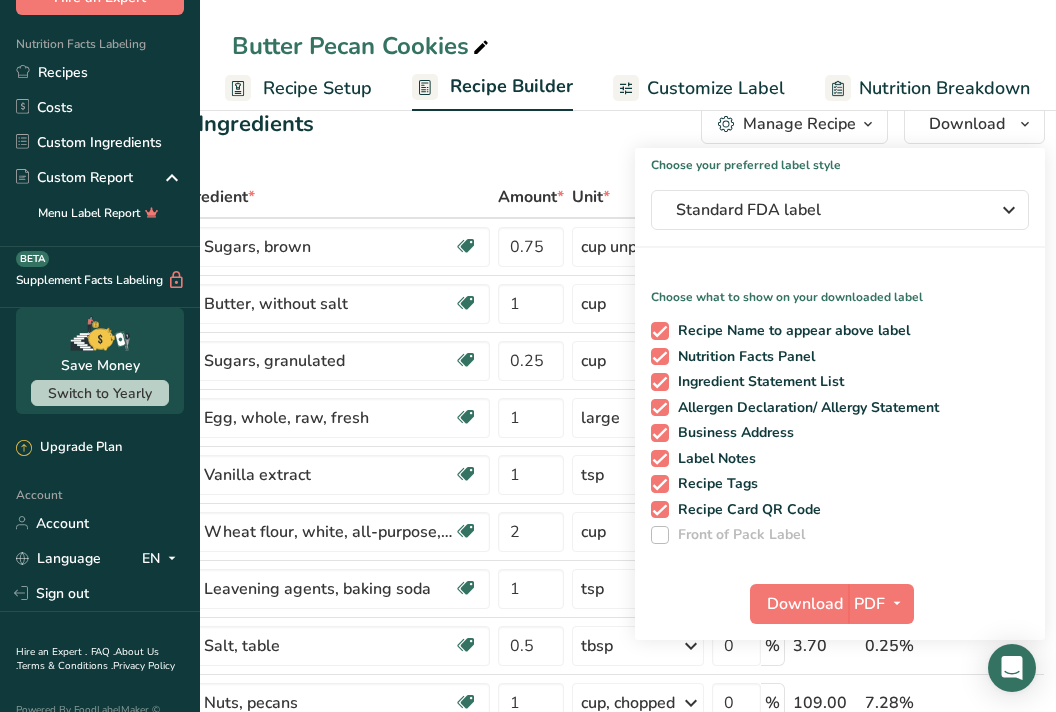 click at bounding box center [660, 535] 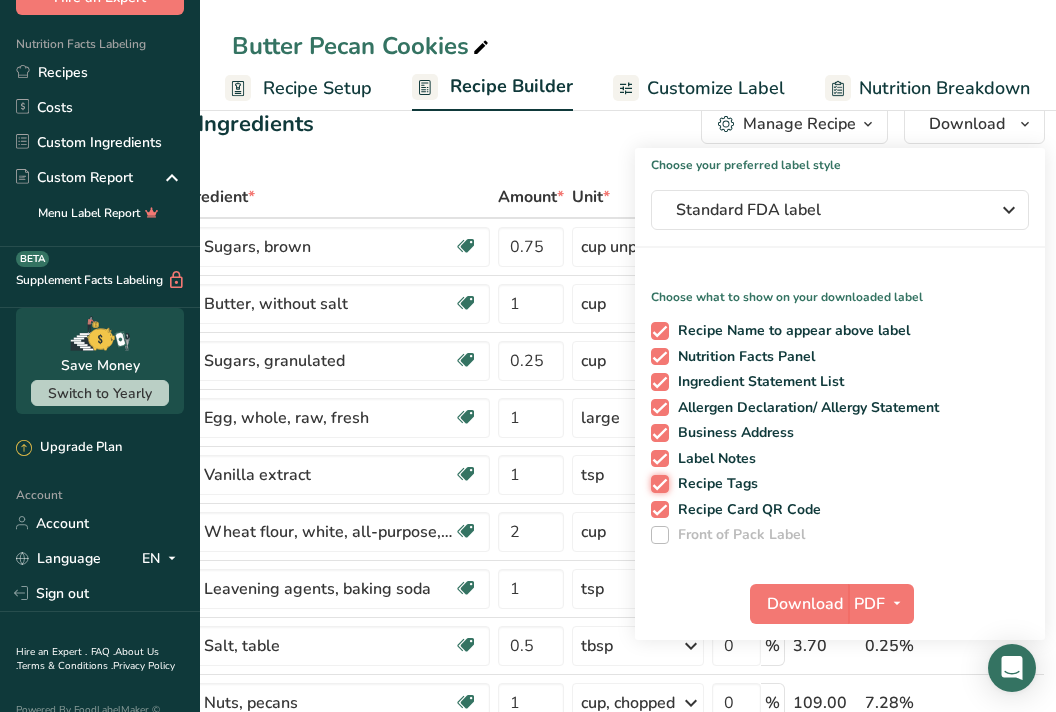 click on "Recipe Tags" at bounding box center [657, 483] 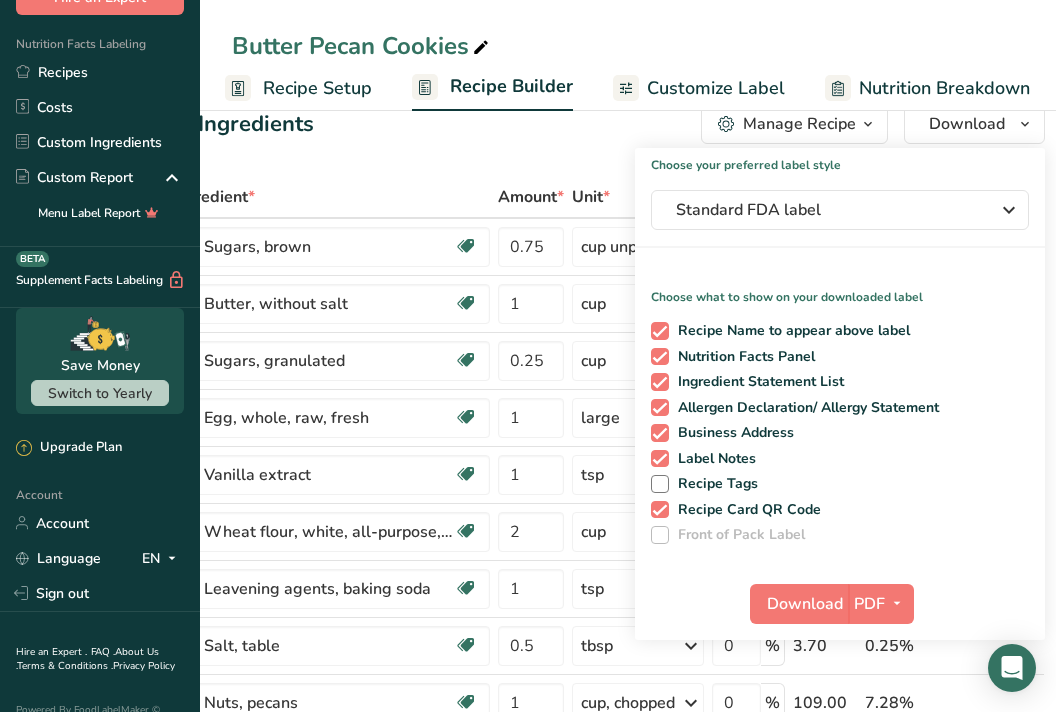 click on "Recipe Tags" at bounding box center [714, 484] 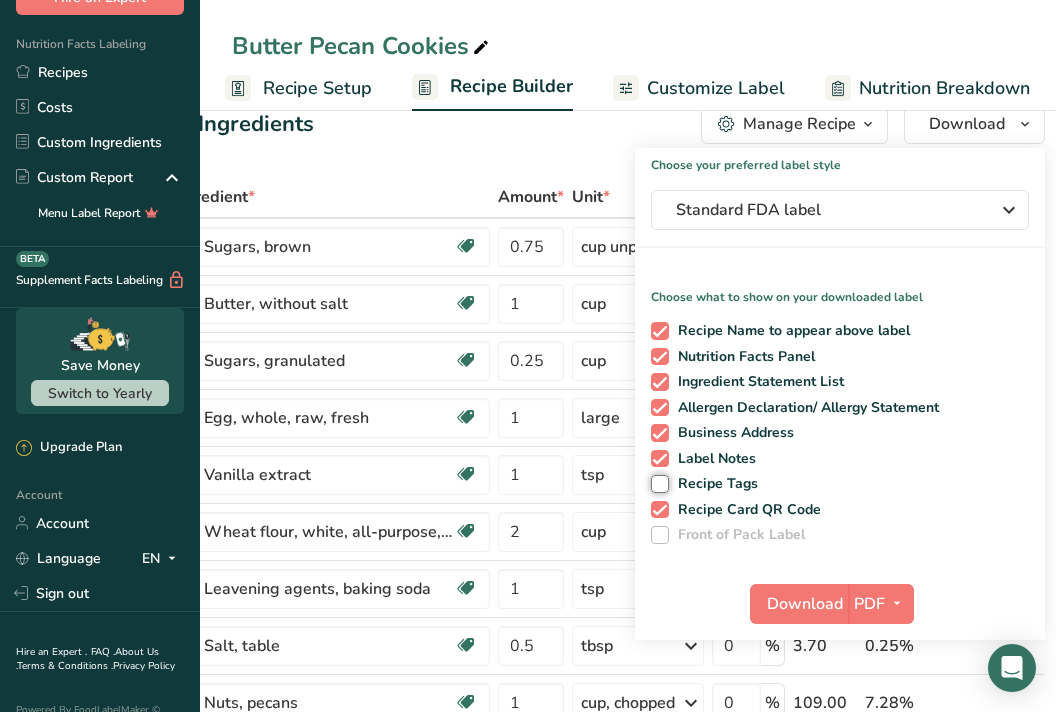 click on "Recipe Tags" at bounding box center (657, 483) 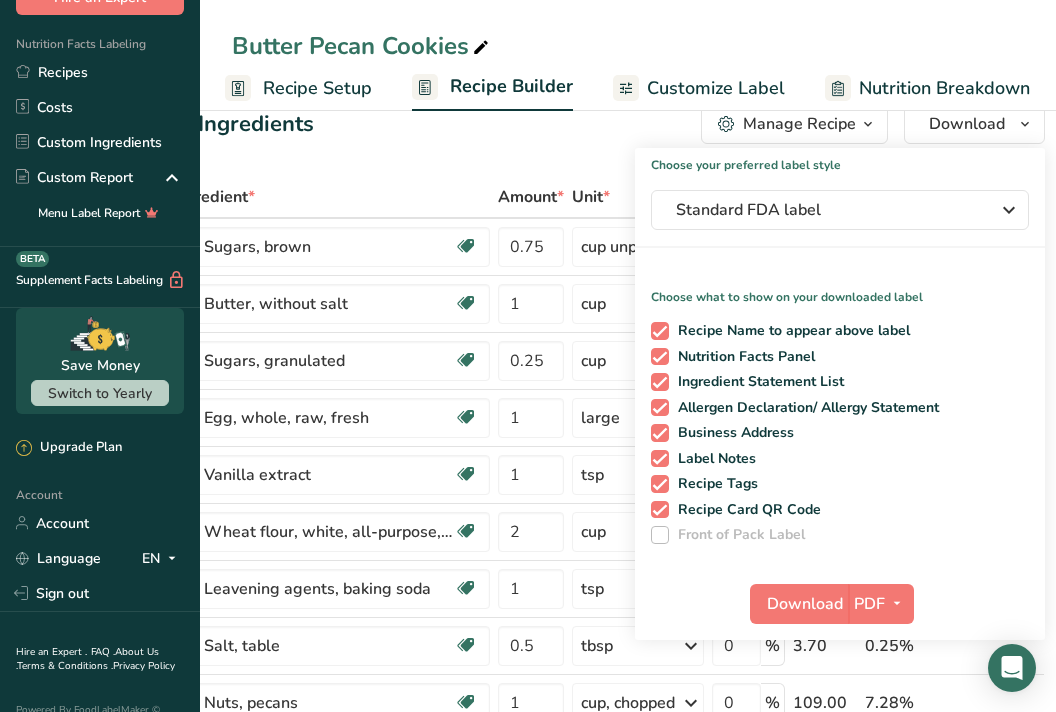 click on "Front of Pack Label" at bounding box center (737, 535) 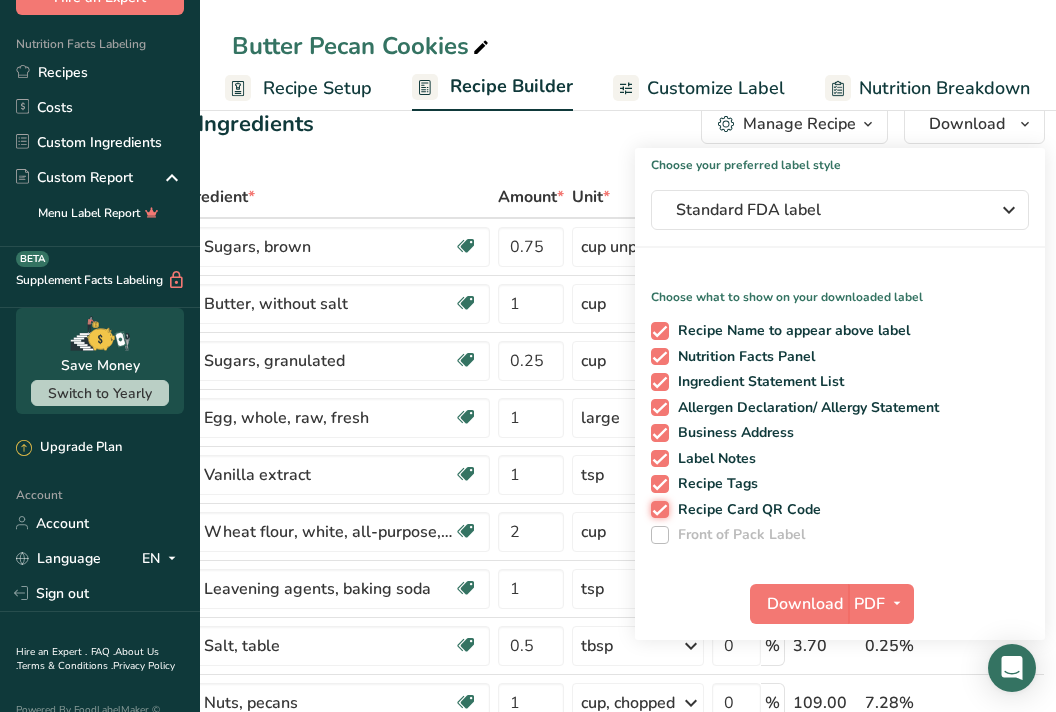 click on "Recipe Card QR Code" at bounding box center [657, 509] 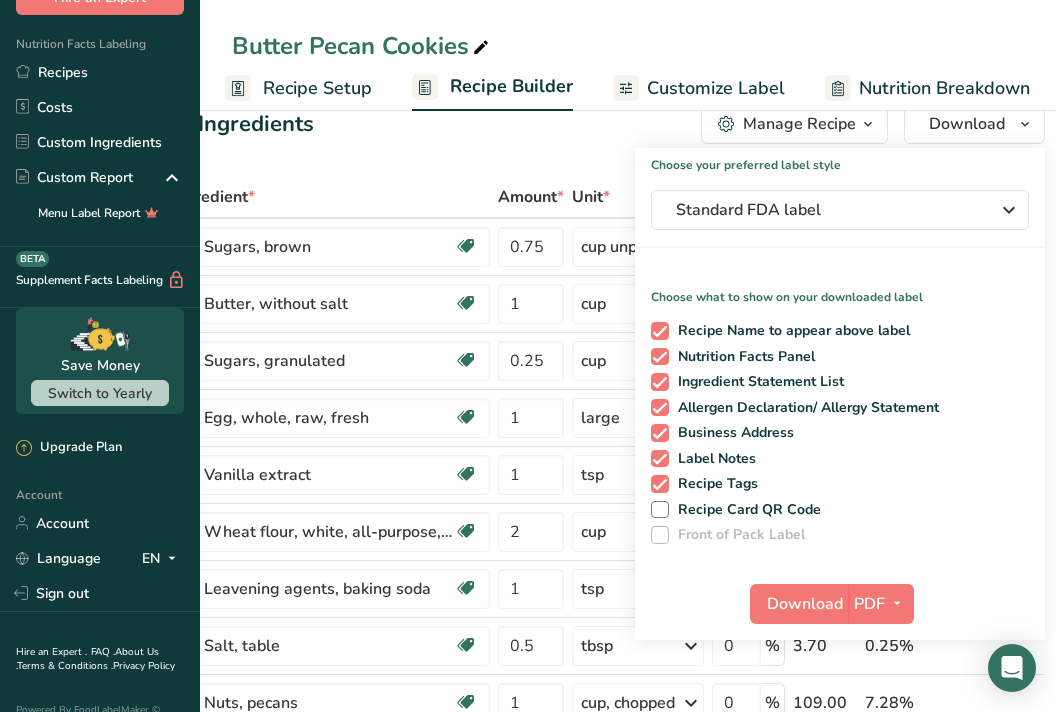 click at bounding box center [660, 535] 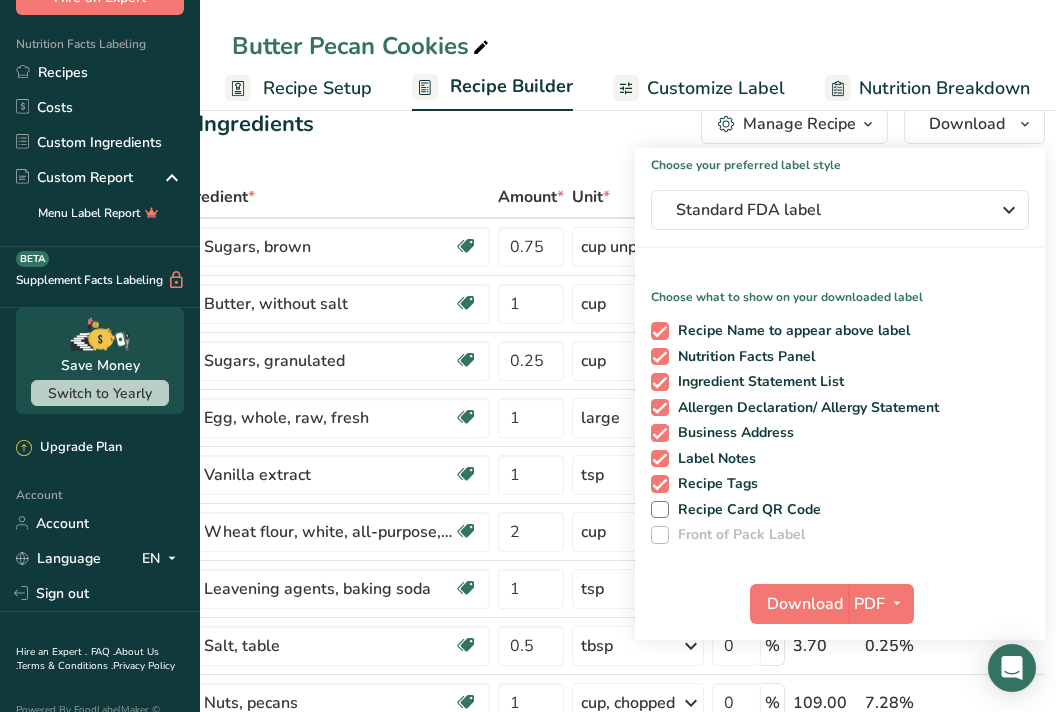 click at bounding box center (1009, 210) 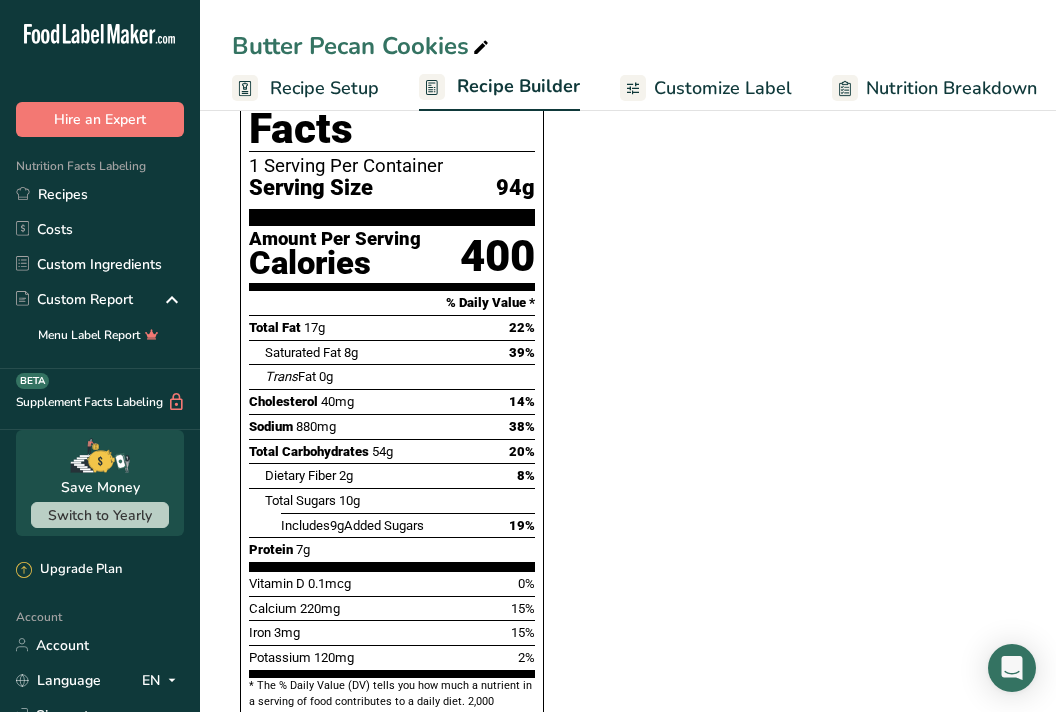 scroll, scrollTop: 990, scrollLeft: 0, axis: vertical 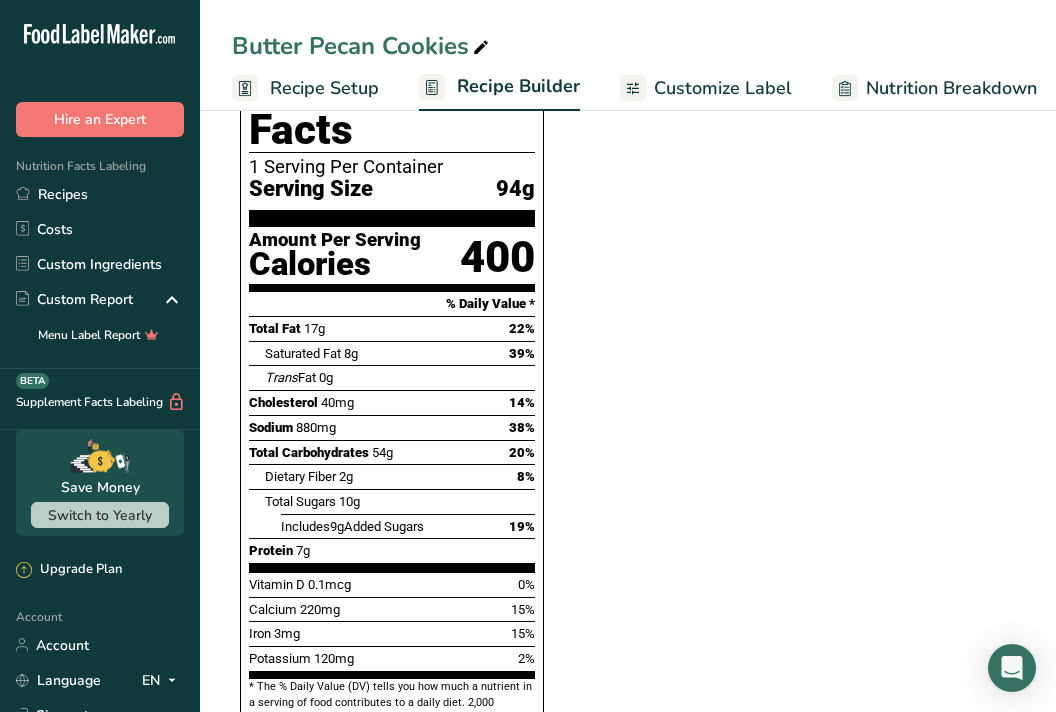 click on "Ingredient *
Amount *
Unit *
Waste *   .a-a{fill:#347362;}.b-a{fill:#fff;}          Grams
Percentage
Sugars, brown
Dairy free
Gluten free
Vegan
Vegetarian
Soy free
0.75
cup unpacked
Portions
1 tsp unpacked
1 cup packed
1 cup unpacked
See more
Weight Units
g
kg
mg
See more
Volume Units
l
Volume units require a density conversion. If you know your ingredient's density enter it below. Otherwise, click on "RIA" our AI Regulatory bot - she will be able to help you
lb/ft3
g/cm3
Confirm" at bounding box center [679, 293] 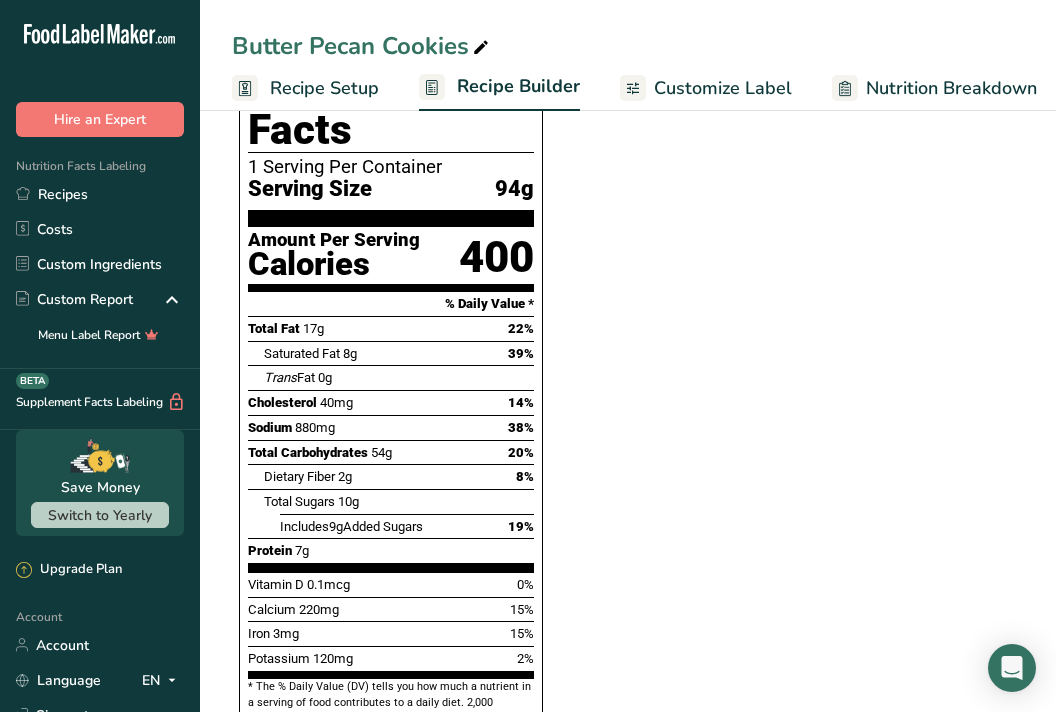 scroll, scrollTop: 0, scrollLeft: 2, axis: horizontal 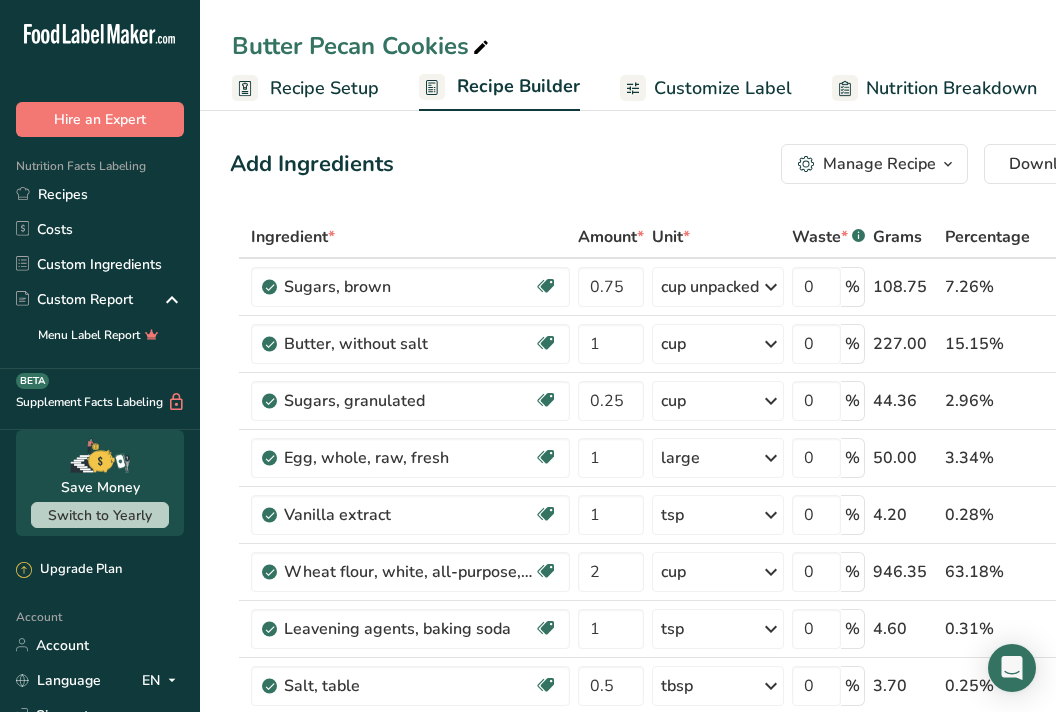 click on "Download" at bounding box center (1047, 164) 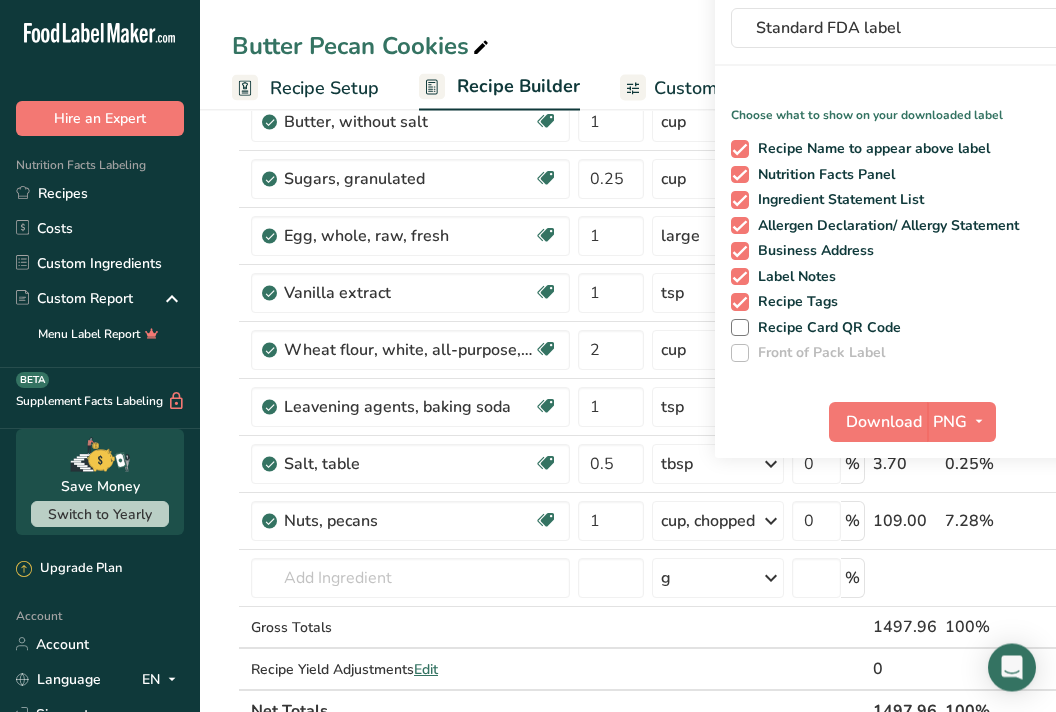 click on "Download" at bounding box center (884, 423) 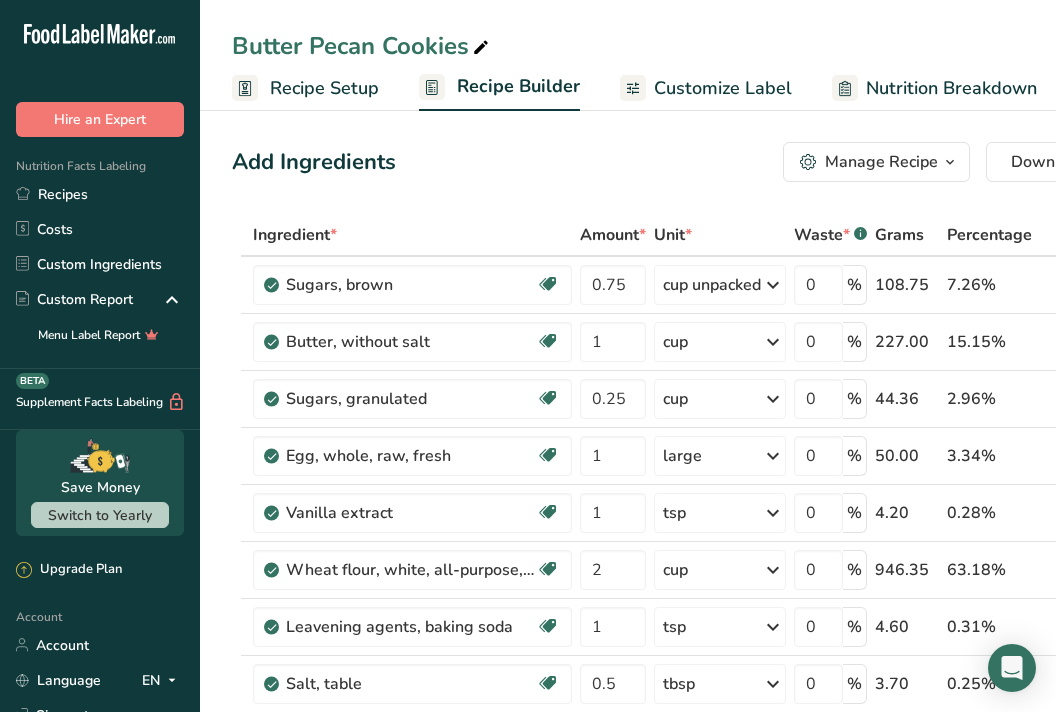 scroll, scrollTop: 0, scrollLeft: 0, axis: both 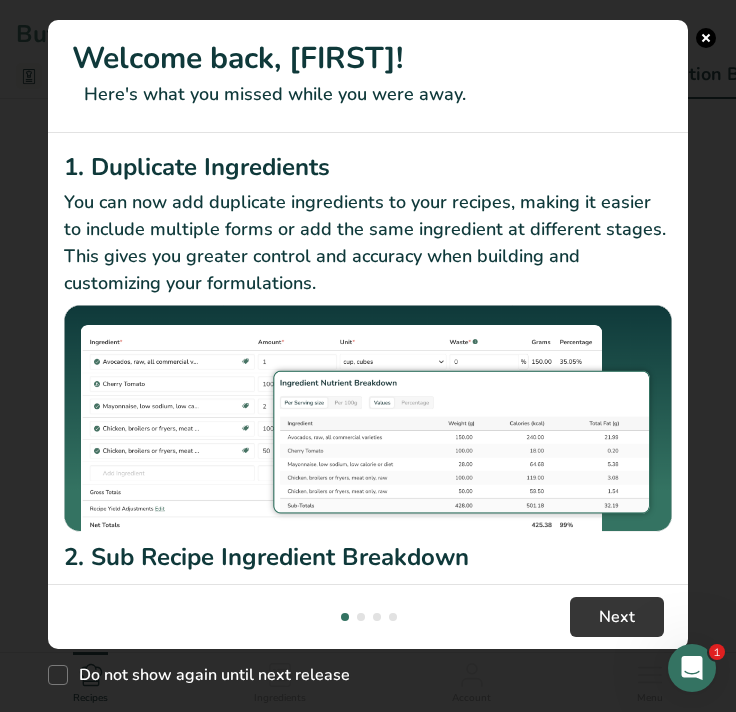 select on "Calories" 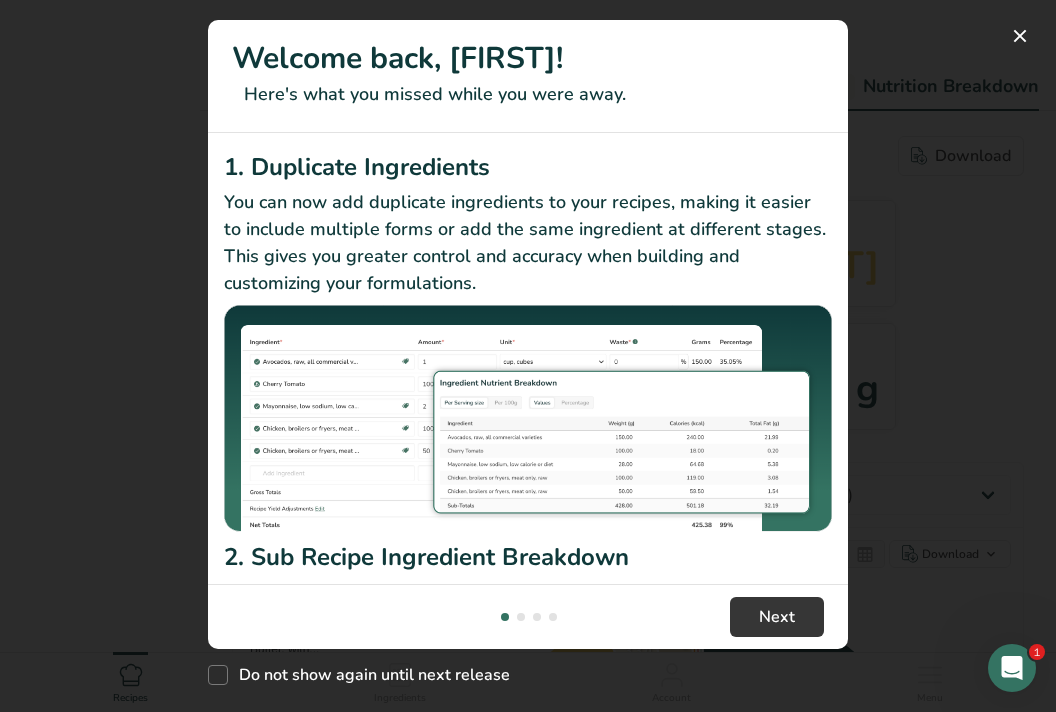 scroll, scrollTop: 12, scrollLeft: 0, axis: vertical 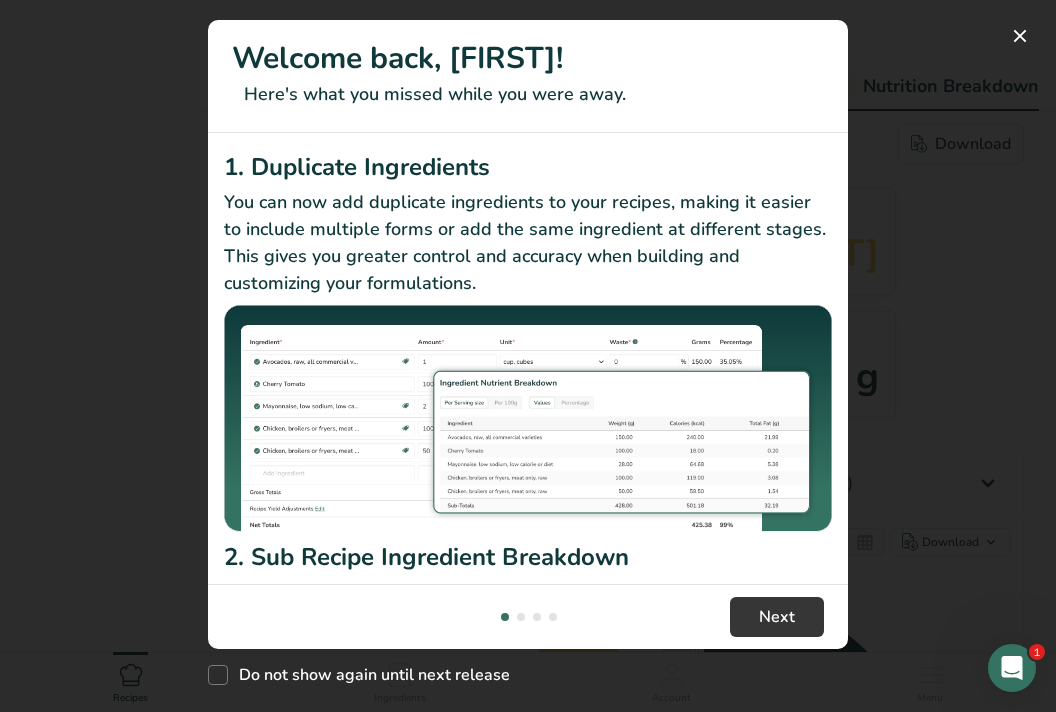 select on "Calories" 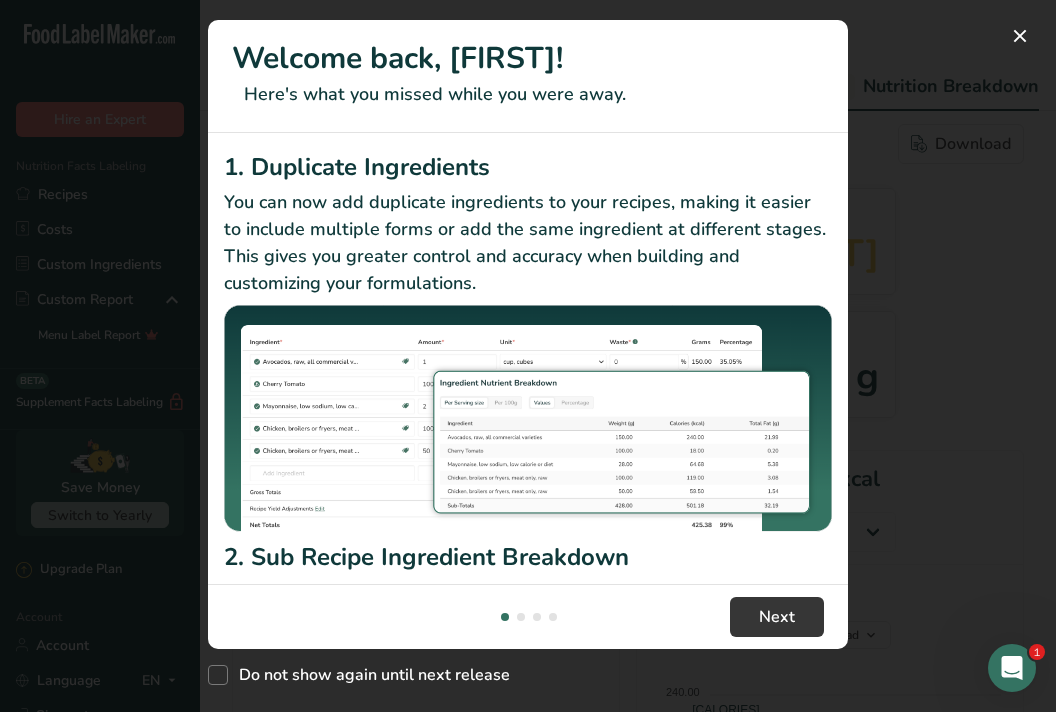 scroll, scrollTop: 6, scrollLeft: 0, axis: vertical 